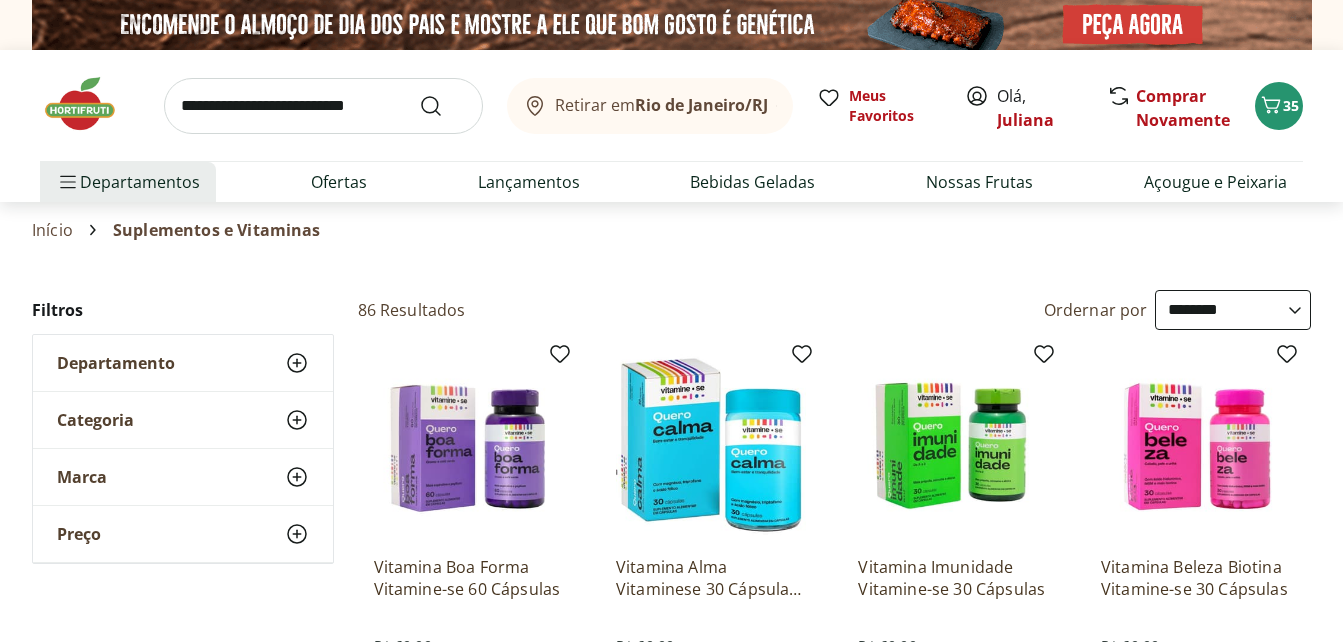 select on "**********" 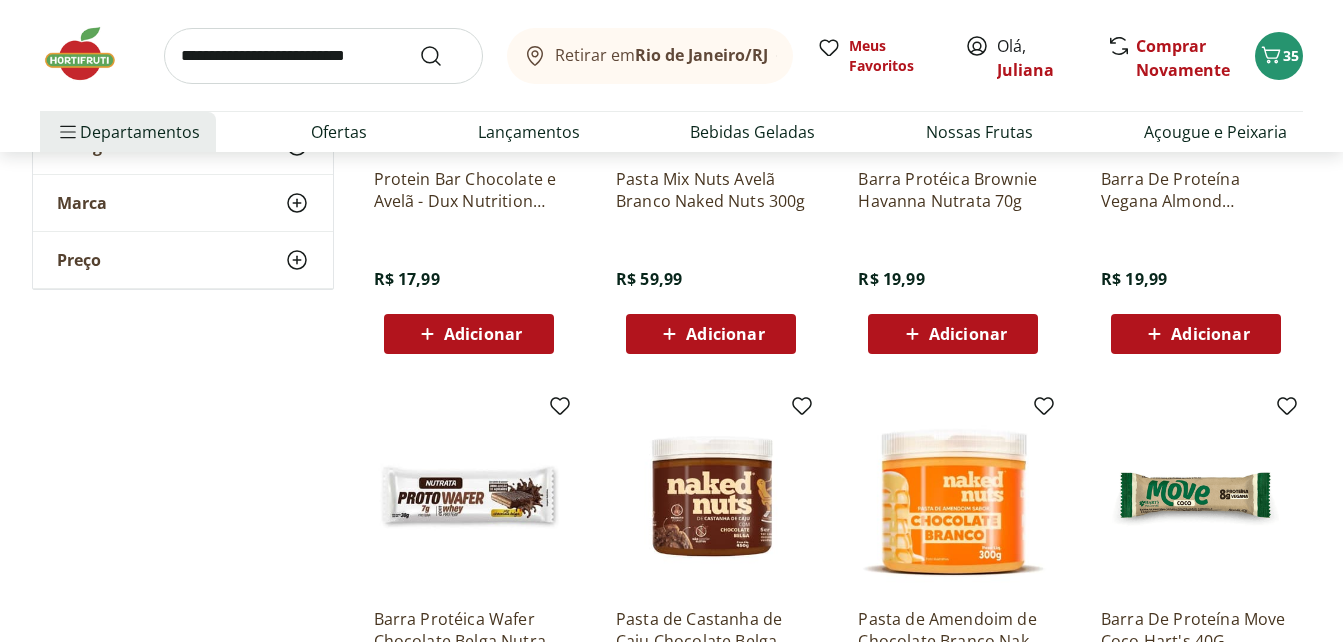 scroll, scrollTop: 0, scrollLeft: 0, axis: both 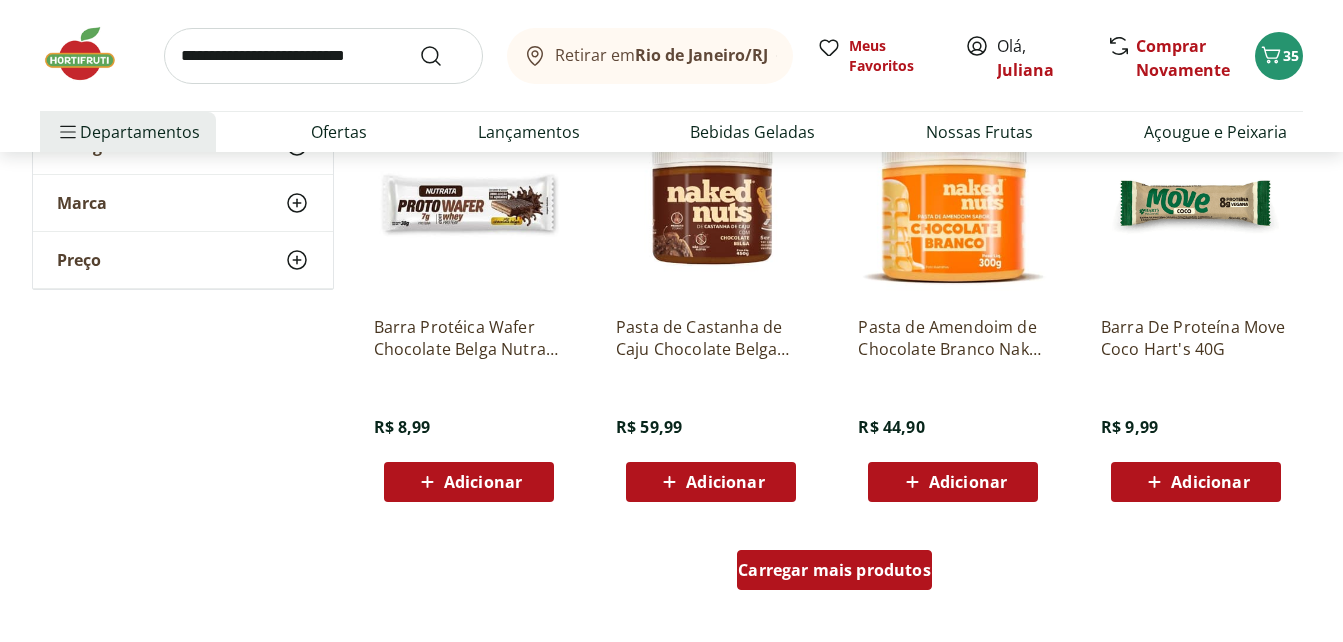 click on "Carregar mais produtos" at bounding box center [834, 570] 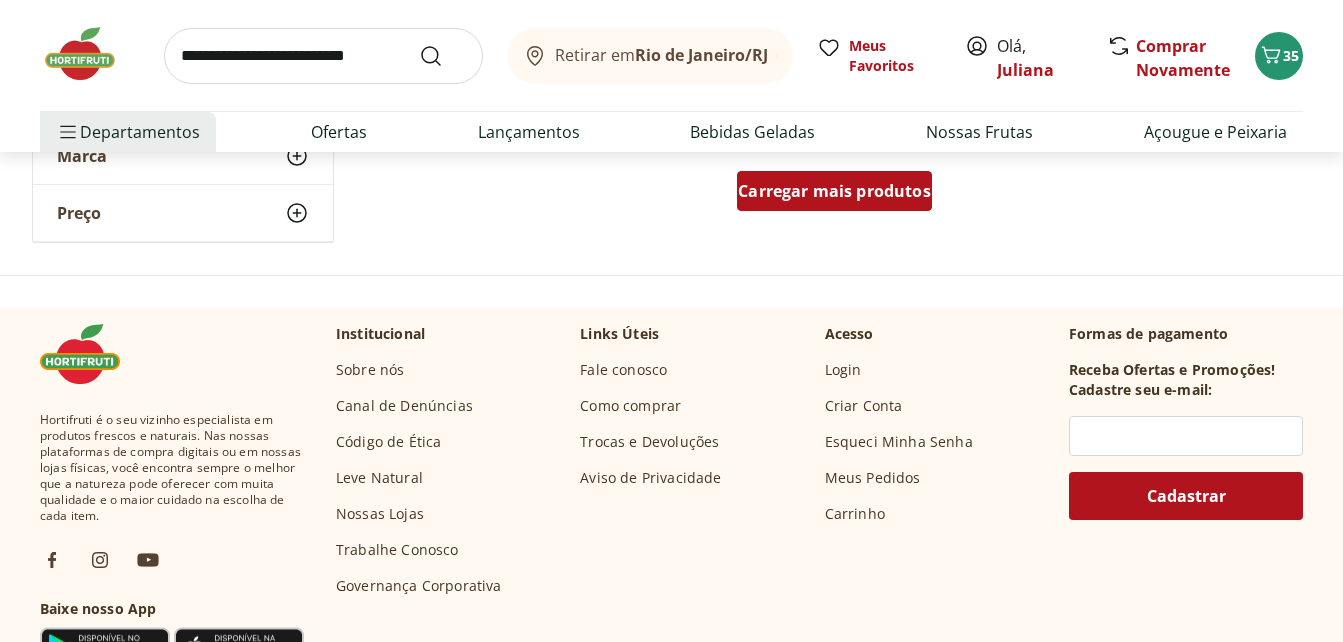 scroll, scrollTop: 9360, scrollLeft: 0, axis: vertical 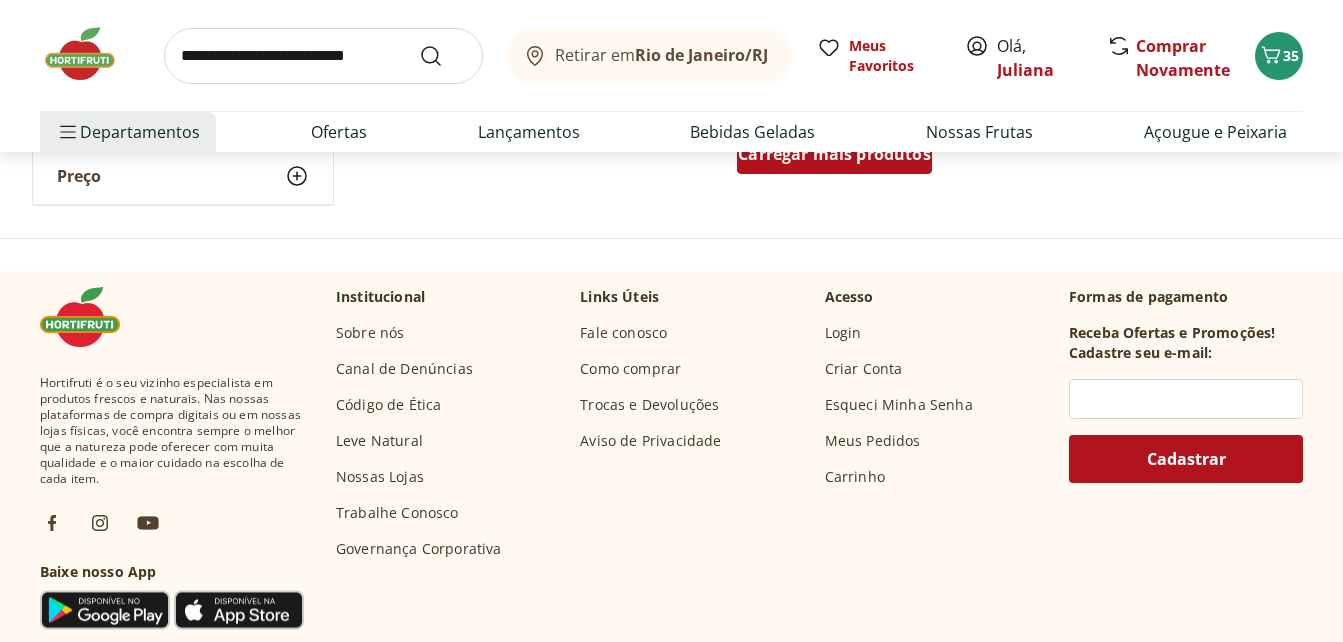 click on "Carregar mais produtos" at bounding box center (834, 154) 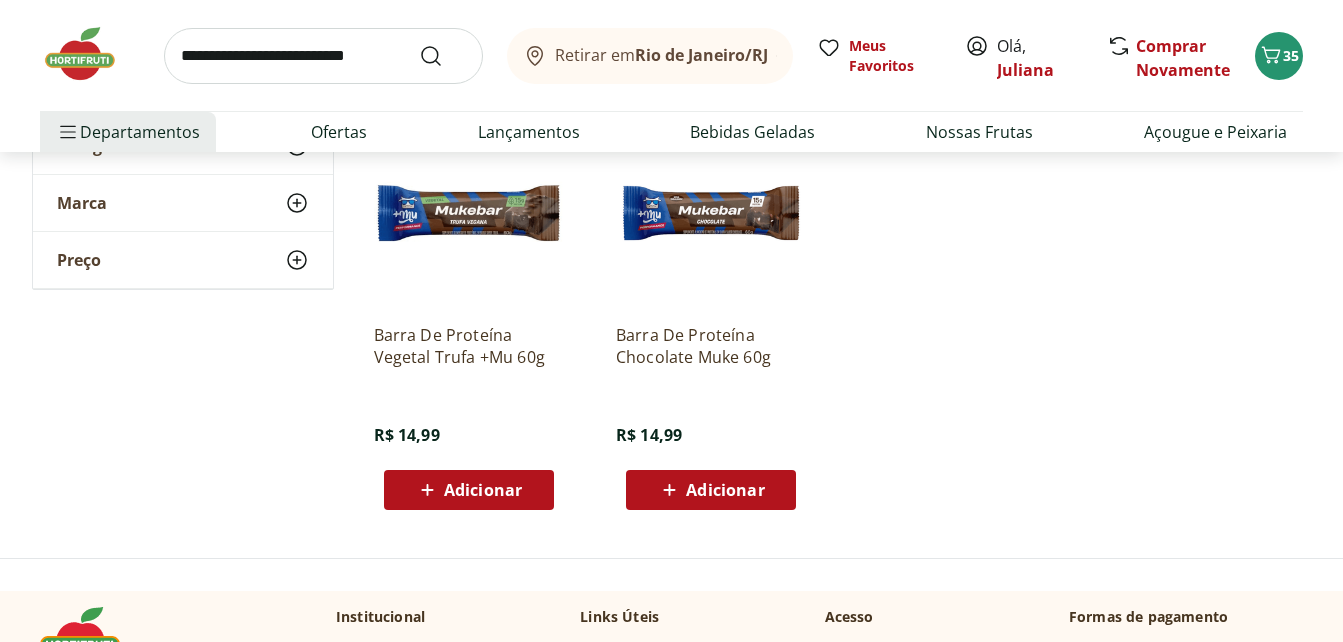drag, startPoint x: 67, startPoint y: 72, endPoint x: 60, endPoint y: 57, distance: 16.552946 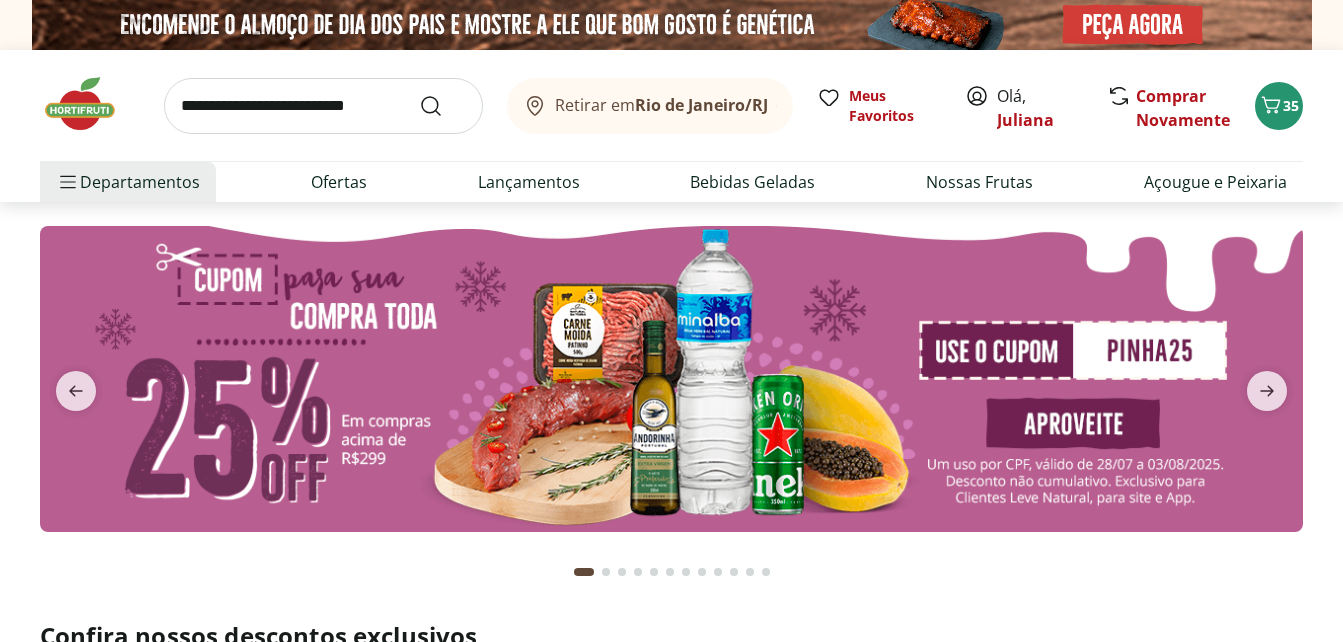 click at bounding box center [671, 379] 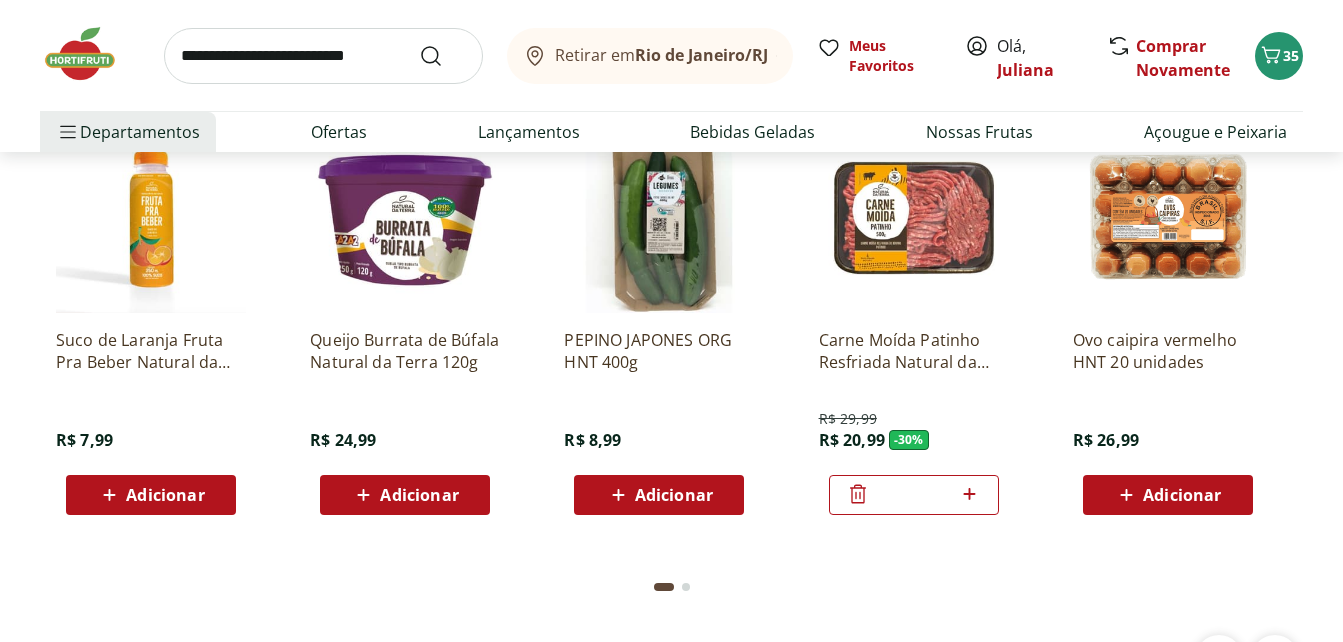 scroll, scrollTop: 4240, scrollLeft: 0, axis: vertical 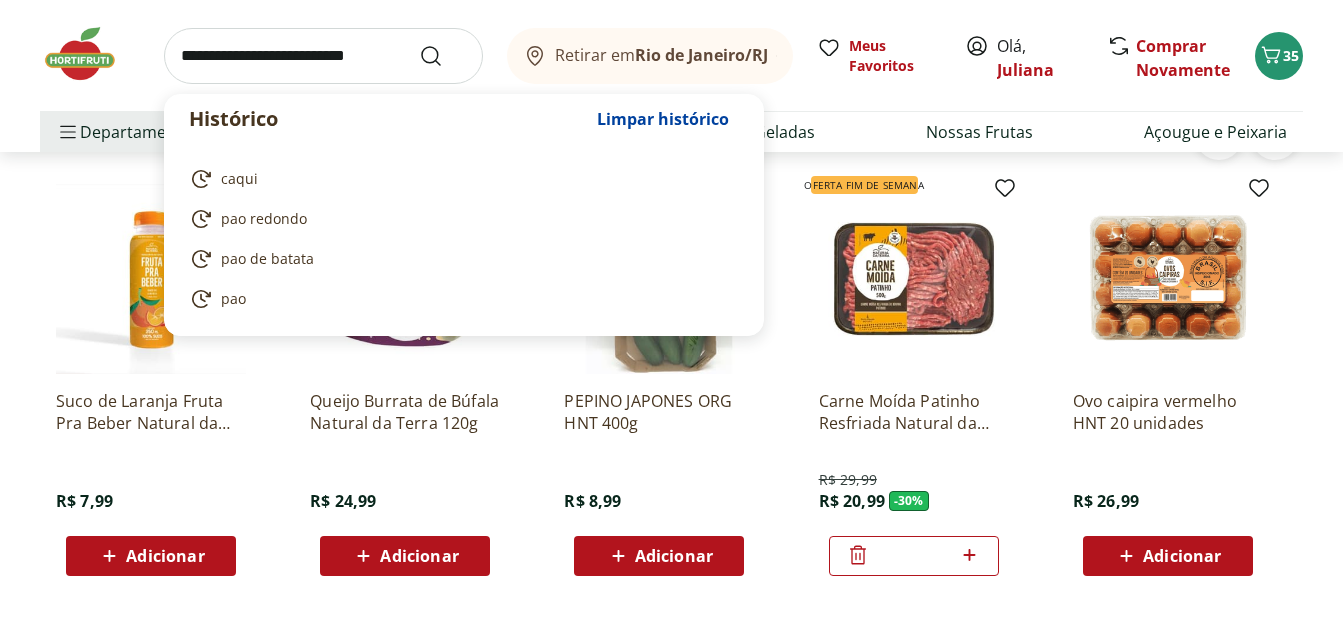click at bounding box center (323, 56) 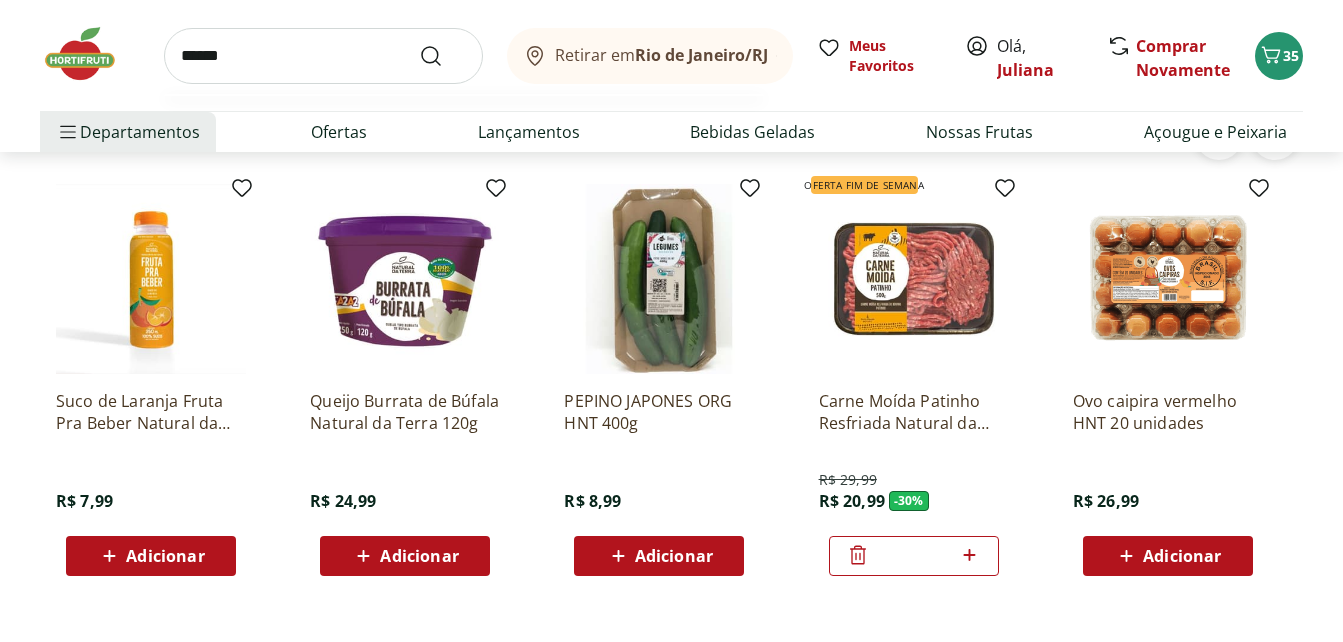 type on "******" 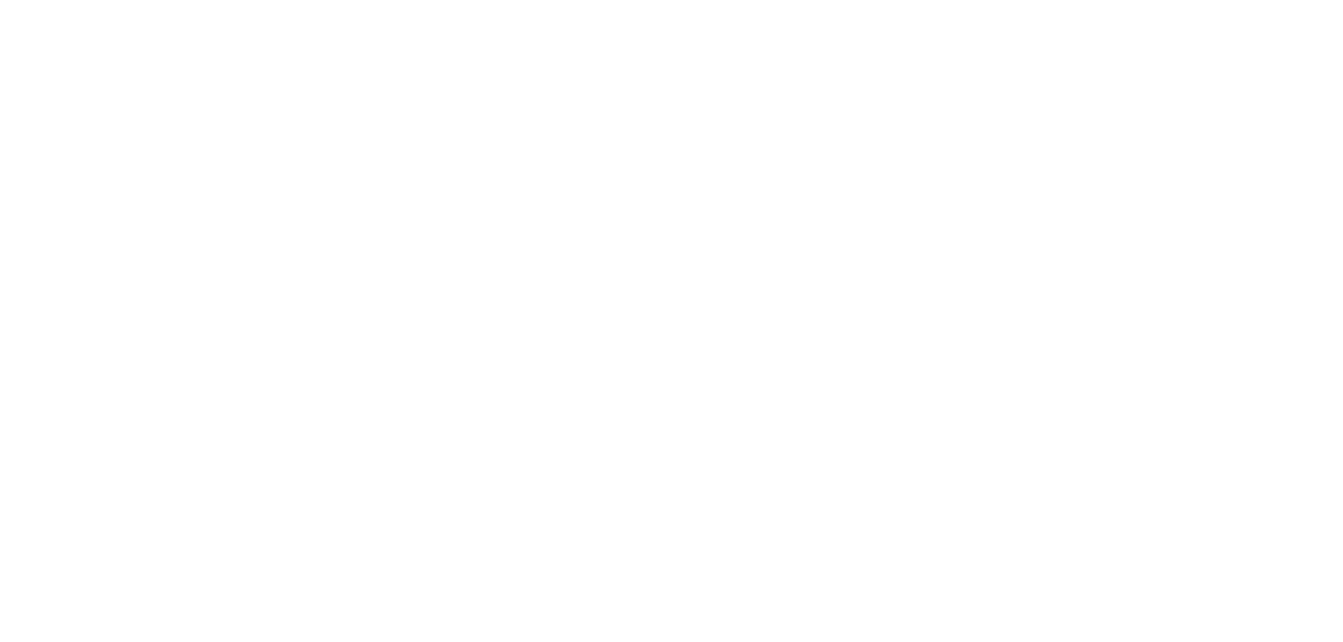 scroll, scrollTop: 0, scrollLeft: 0, axis: both 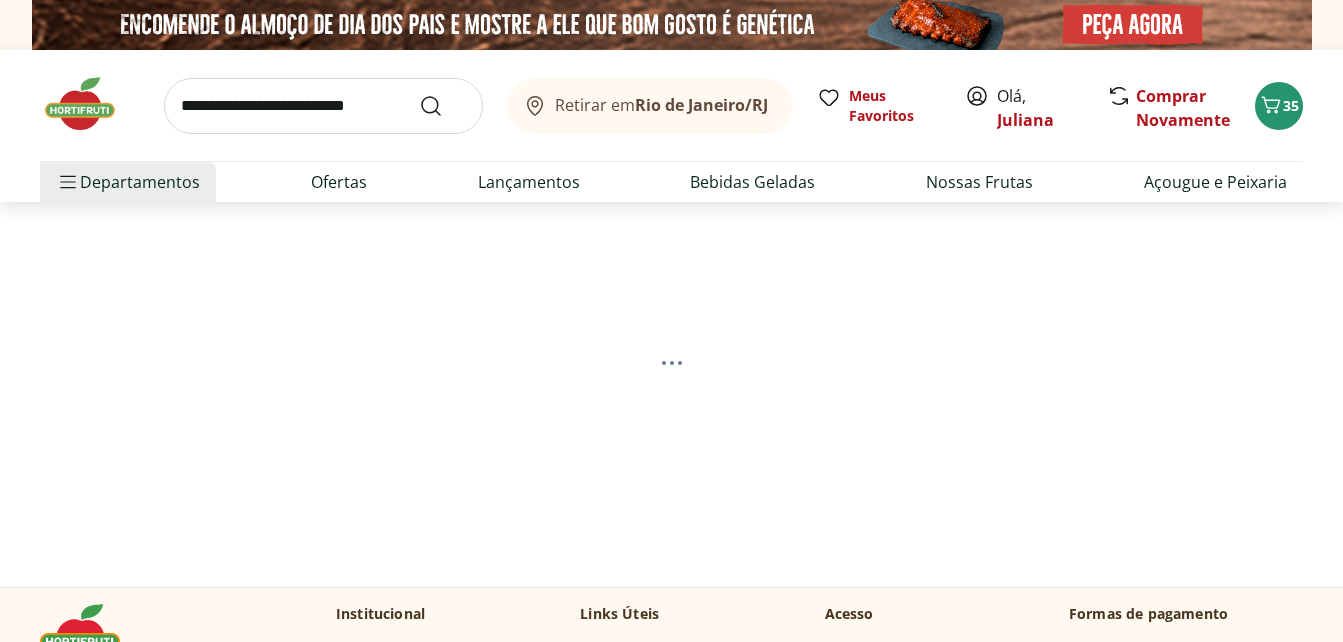 select on "**********" 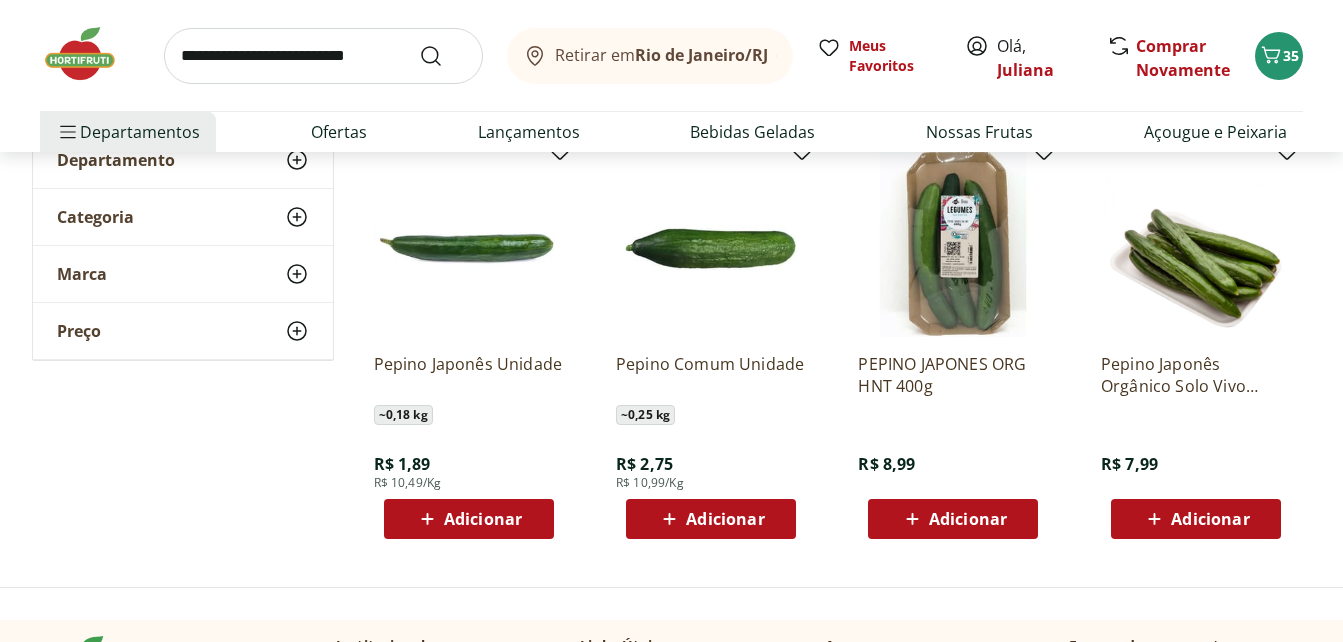 scroll, scrollTop: 280, scrollLeft: 0, axis: vertical 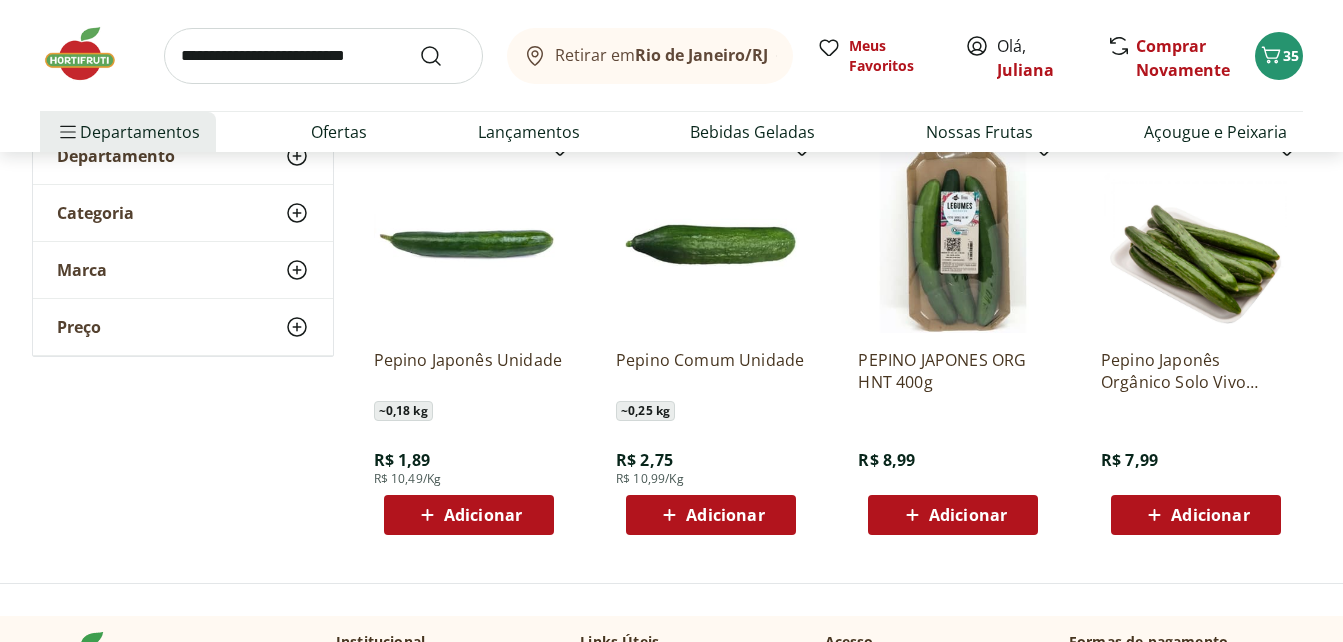 click on "Adicionar" at bounding box center [483, 515] 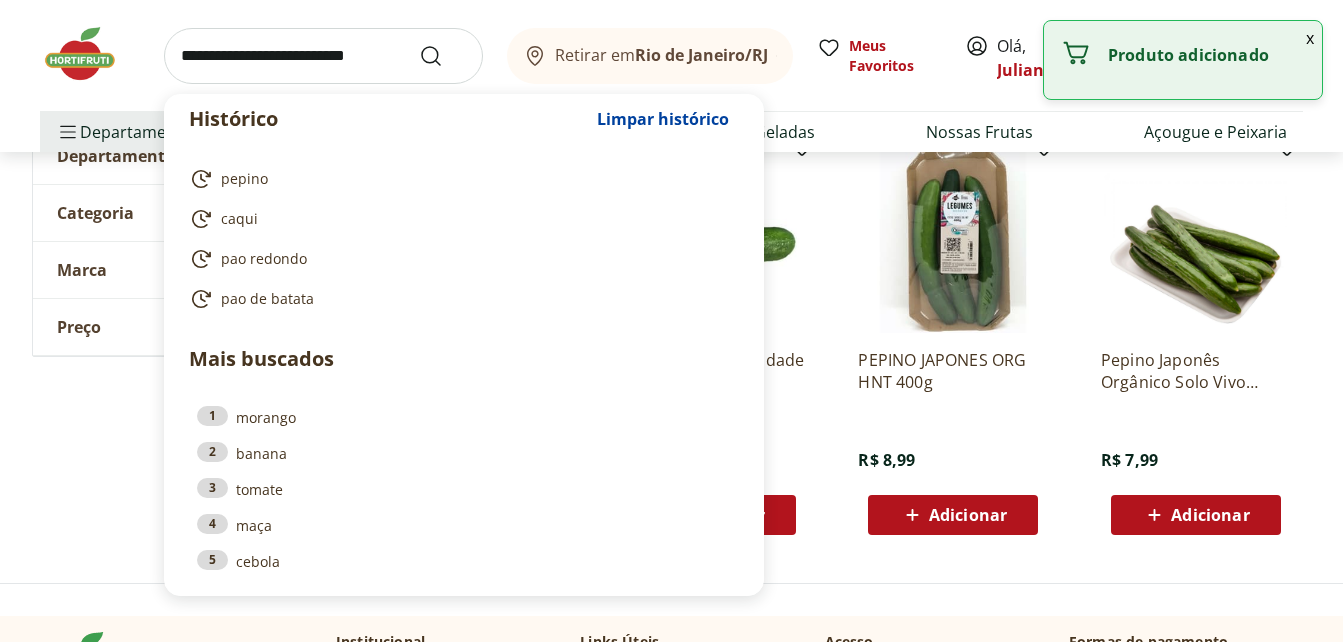 click at bounding box center [323, 56] 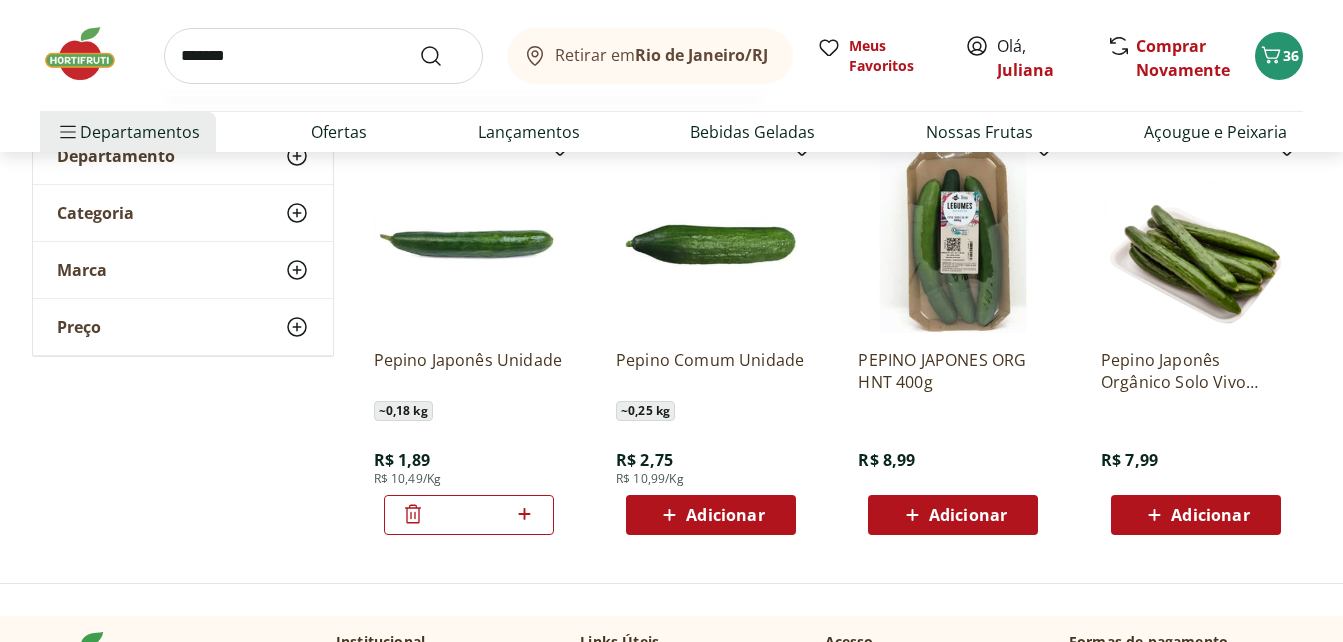 type on "*******" 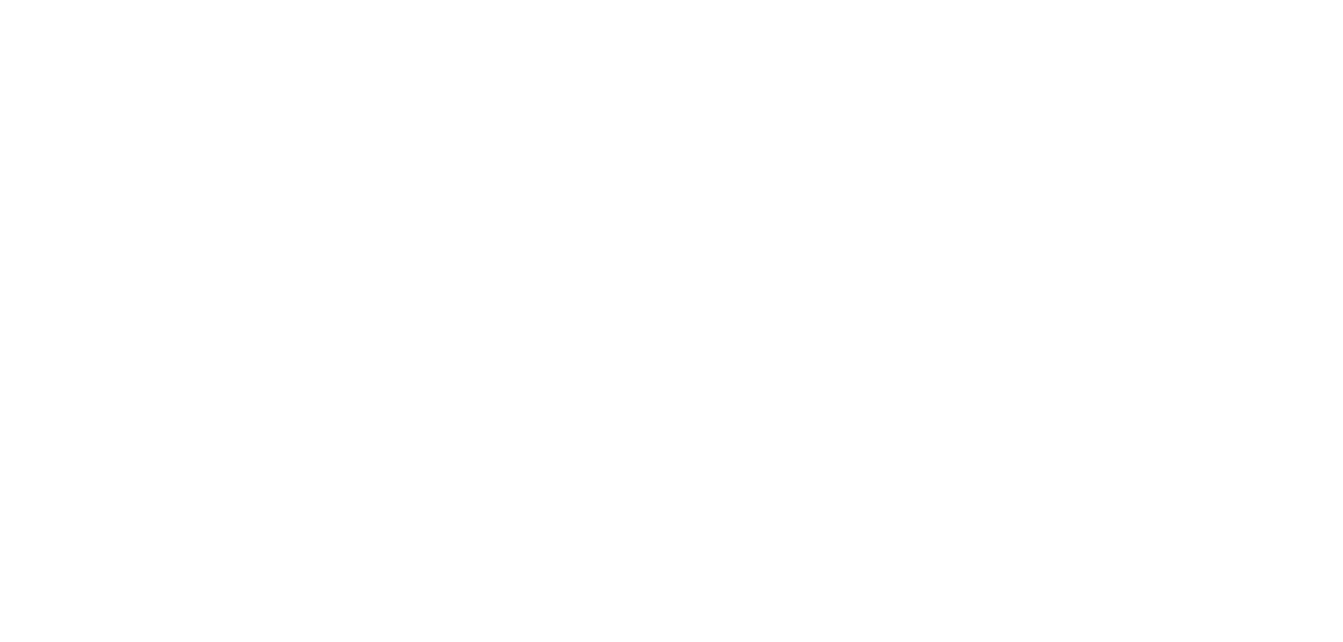 scroll, scrollTop: 0, scrollLeft: 0, axis: both 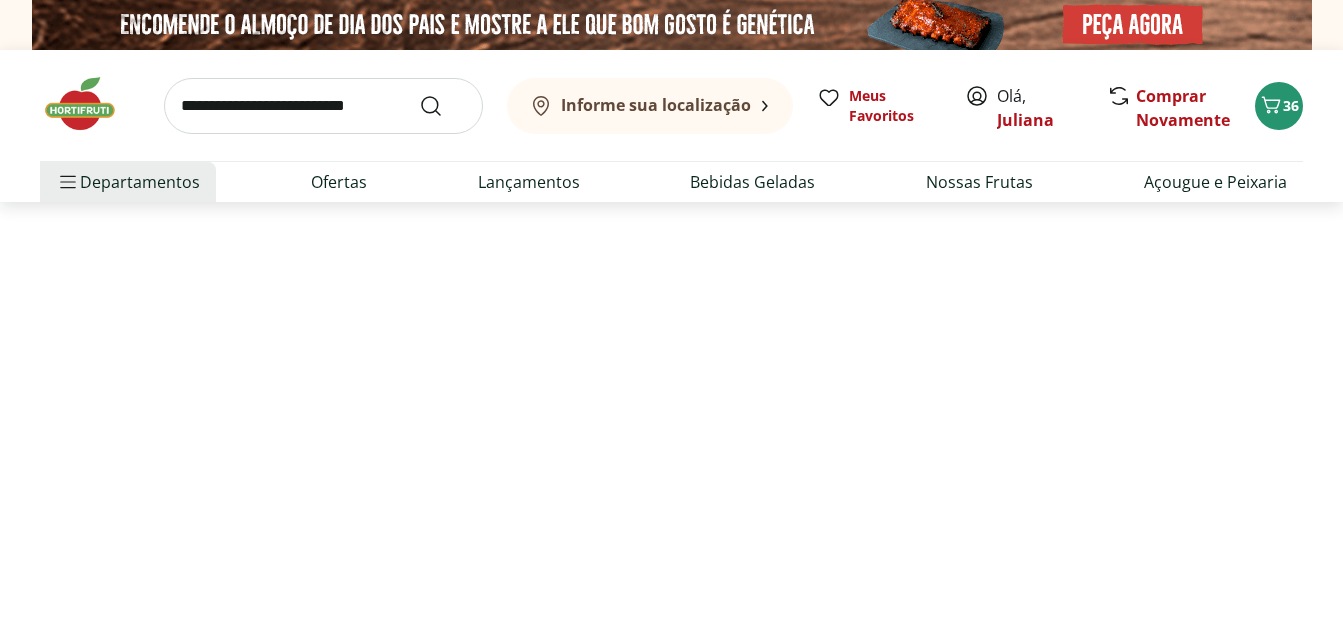 select on "**********" 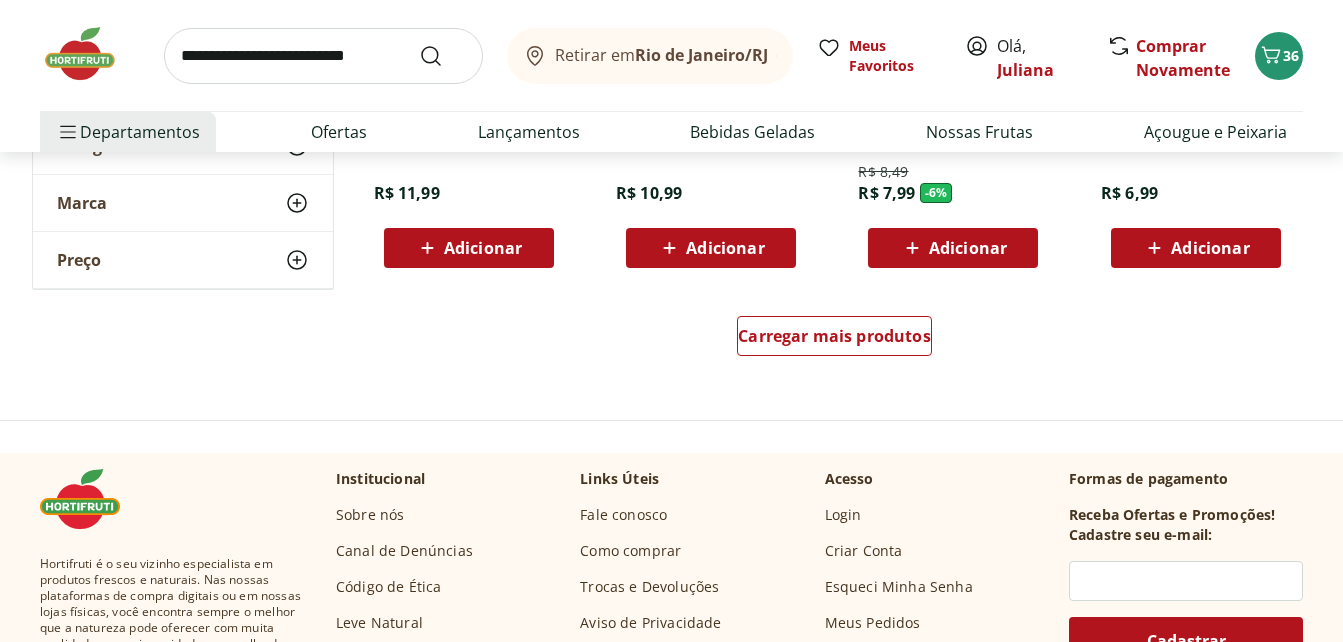 scroll, scrollTop: 1520, scrollLeft: 0, axis: vertical 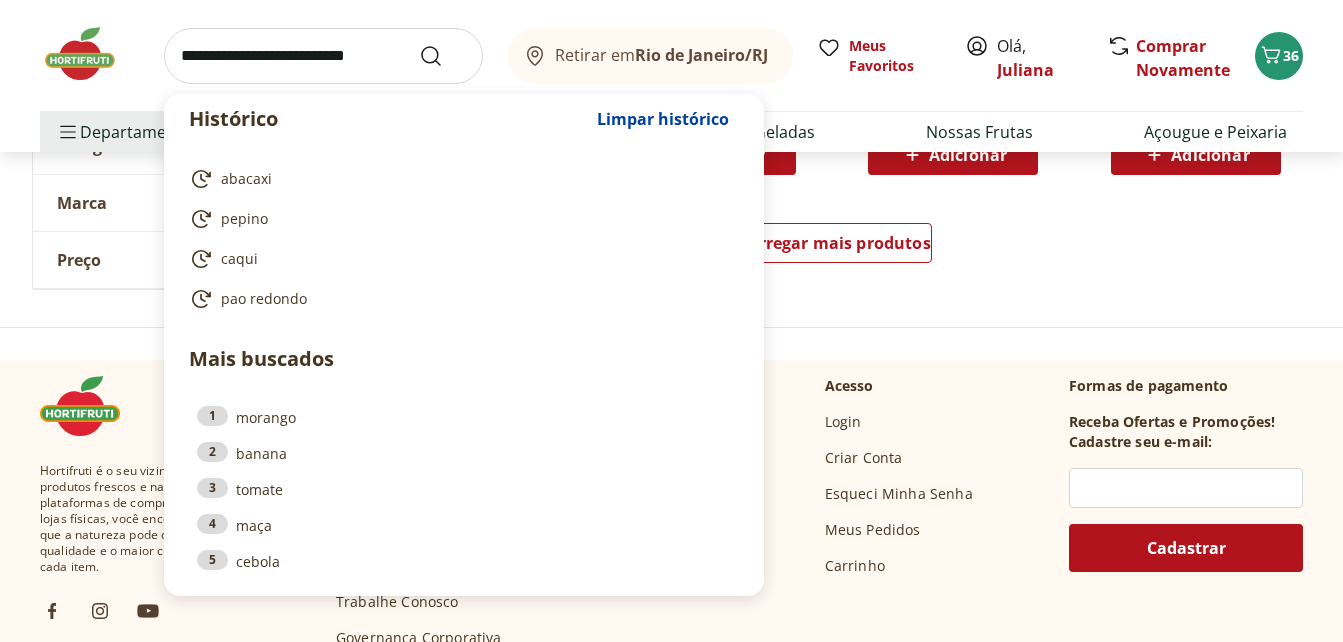click at bounding box center (323, 56) 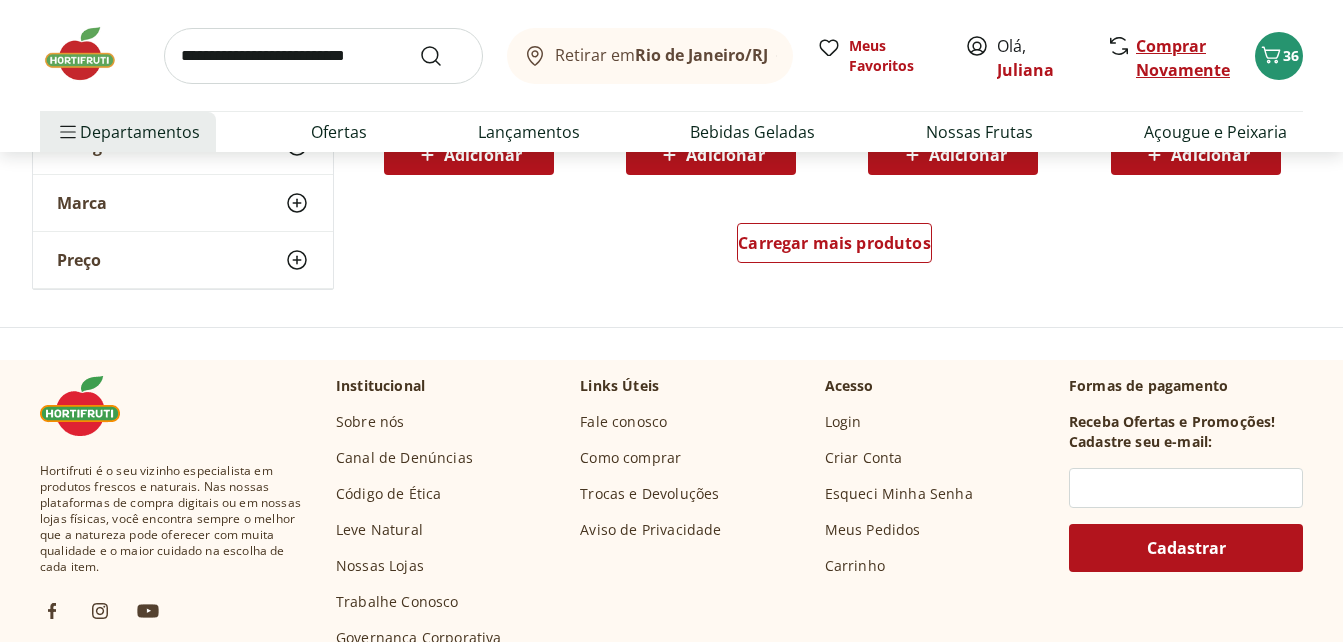 click on "Comprar Novamente" at bounding box center (1183, 58) 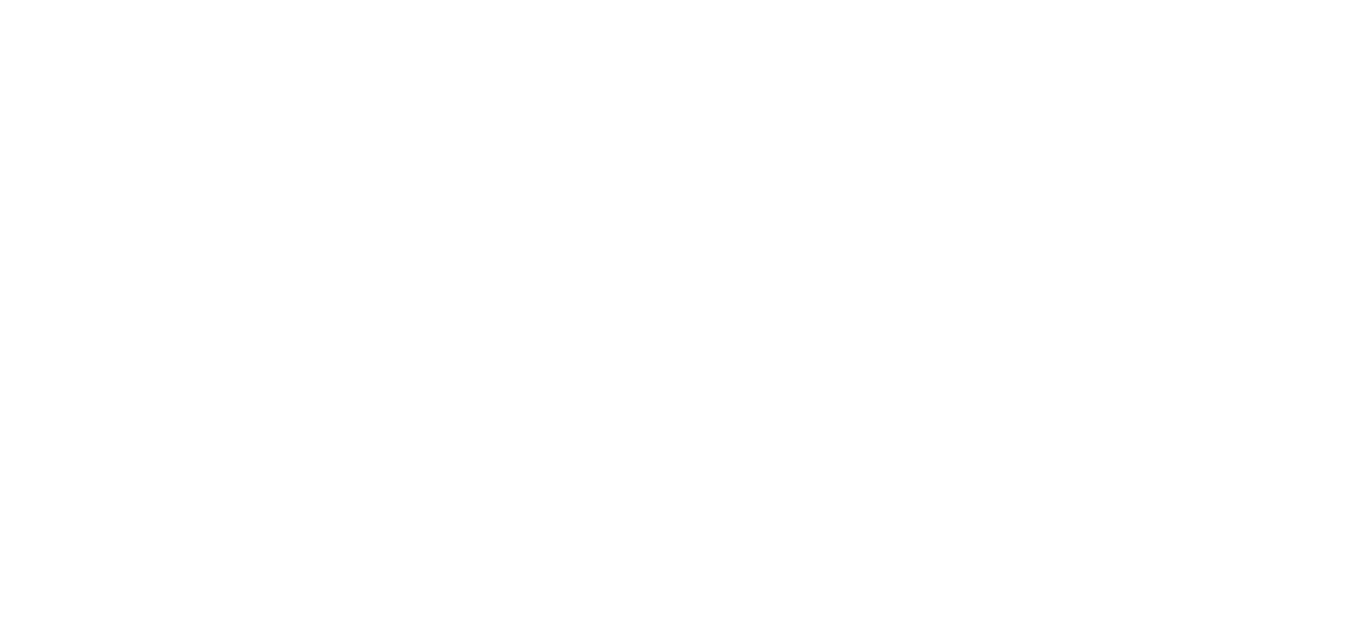 scroll, scrollTop: 0, scrollLeft: 0, axis: both 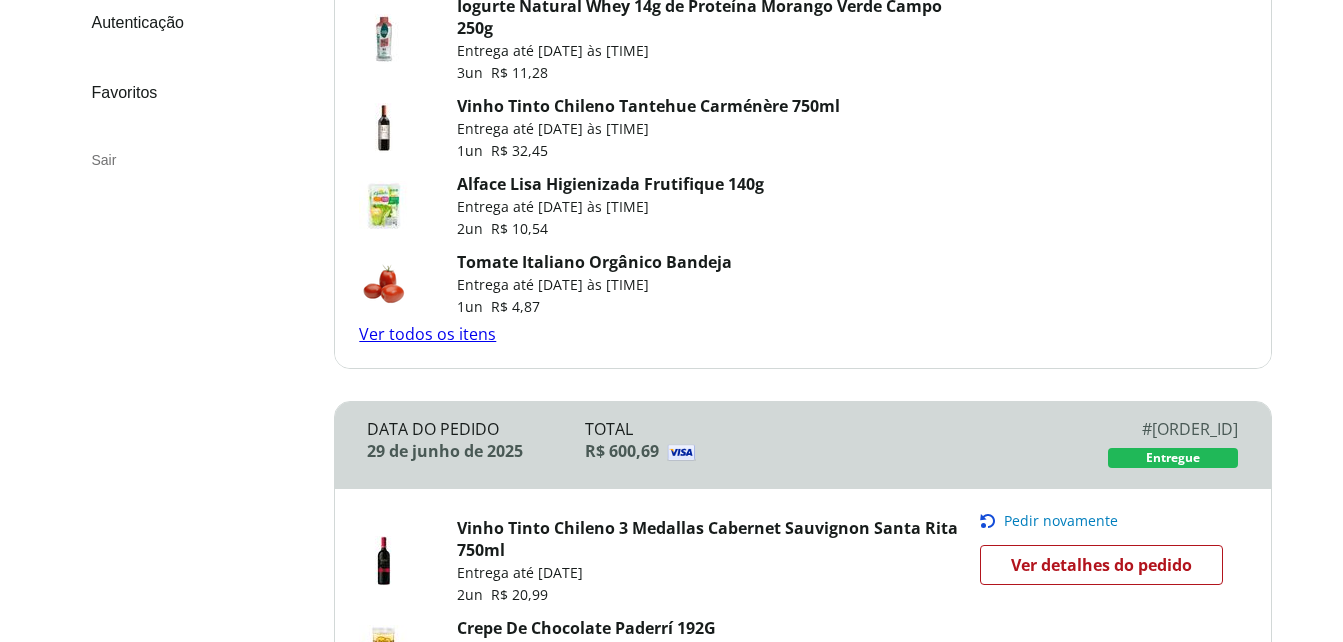 click on "Ver todos os itens" at bounding box center (427, 334) 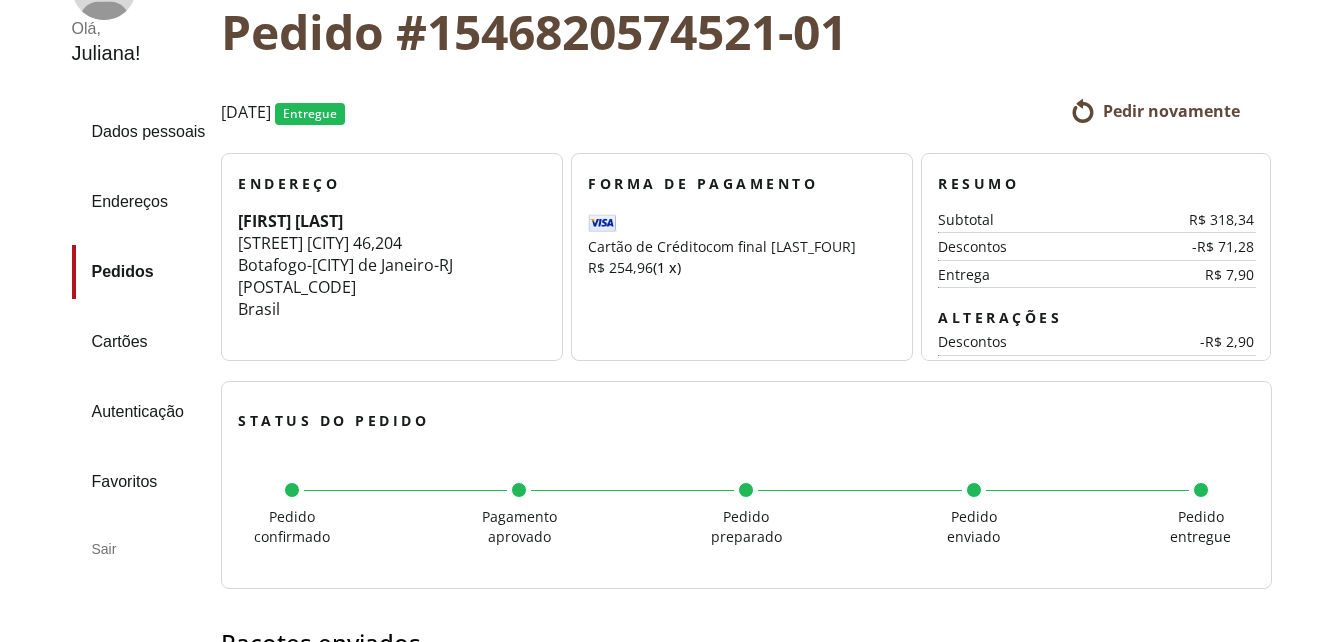 scroll, scrollTop: 117, scrollLeft: 0, axis: vertical 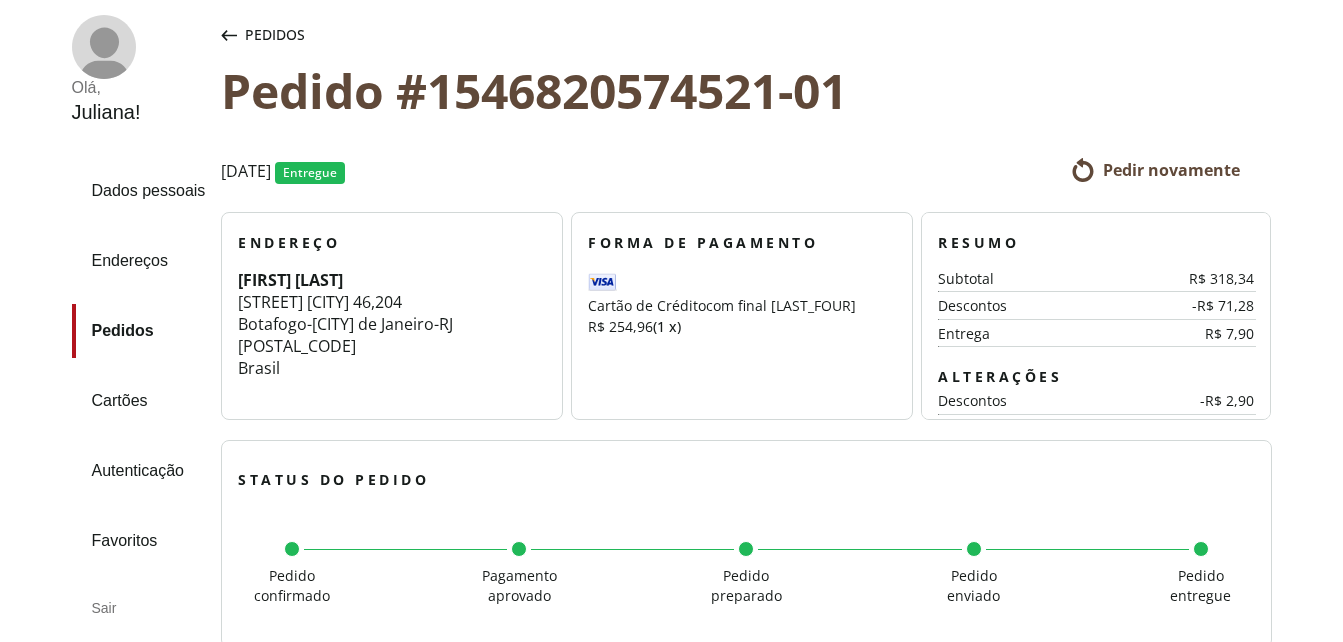 click on "Pedidos" at bounding box center [275, 35] 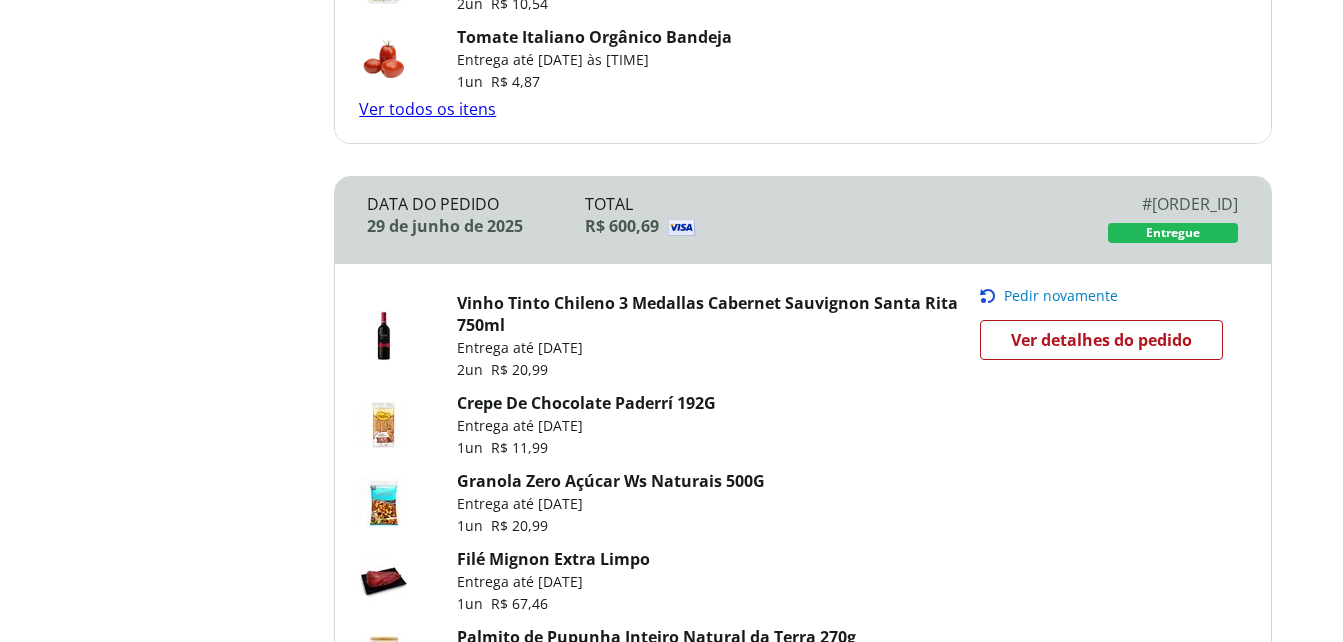 scroll, scrollTop: 800, scrollLeft: 0, axis: vertical 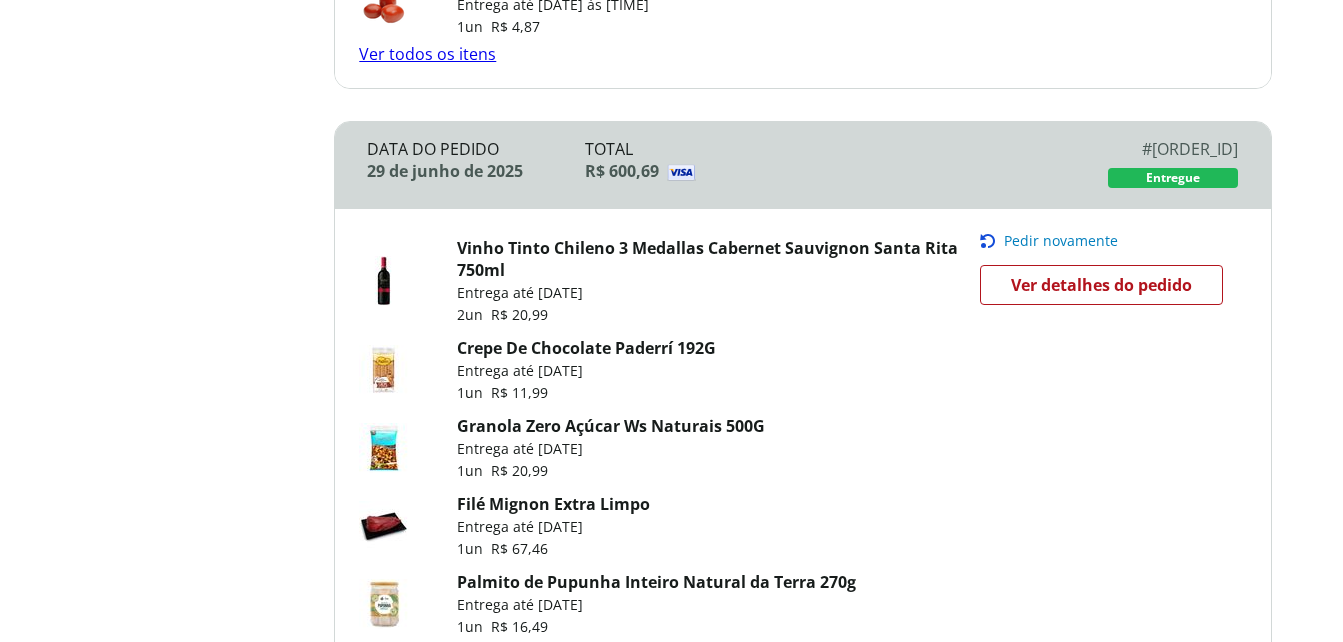 click on "Ver detalhes do pedido" at bounding box center (1101, 285) 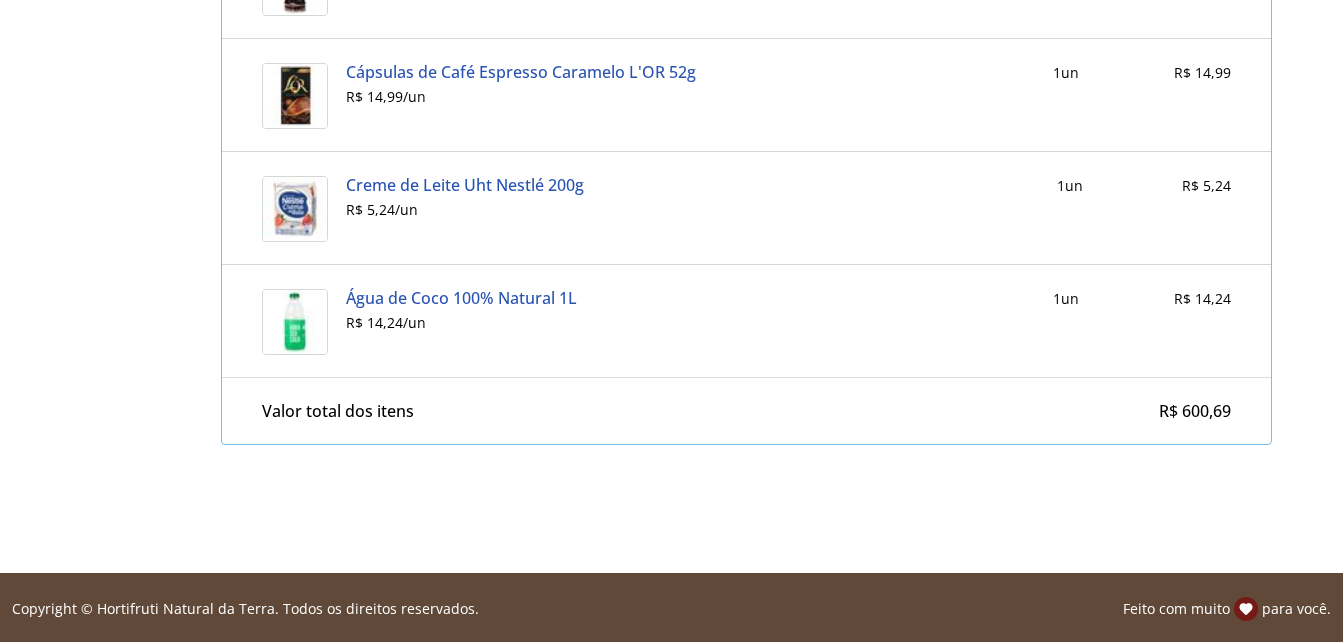 scroll, scrollTop: 4998, scrollLeft: 0, axis: vertical 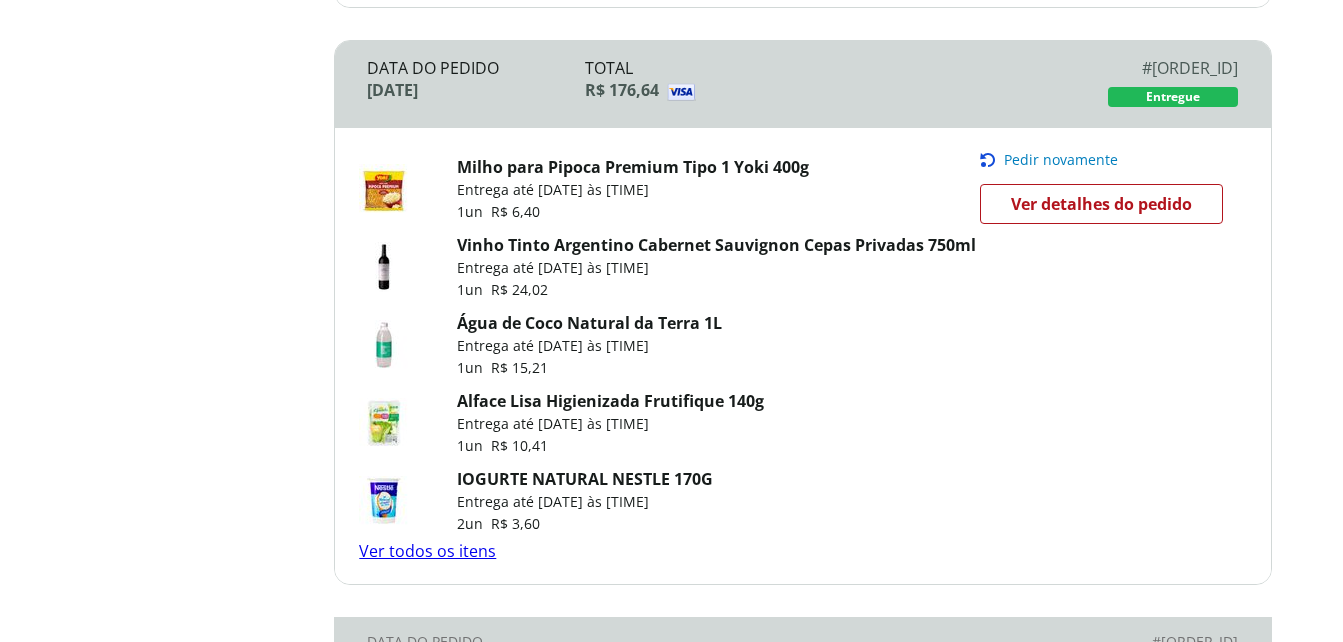 click on "Ver detalhes do pedido" at bounding box center [1101, 204] 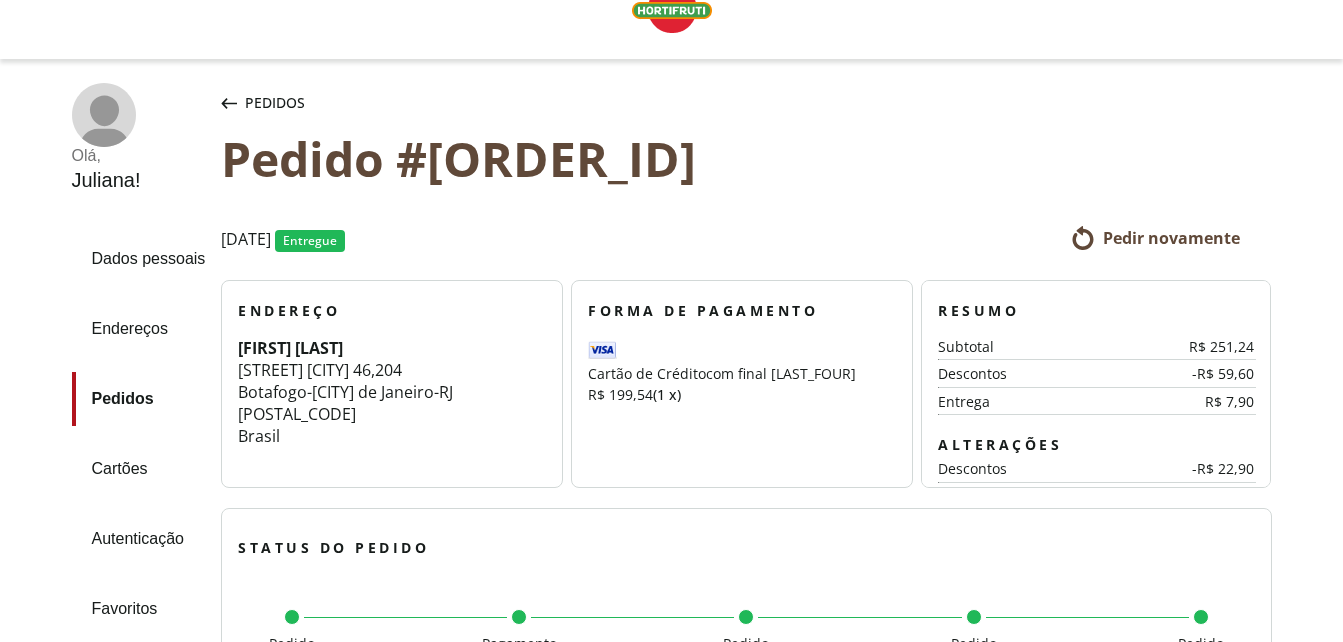 scroll, scrollTop: 0, scrollLeft: 0, axis: both 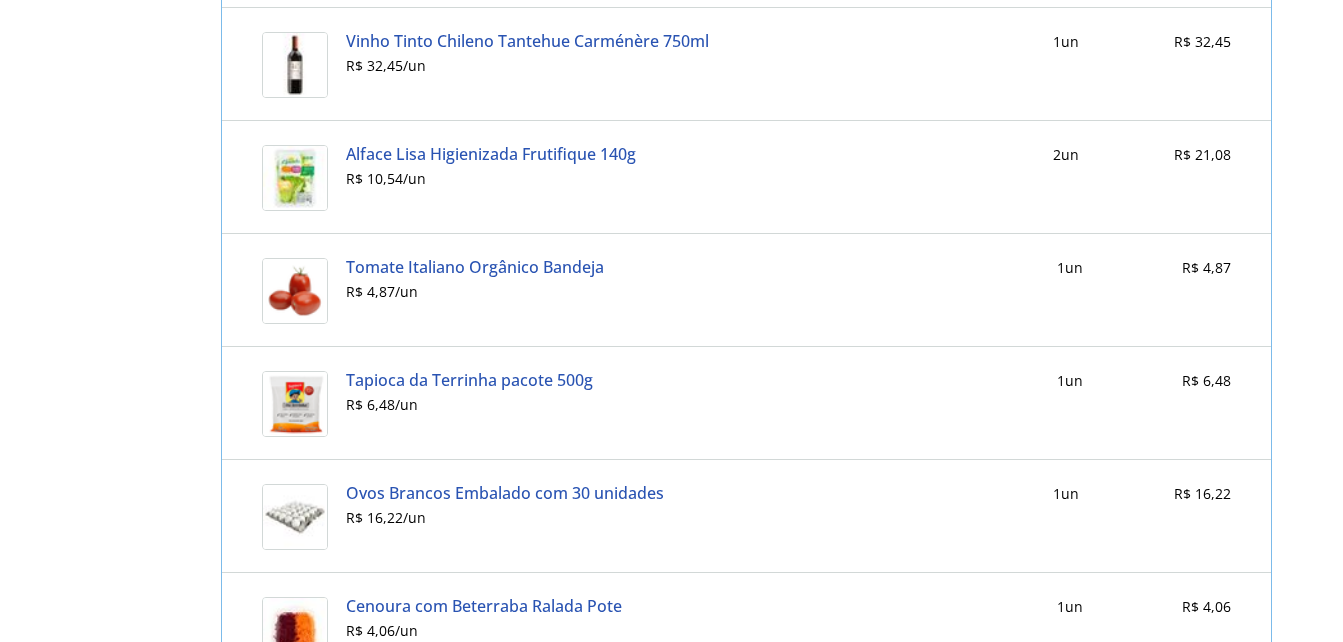 click on "Pedidos Pedido #1546820574521-01 Pedidos Pedido #1546820574521-01 14 de julho de 2025 Entregue Pedir novamente Endereço Juliana Barros Rua Paulo Barreto   46 ,  204 Botafogo  -  Rio de Janeiro  -  RJ 22280010 Brasil Forma de Pagamento Cartão de Crédito  com final 9663   R$ 254,96  (1 x) Informações adicionais connectorMetadata : [{"name":"paymentIdApi","value":"*****"}] ReturnCode : 00 acquirer : Cielo30 authId : 029793 status : approved paymentId : 9571DC901F324C128062ACD76E6880BA authorizationId : 029793 delayToAutoSettle : 1 generatedCardToken : null Message : Transacao autorizada nsu : 063001 code : 00 message : Transacao autorizada Tid : 27689629234N6IP53E6C tid : 27689629234N6IP53E6C Resumo Subtotal R$ 318,34 Descontos -R$ 71,28 Entrega R$ 7,90 Alterações Descontos -R$ 2,90 Total R$ 252,06 Status do pedido Pedido entregue Pedido confirmado Pagamento aprovado Pedido preparado Pedido enviado Pedido entregue Pacotes enviados 22 Pacote  Entrega terça-feira, 15 de julho, entre 13:00 e 15:00 un" at bounding box center [766, 673] 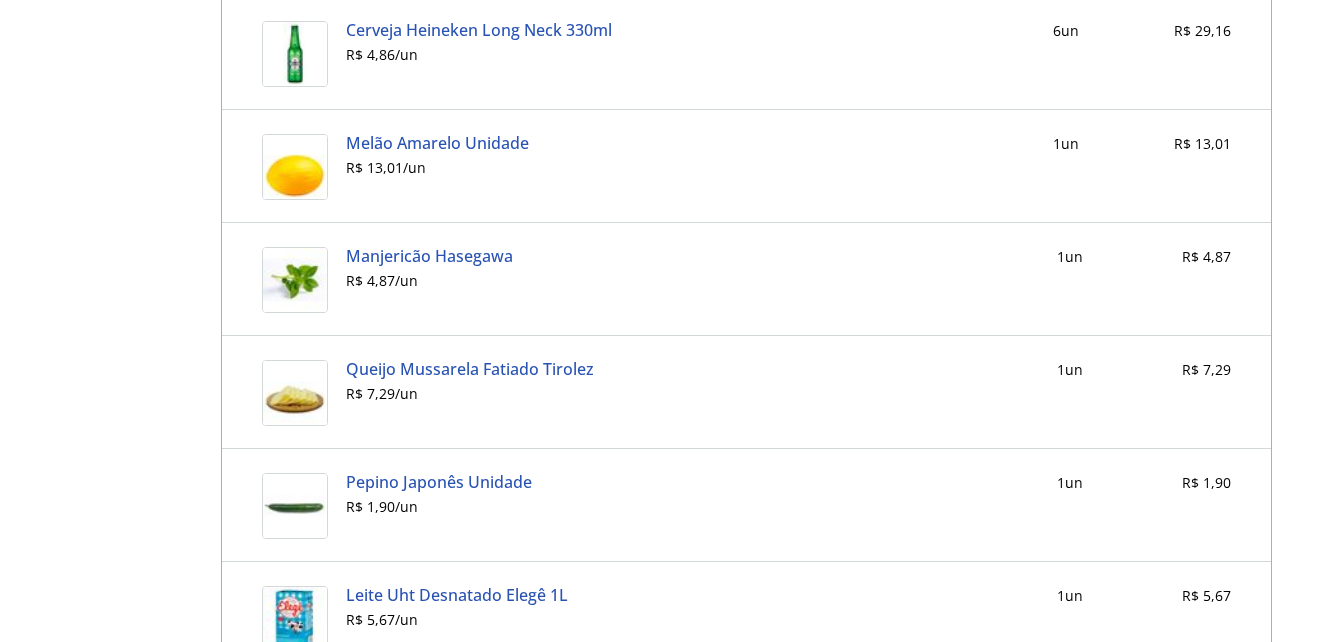 scroll, scrollTop: 2744, scrollLeft: 0, axis: vertical 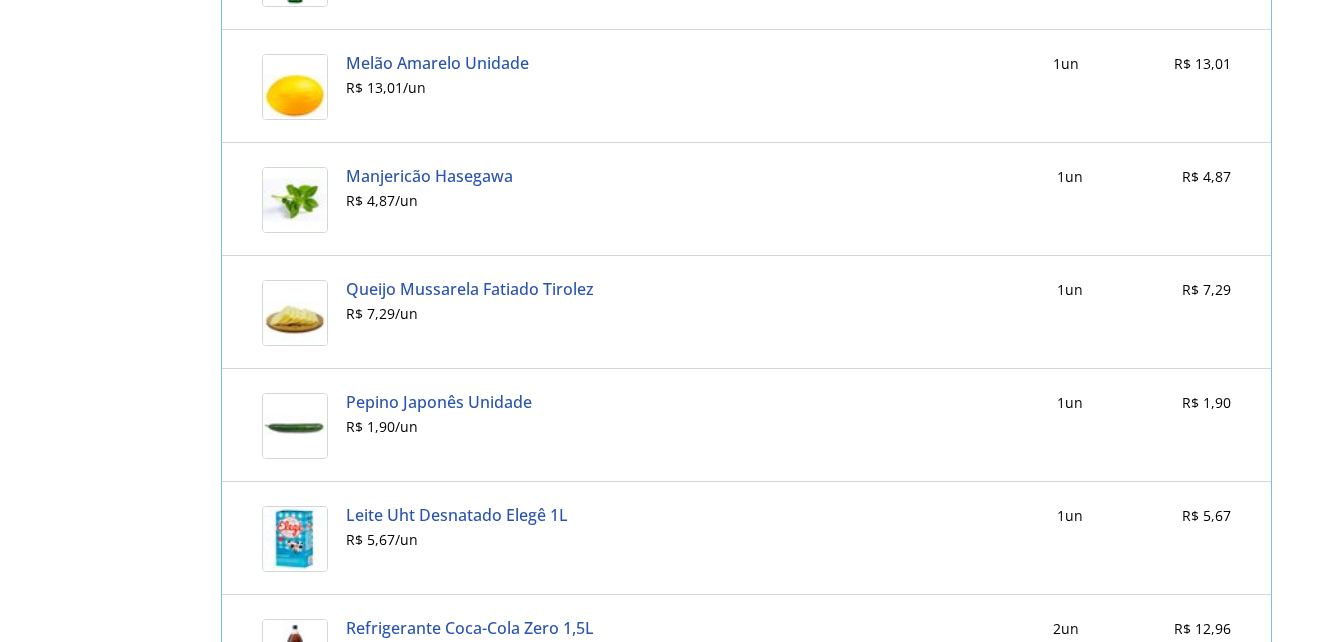 click on "Manjericão Hasegawa" at bounding box center [429, 176] 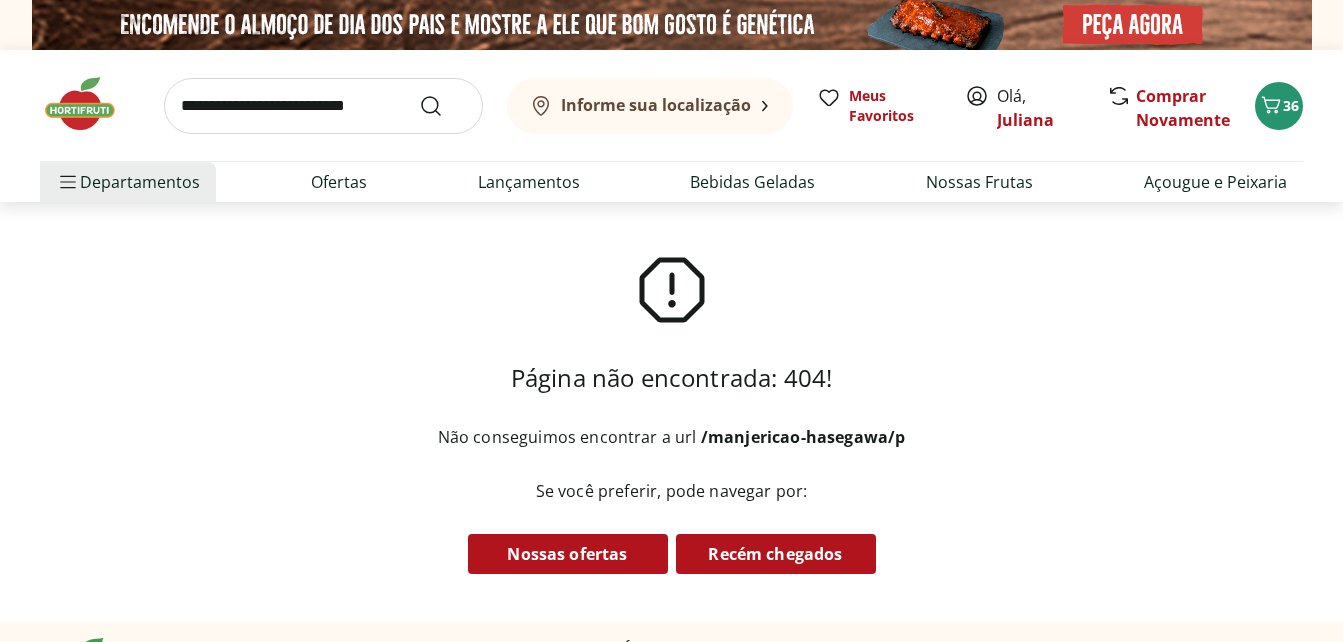 scroll, scrollTop: 0, scrollLeft: 0, axis: both 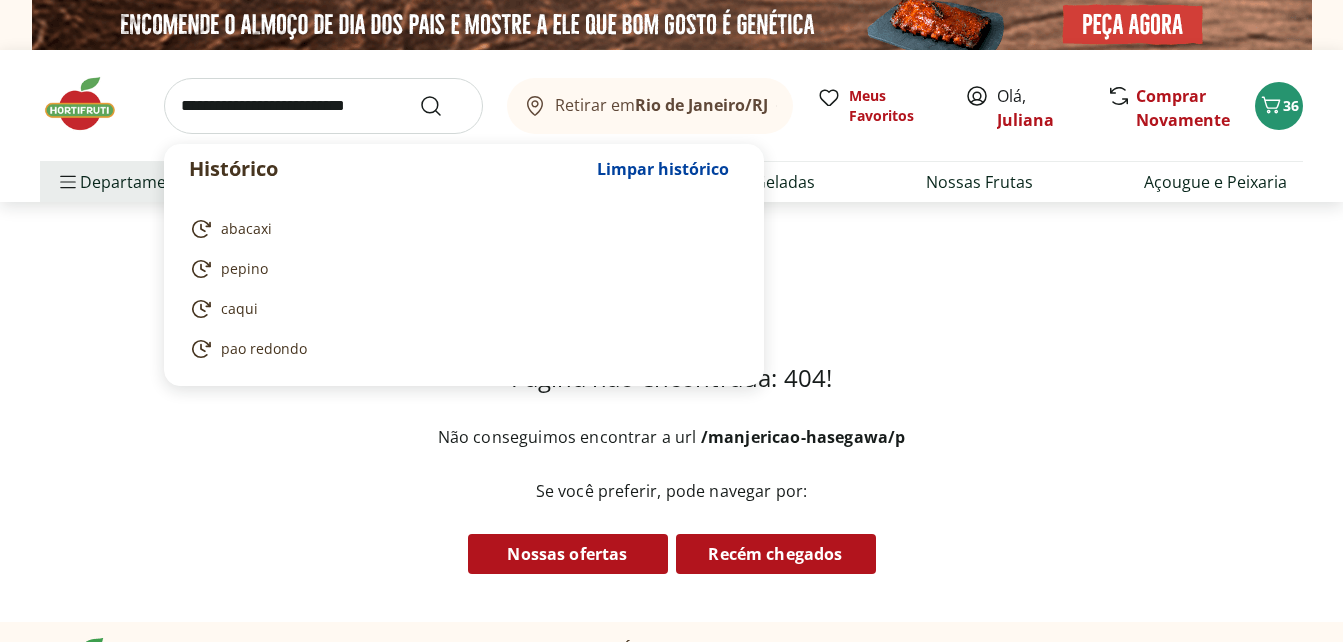 click at bounding box center [323, 106] 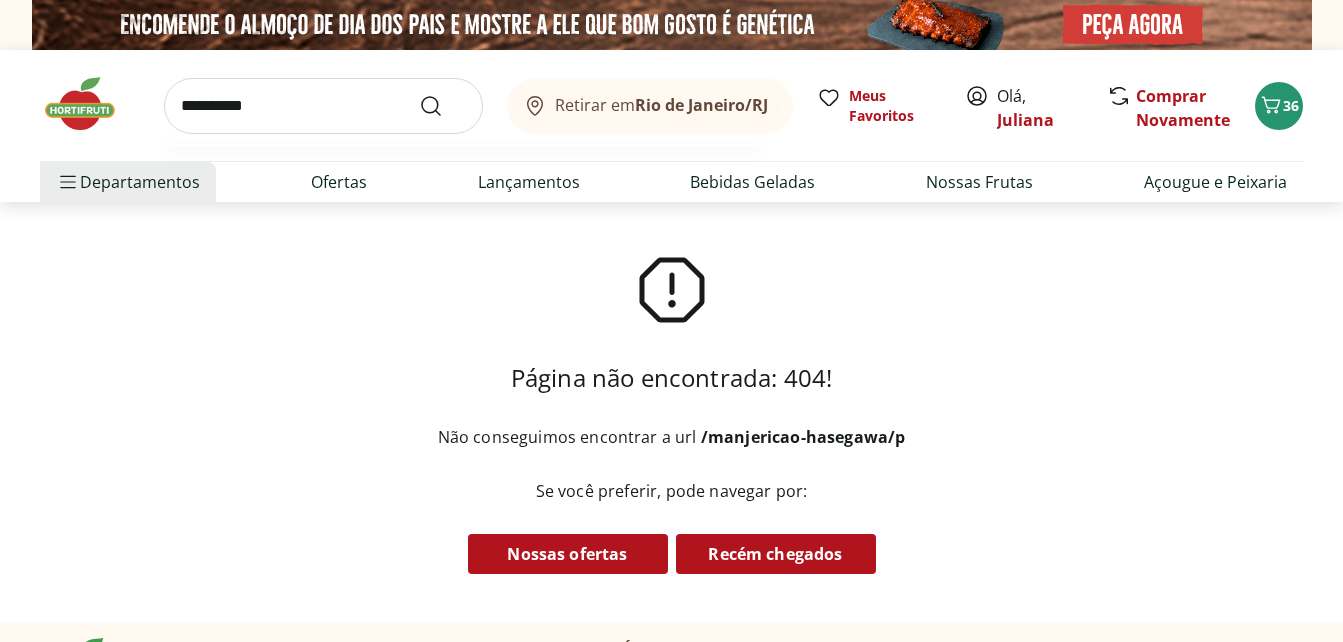 type on "**********" 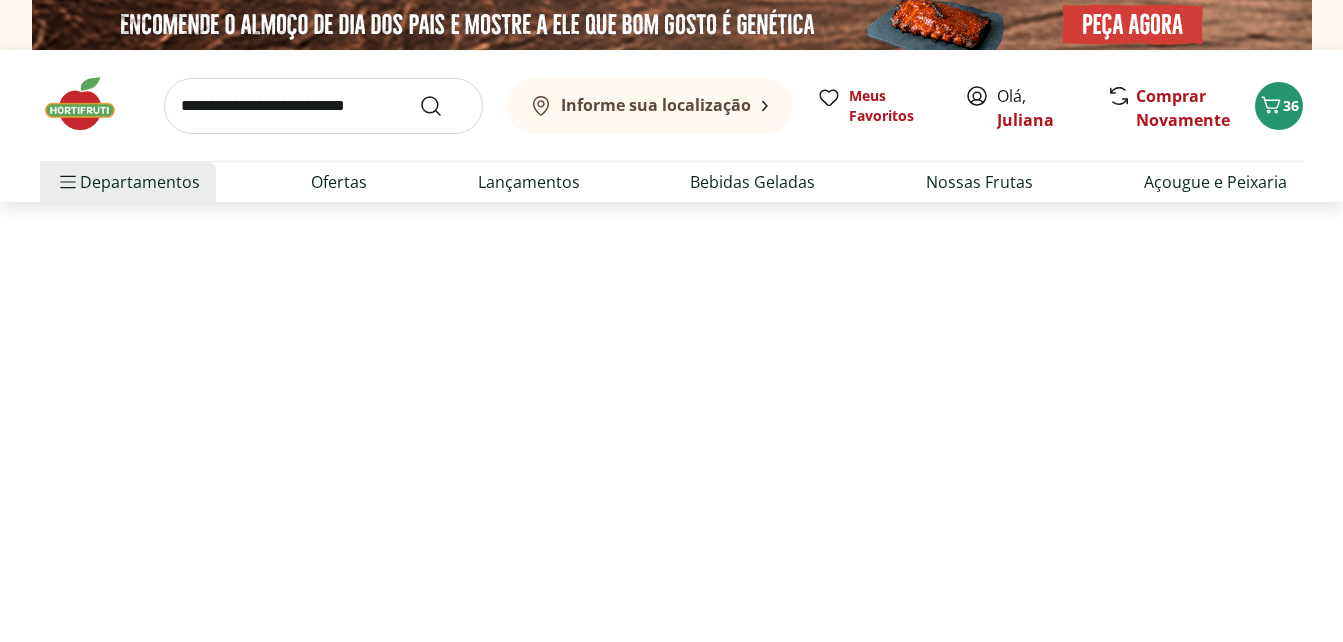 select on "**********" 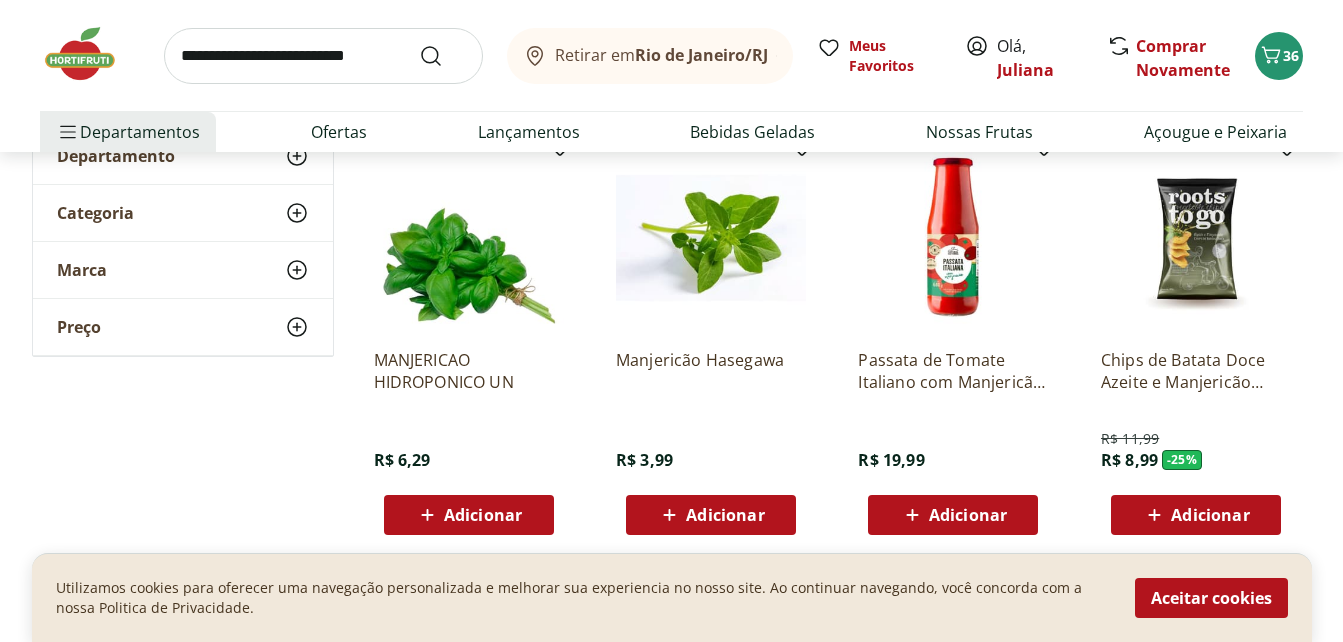 scroll, scrollTop: 320, scrollLeft: 0, axis: vertical 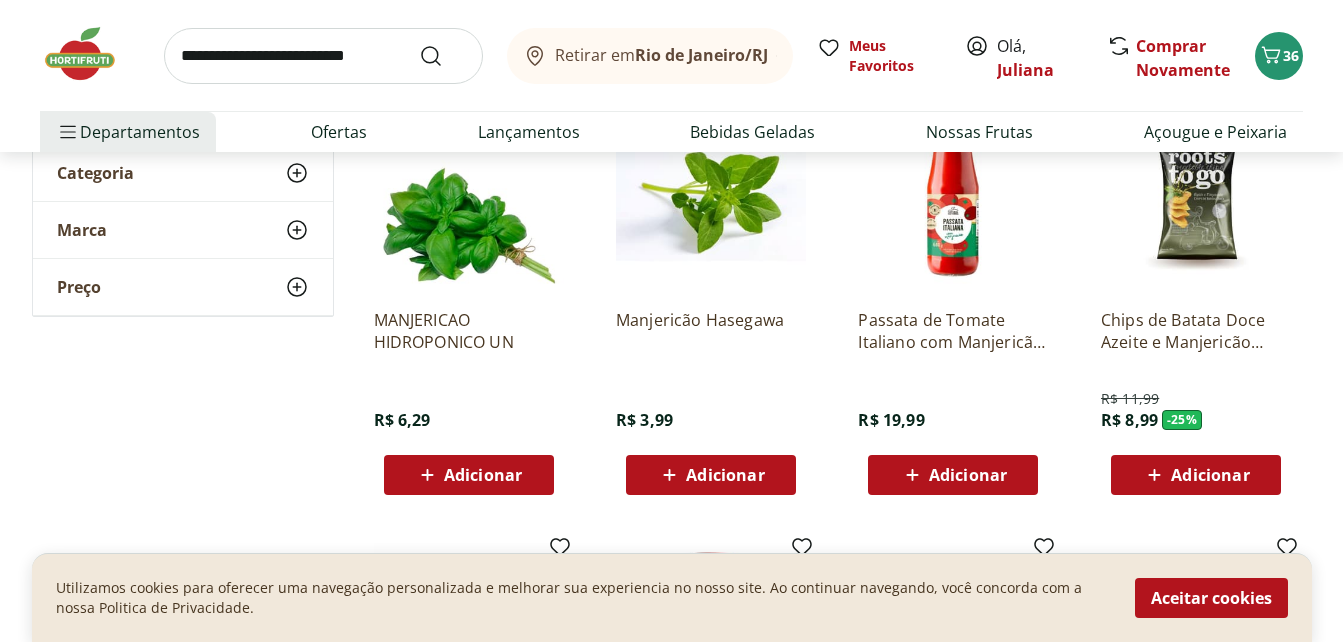 click on "Adicionar" at bounding box center [725, 475] 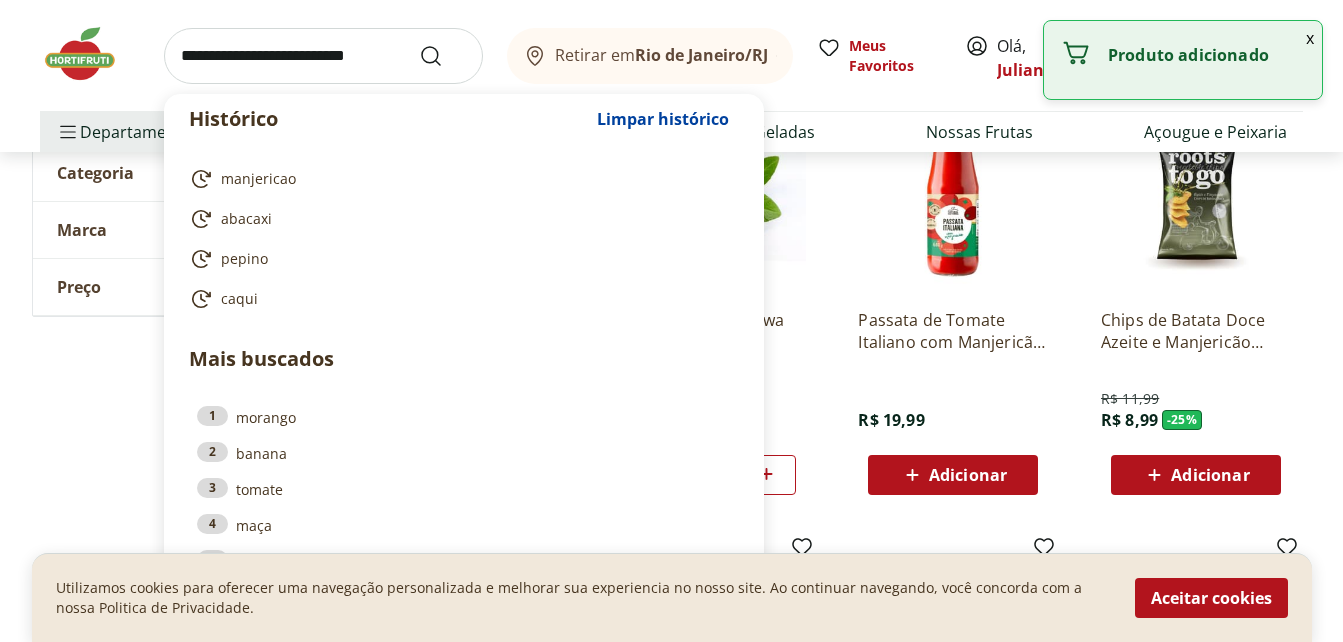 click at bounding box center (323, 56) 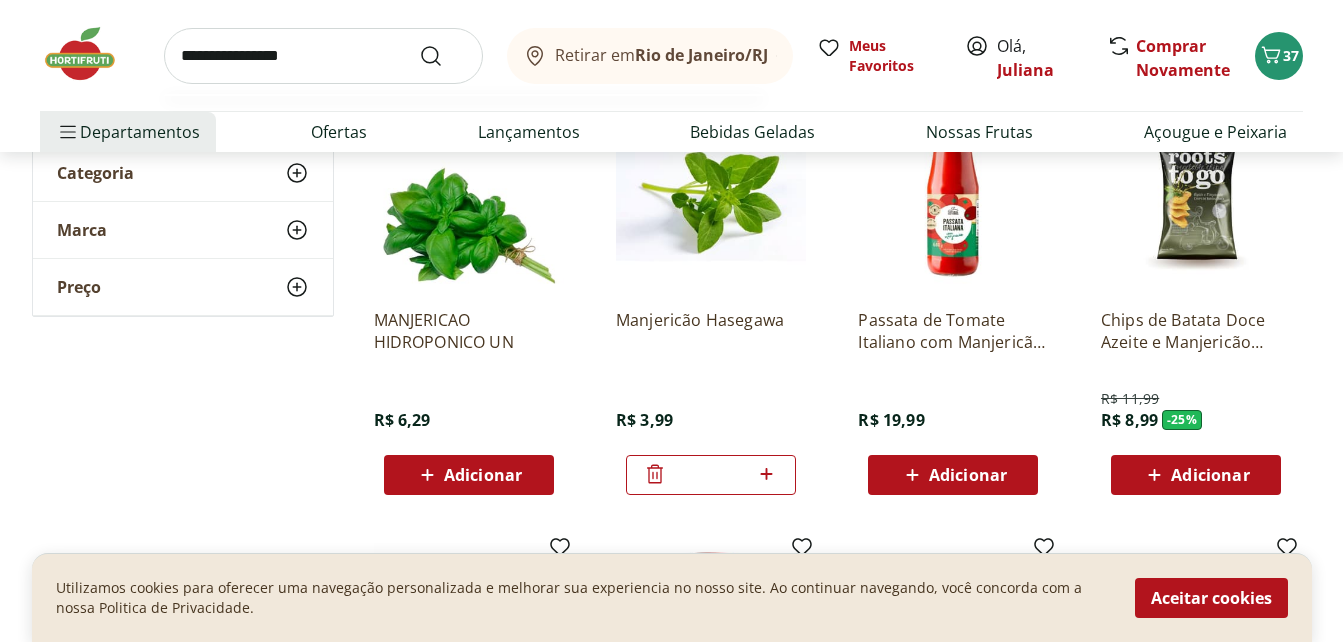 type on "**********" 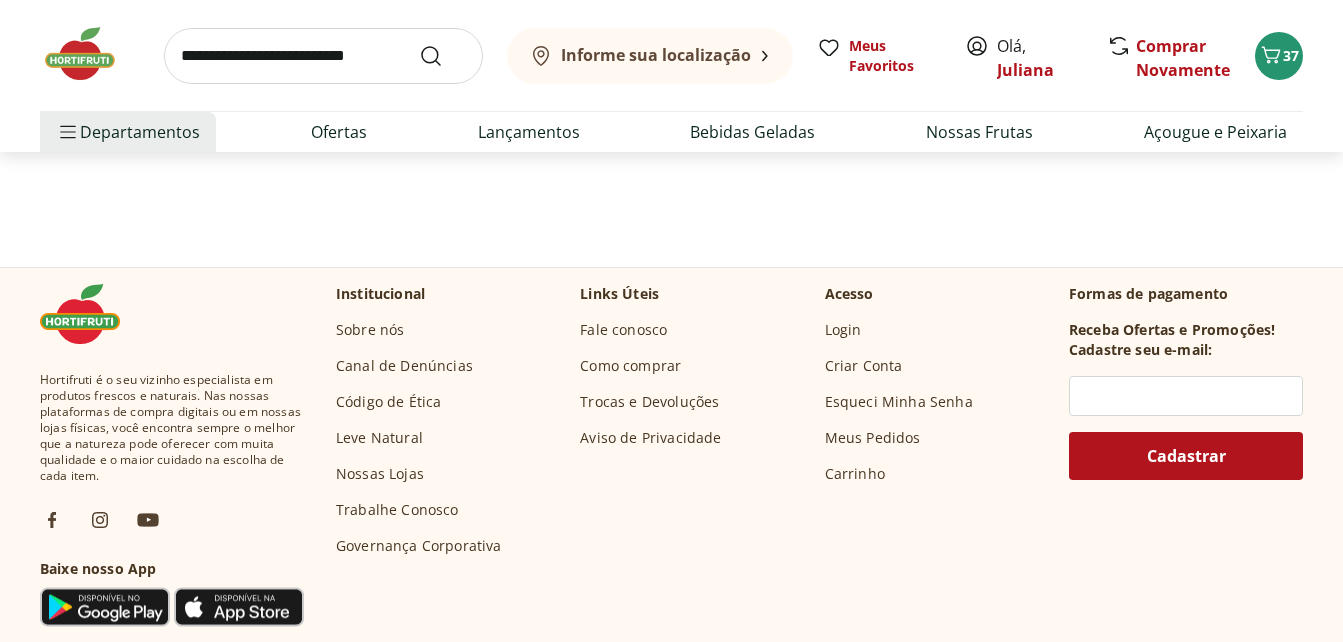 scroll, scrollTop: 0, scrollLeft: 0, axis: both 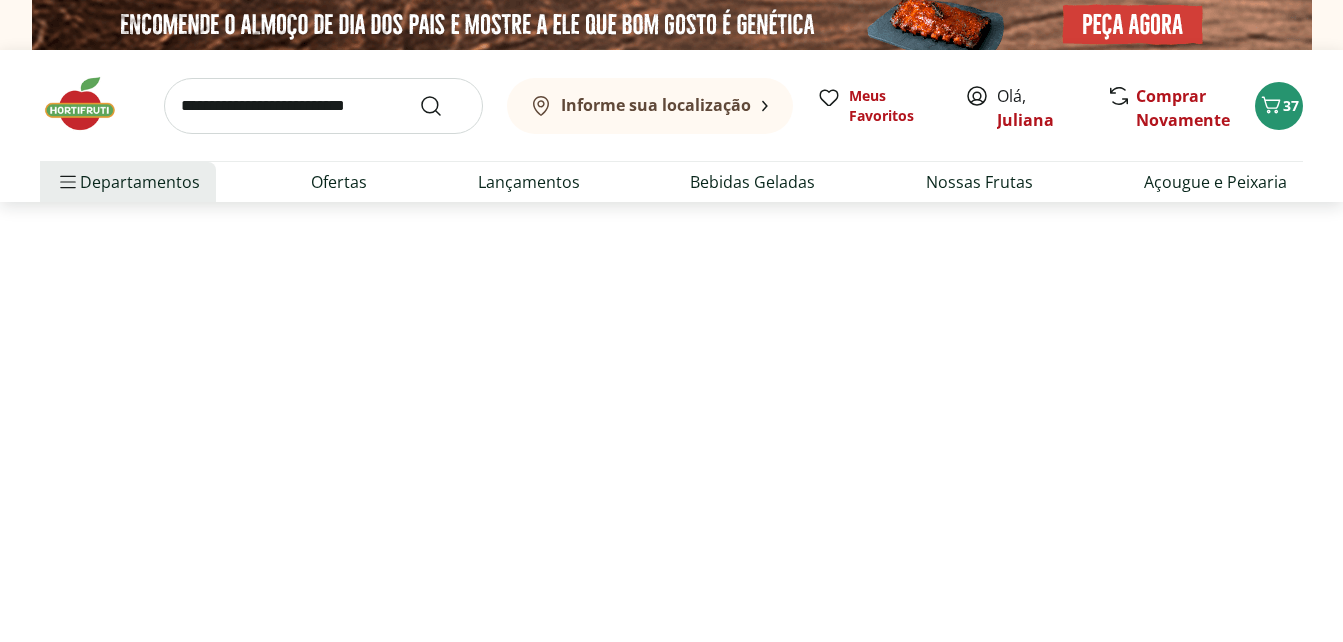 select on "**********" 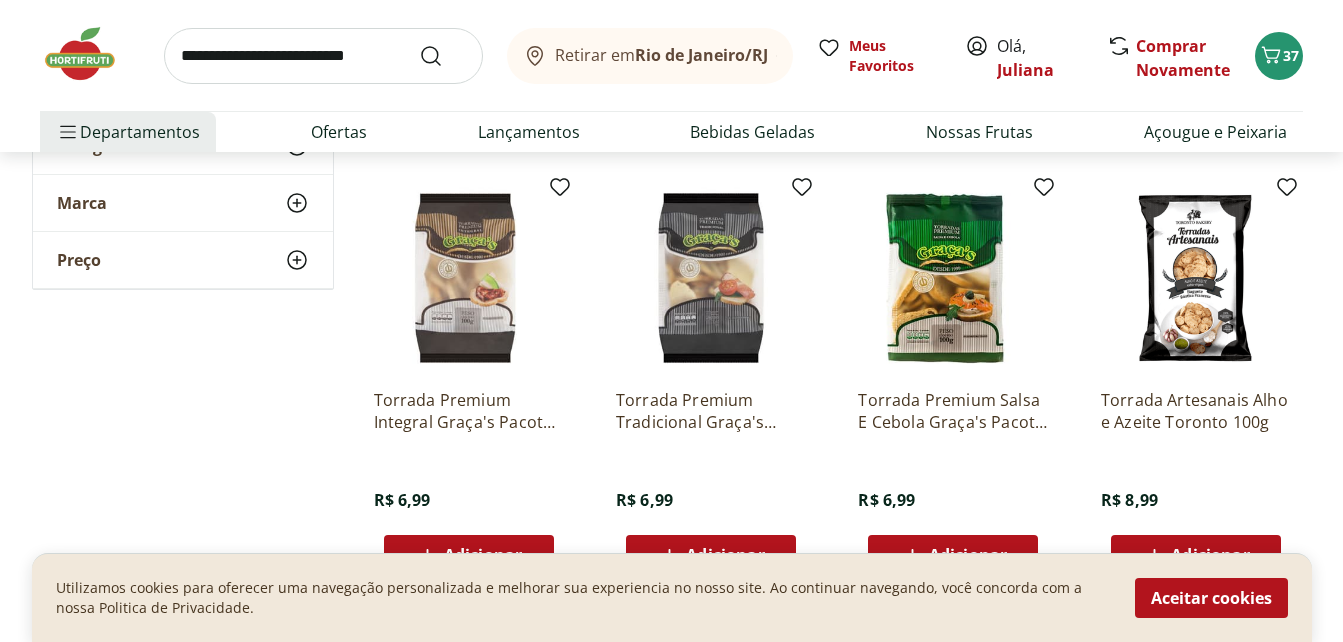 scroll, scrollTop: 720, scrollLeft: 0, axis: vertical 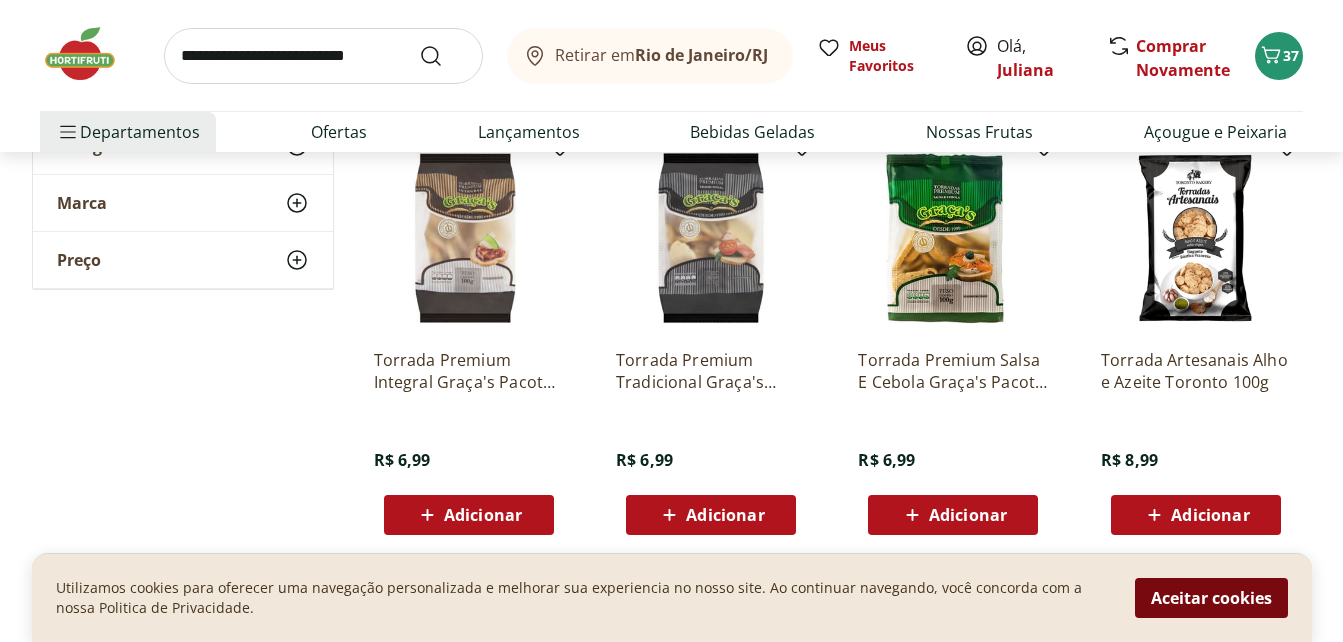 click on "Aceitar cookies" at bounding box center (1211, 598) 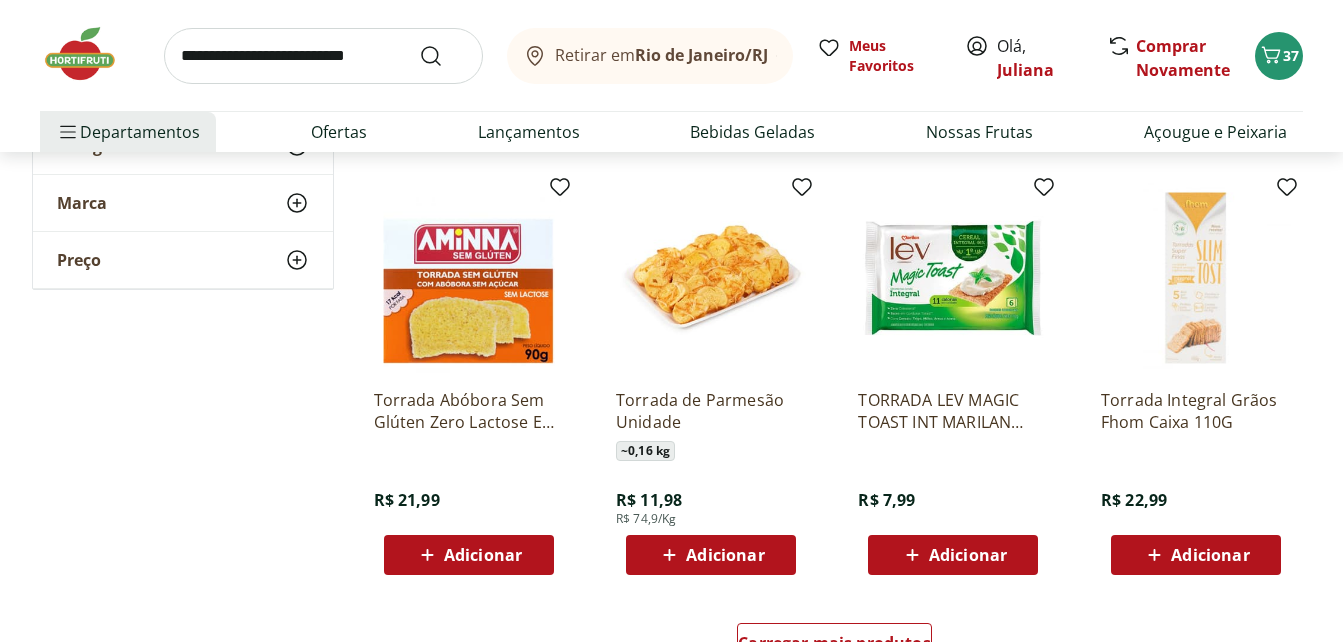 scroll, scrollTop: 1160, scrollLeft: 0, axis: vertical 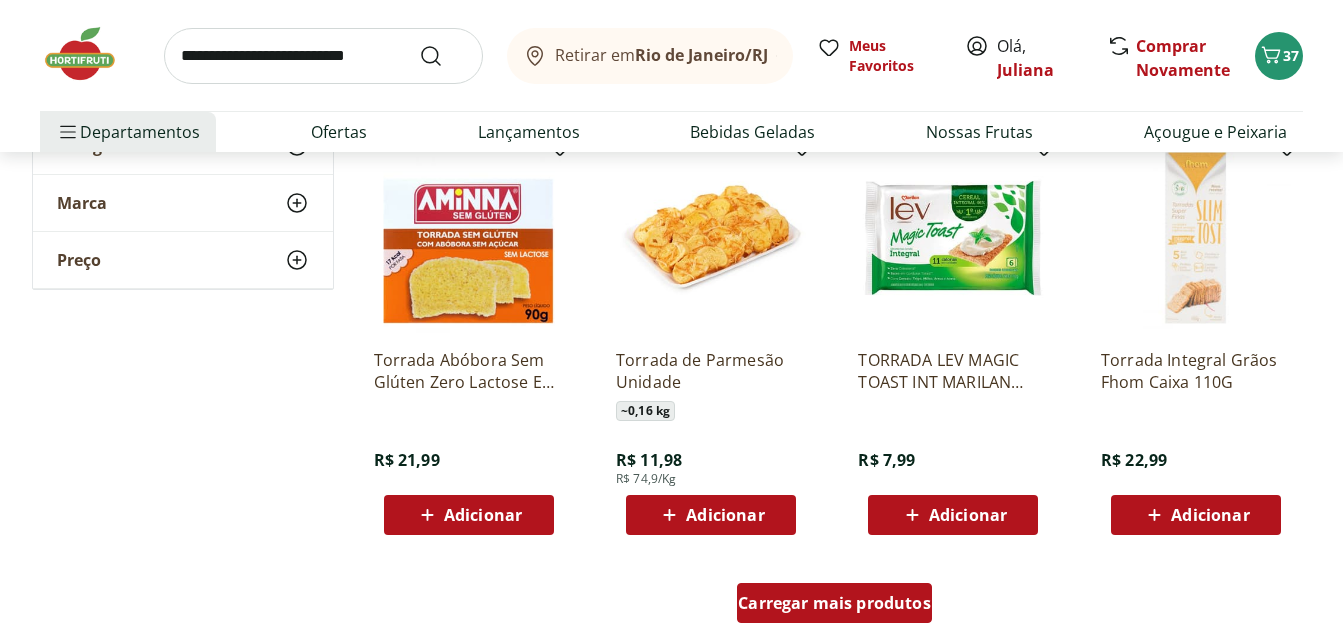 click on "Carregar mais produtos" at bounding box center [834, 603] 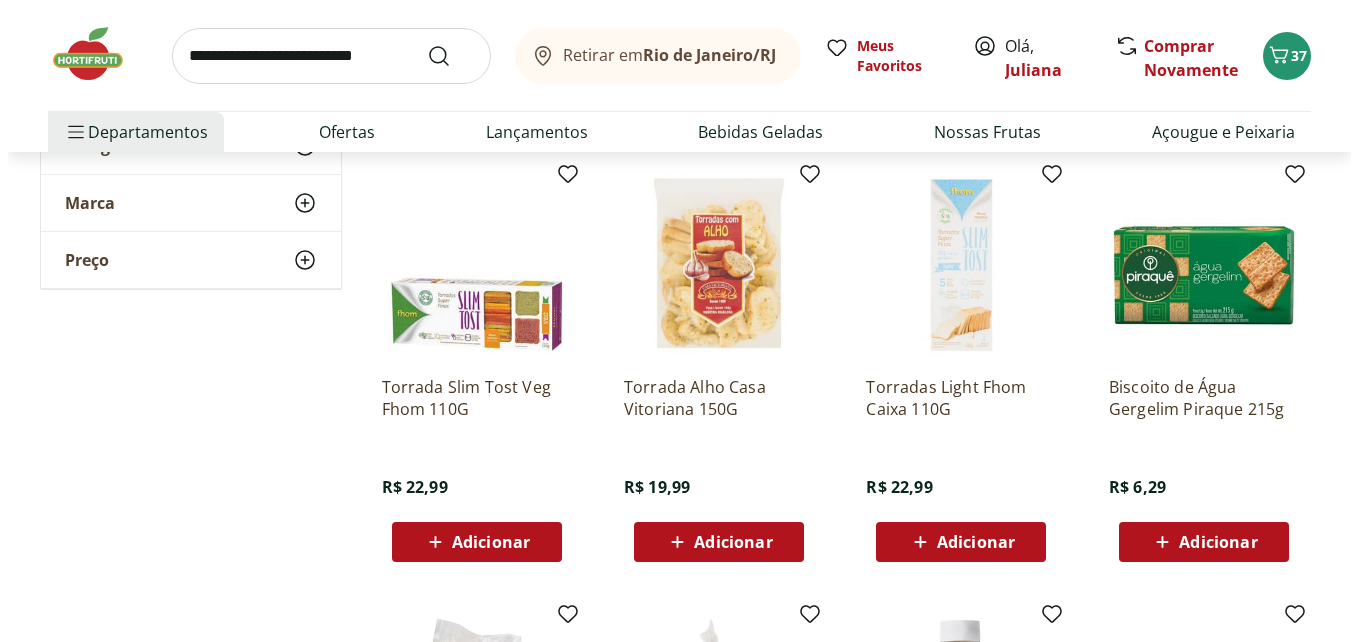 scroll, scrollTop: 2000, scrollLeft: 0, axis: vertical 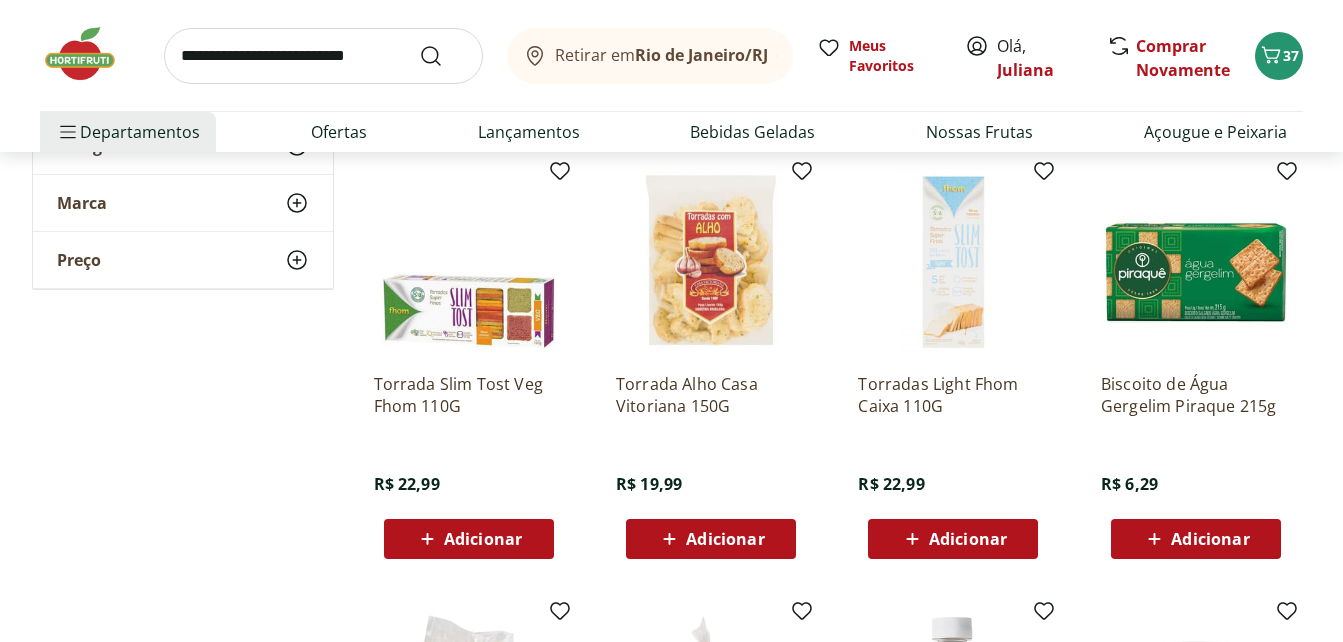 click on "Adicionar" at bounding box center (1196, 539) 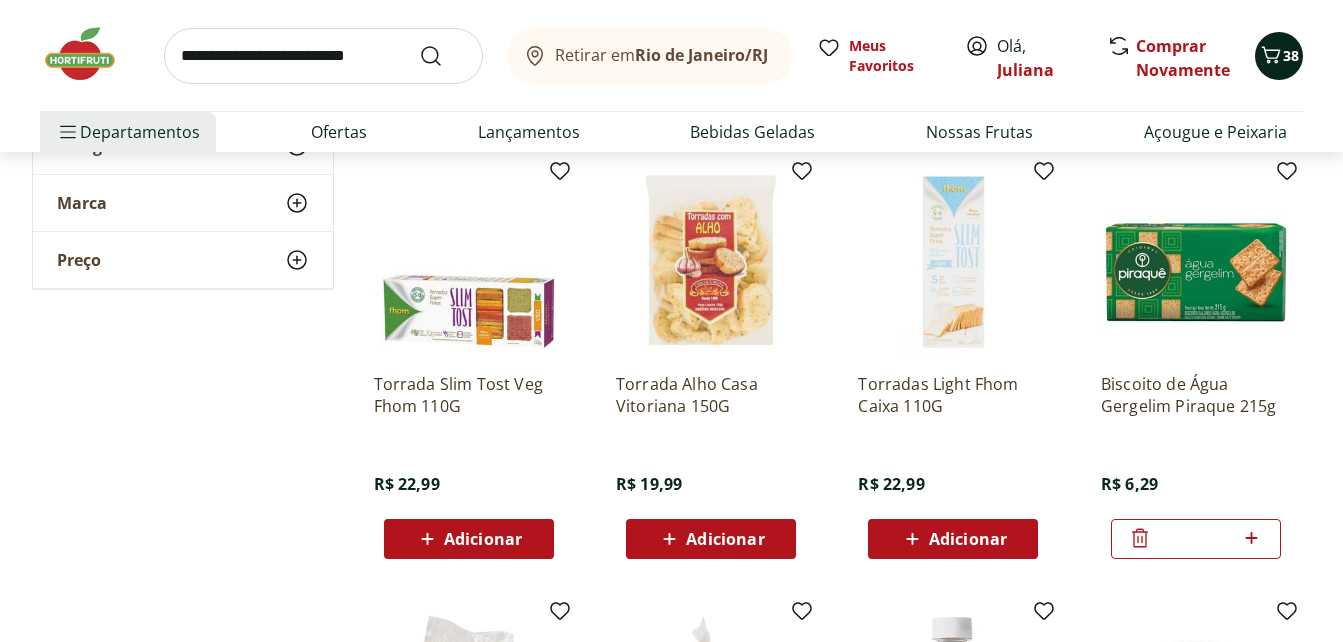 click on "38" at bounding box center [1279, 56] 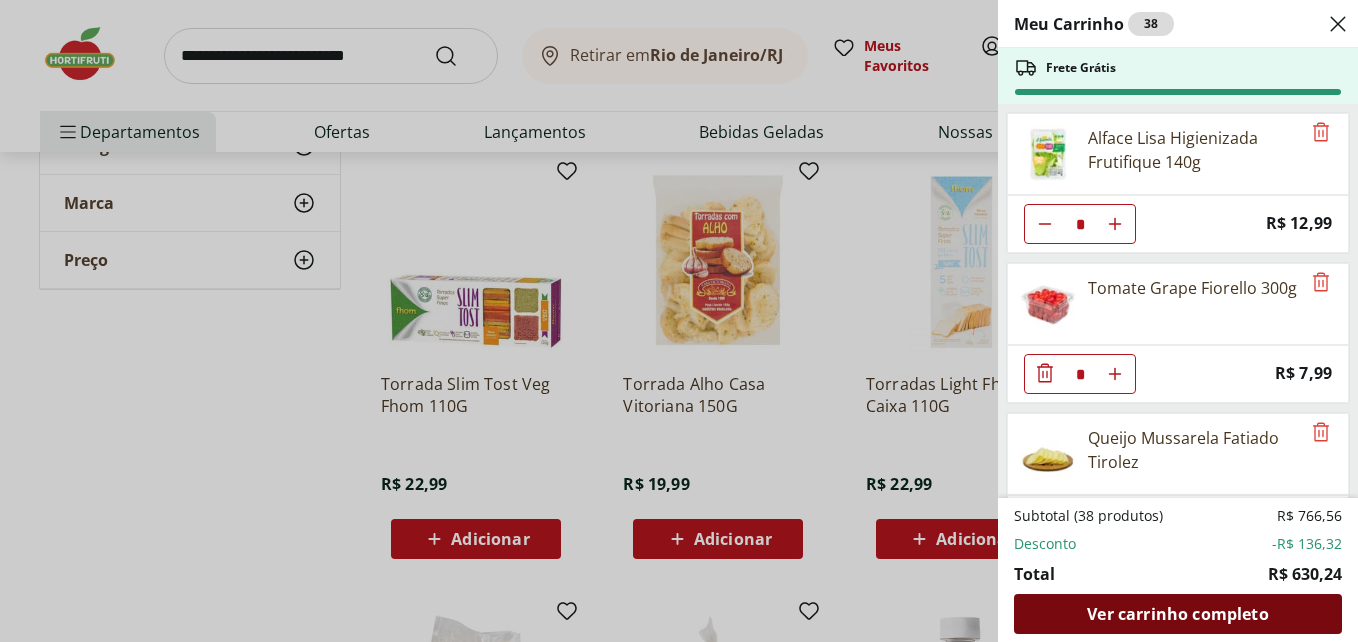 click on "Ver carrinho completo" at bounding box center [1177, 614] 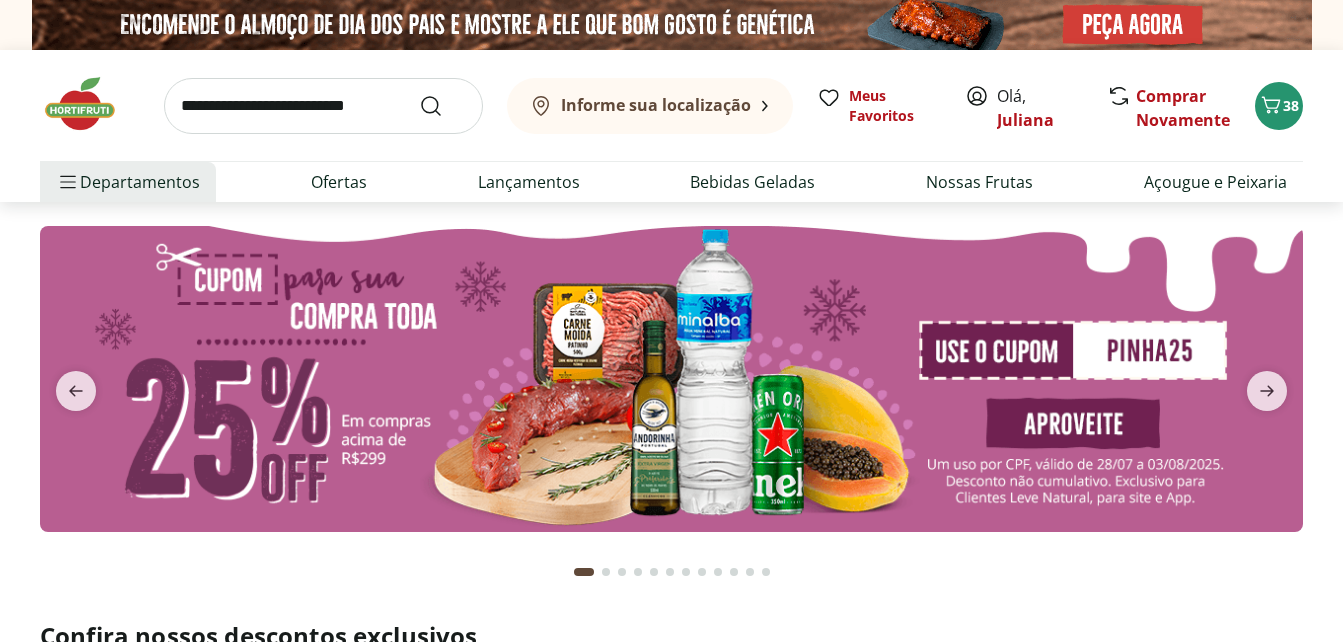 scroll, scrollTop: 0, scrollLeft: 0, axis: both 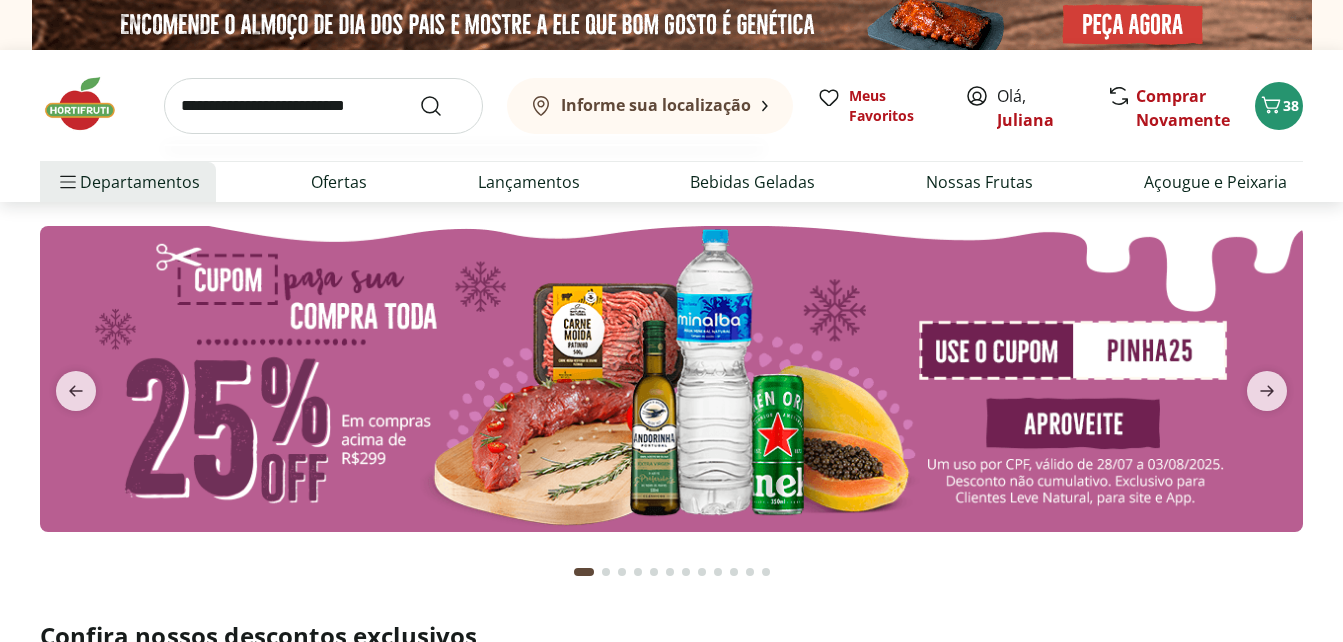 click at bounding box center [323, 106] 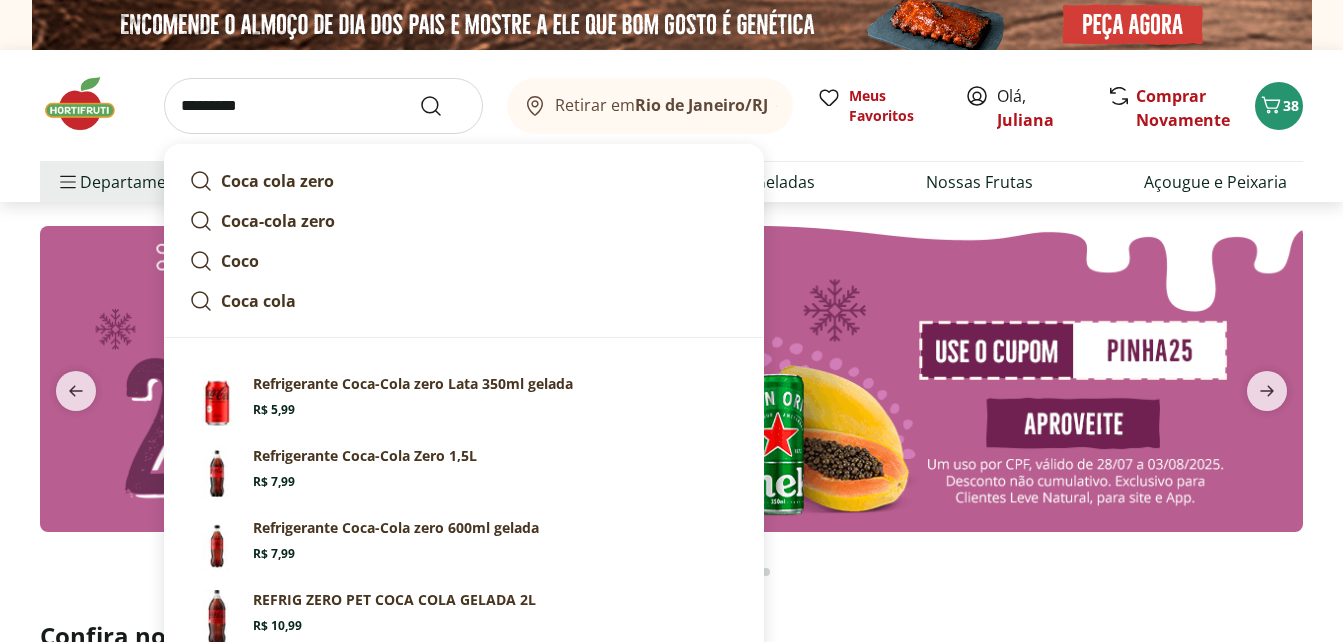 type on "*********" 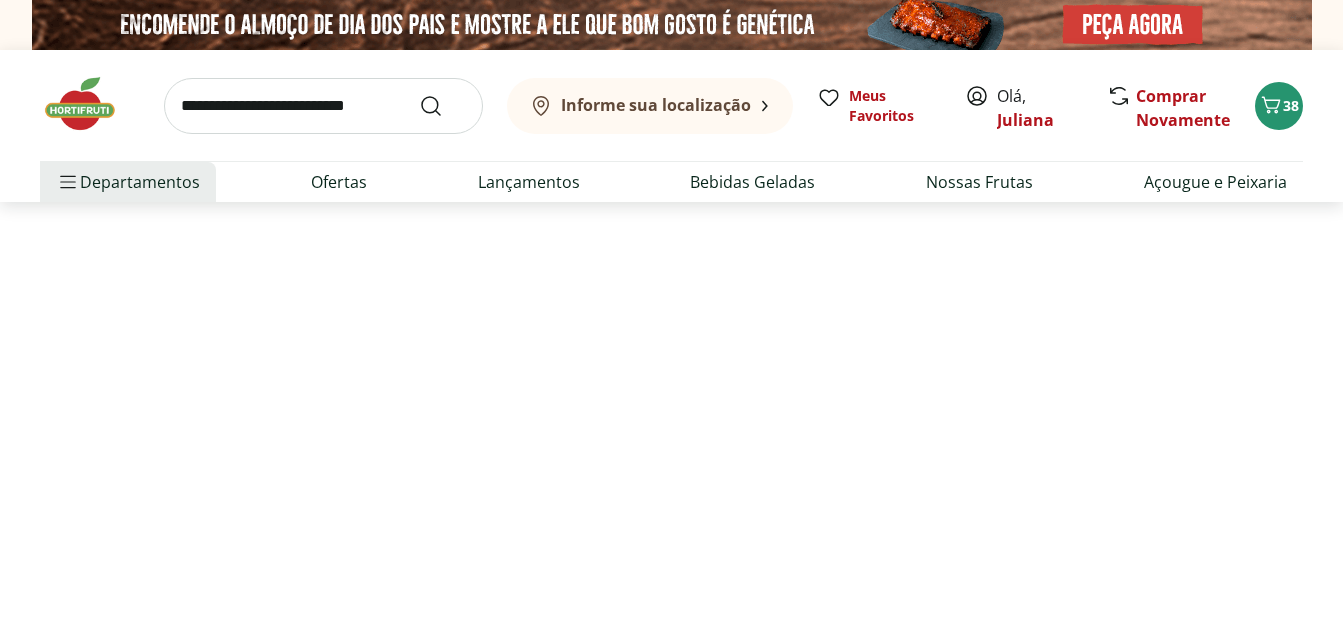 select on "**********" 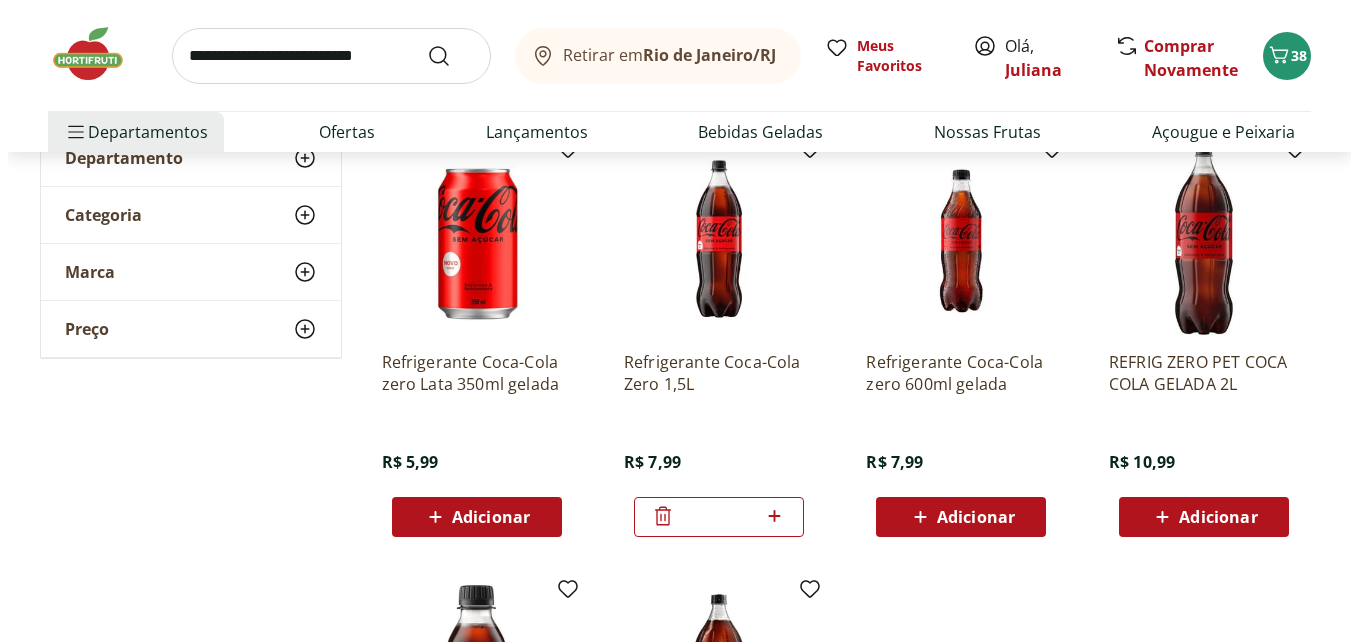 scroll, scrollTop: 280, scrollLeft: 0, axis: vertical 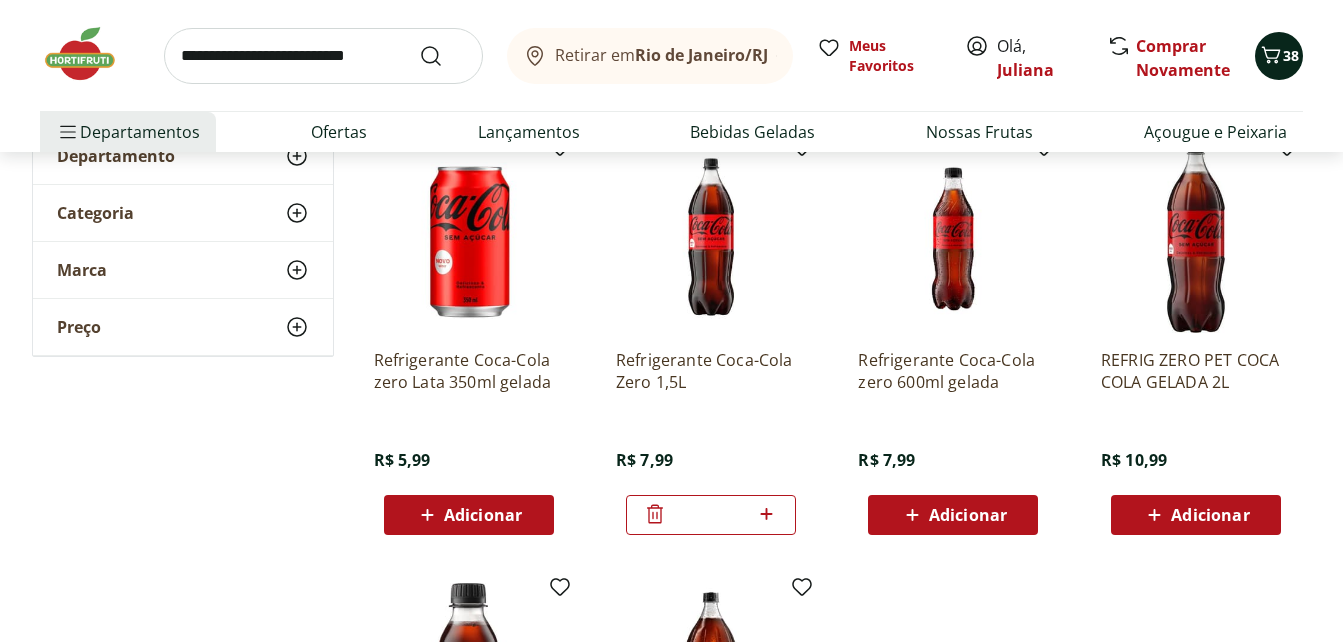 click 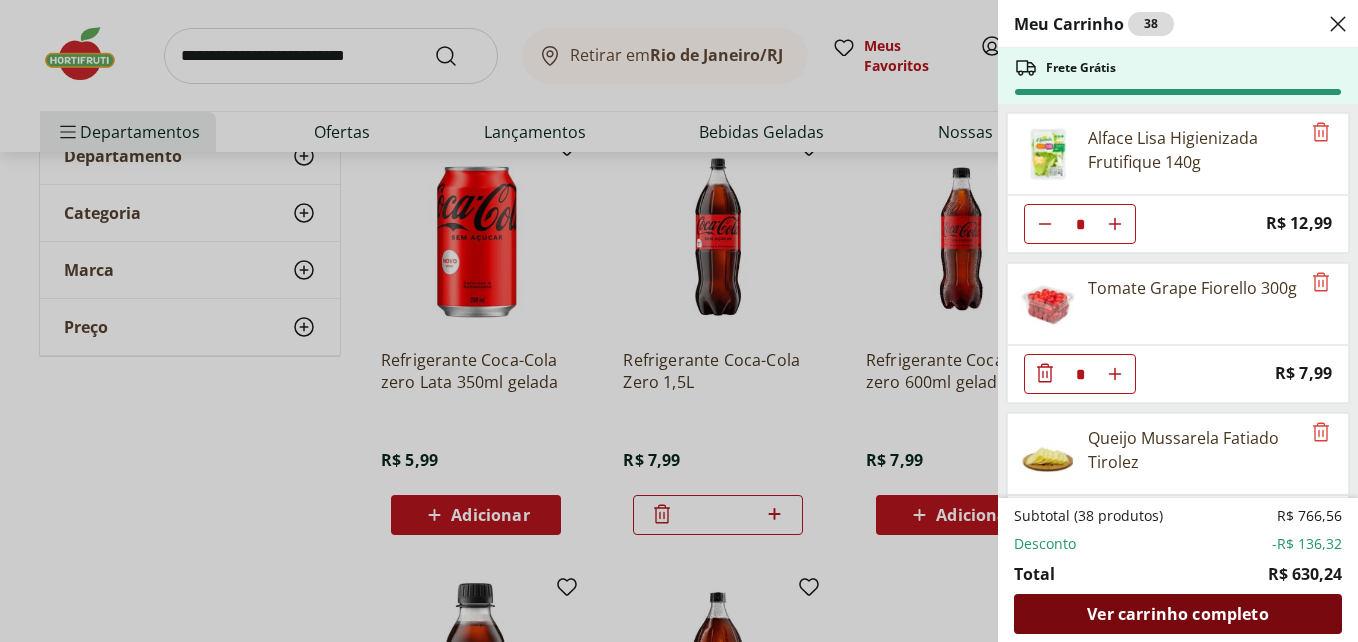 click on "Ver carrinho completo" at bounding box center [1178, 614] 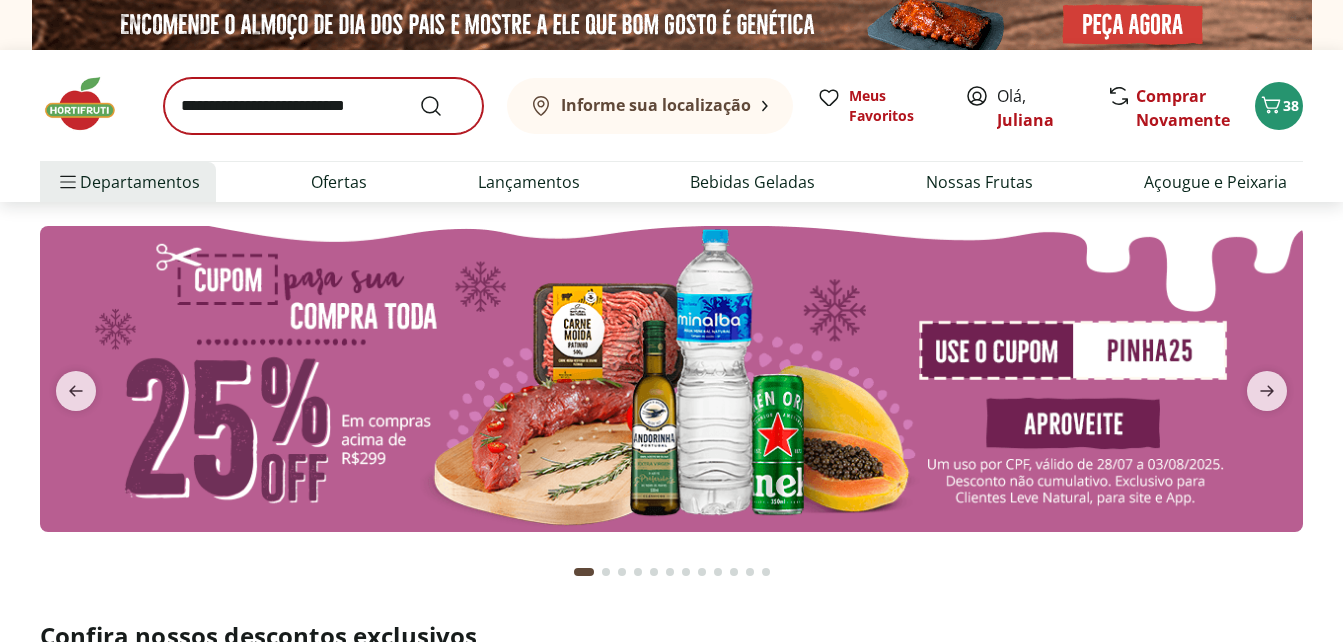 scroll, scrollTop: 0, scrollLeft: 0, axis: both 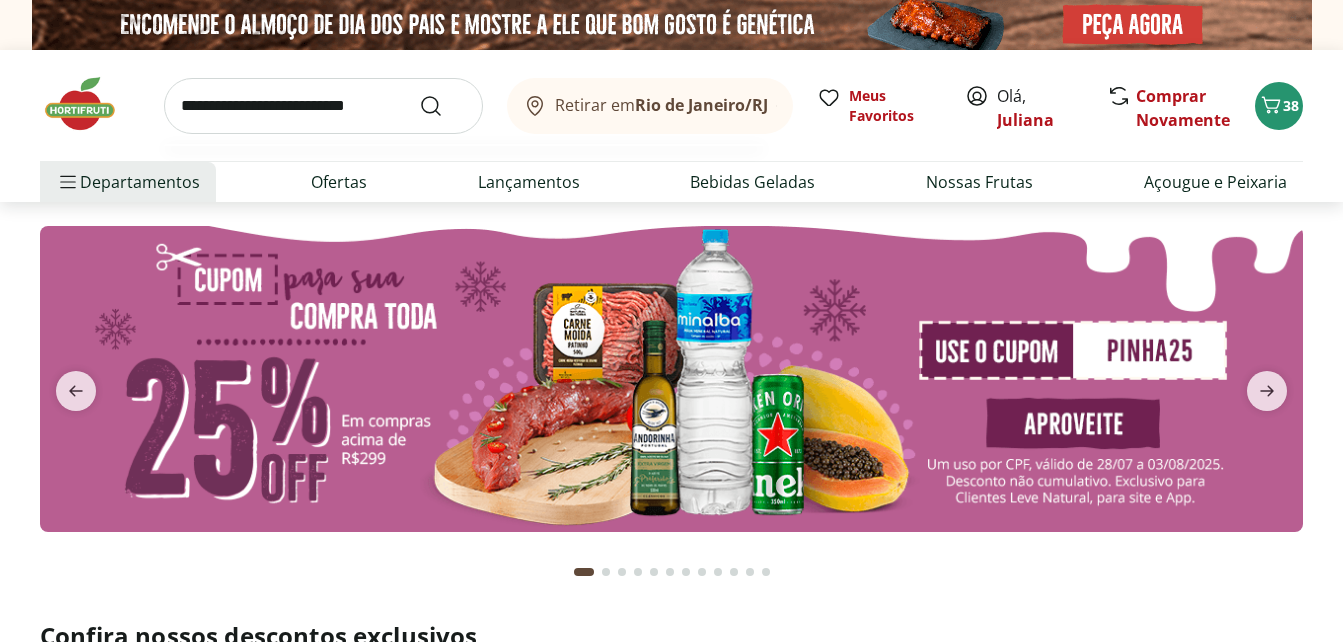 click at bounding box center [323, 106] 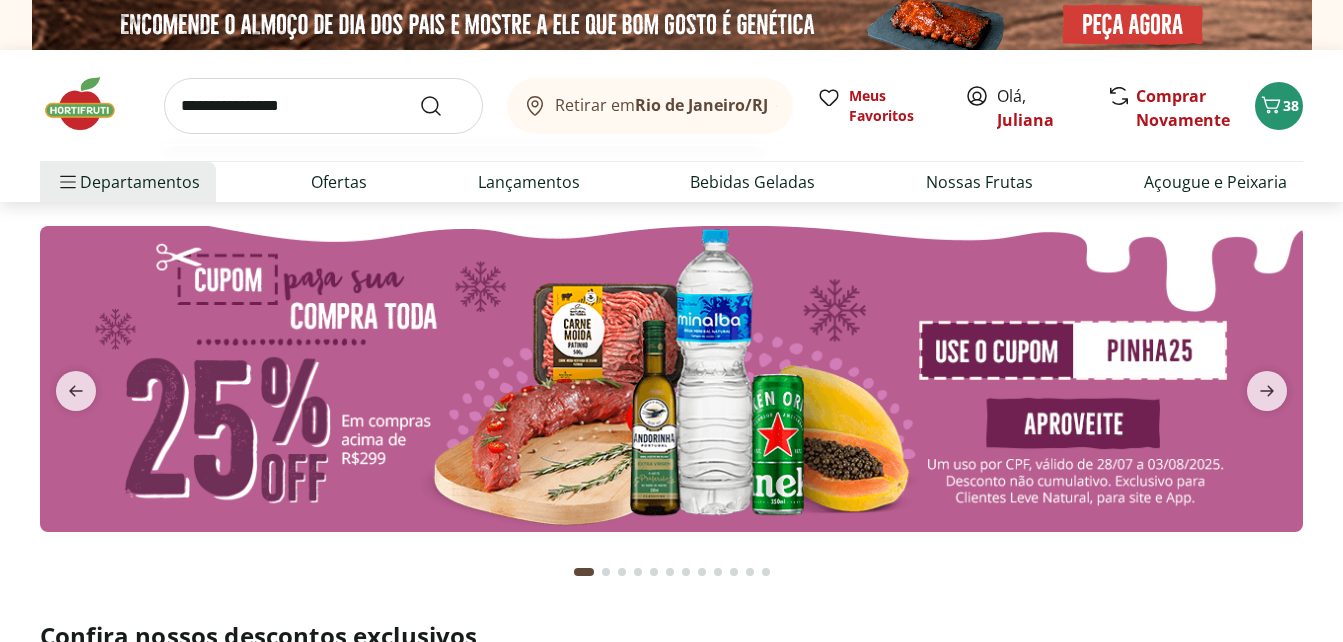 type on "**********" 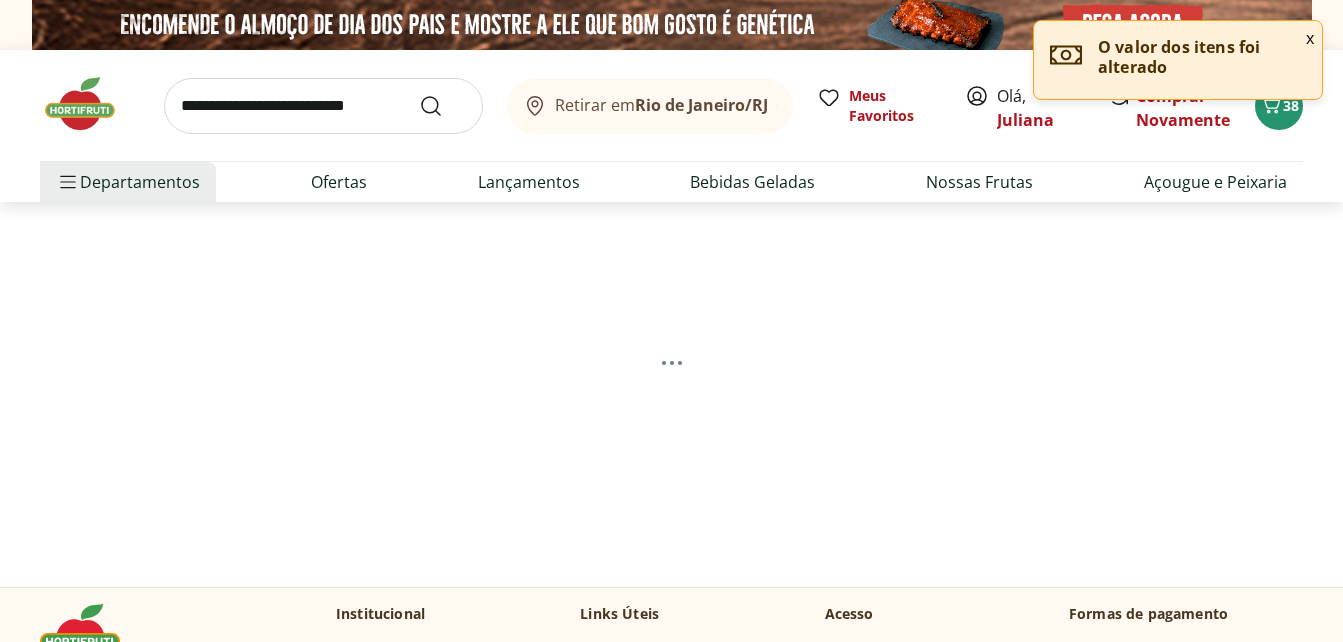 select on "**********" 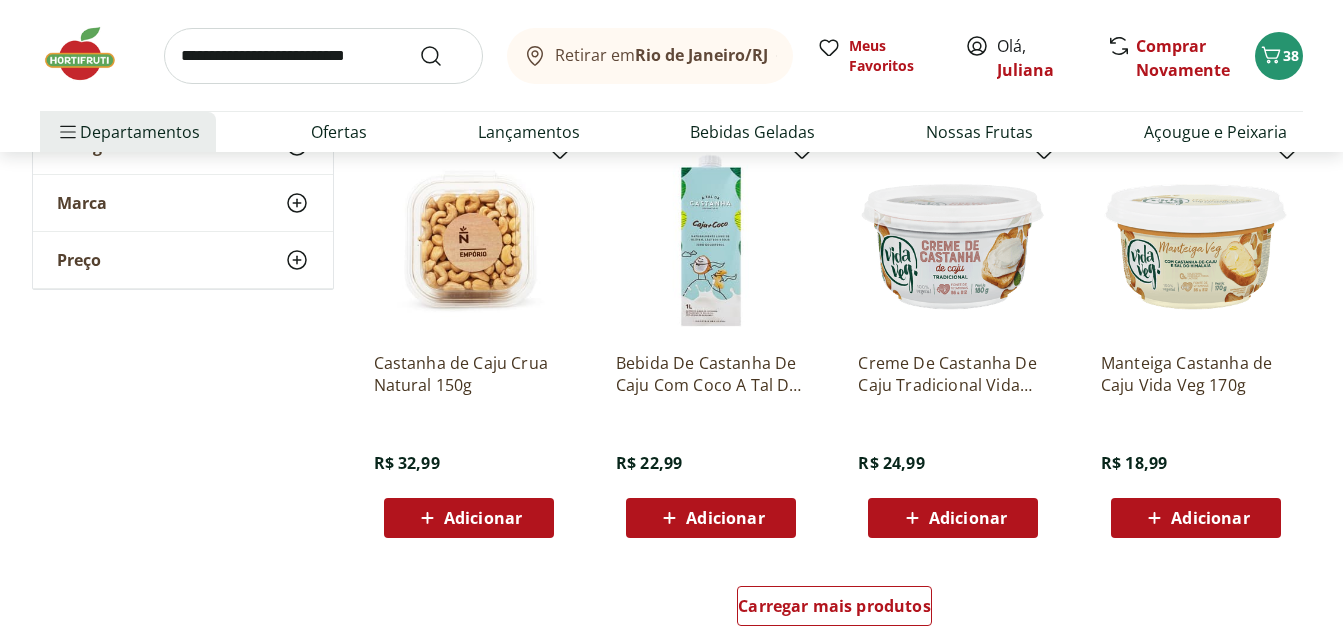scroll, scrollTop: 1160, scrollLeft: 0, axis: vertical 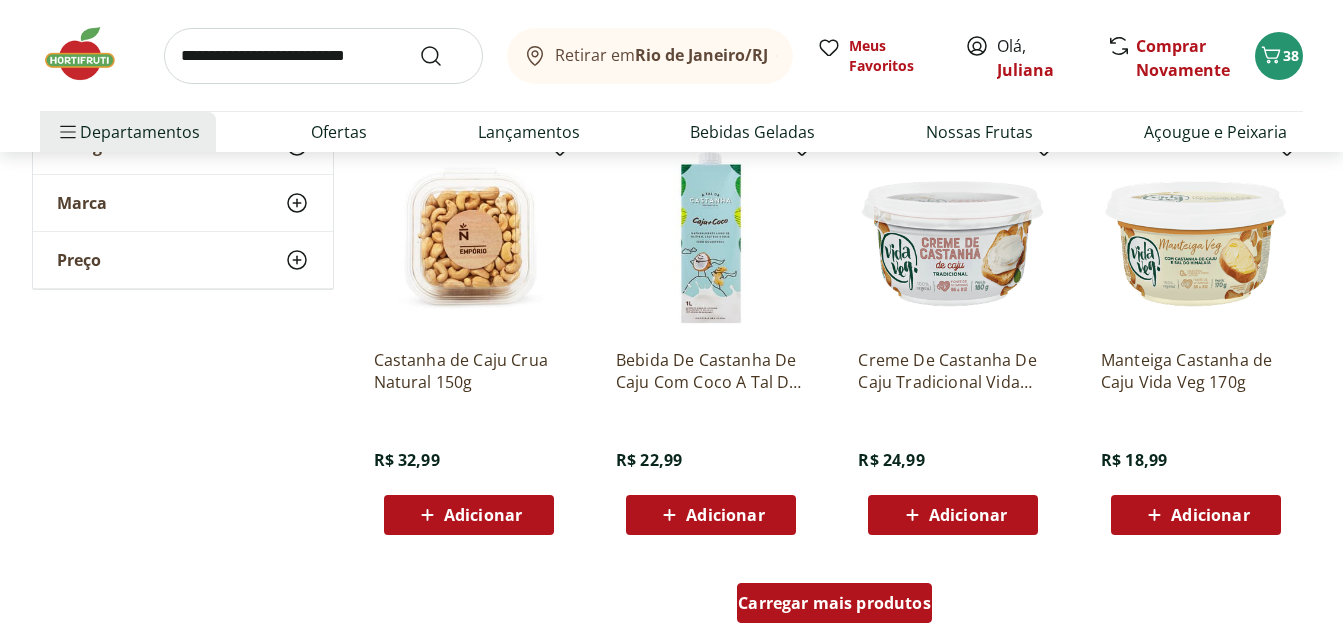 click on "Carregar mais produtos" at bounding box center (834, 603) 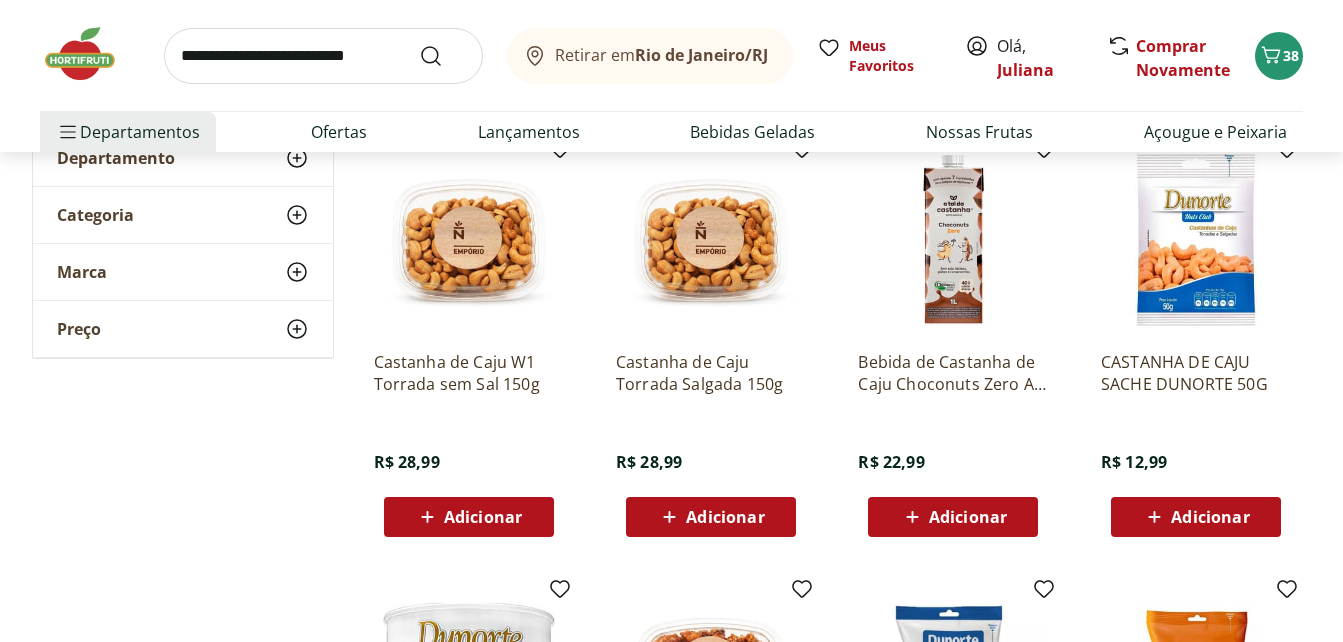 scroll, scrollTop: 280, scrollLeft: 0, axis: vertical 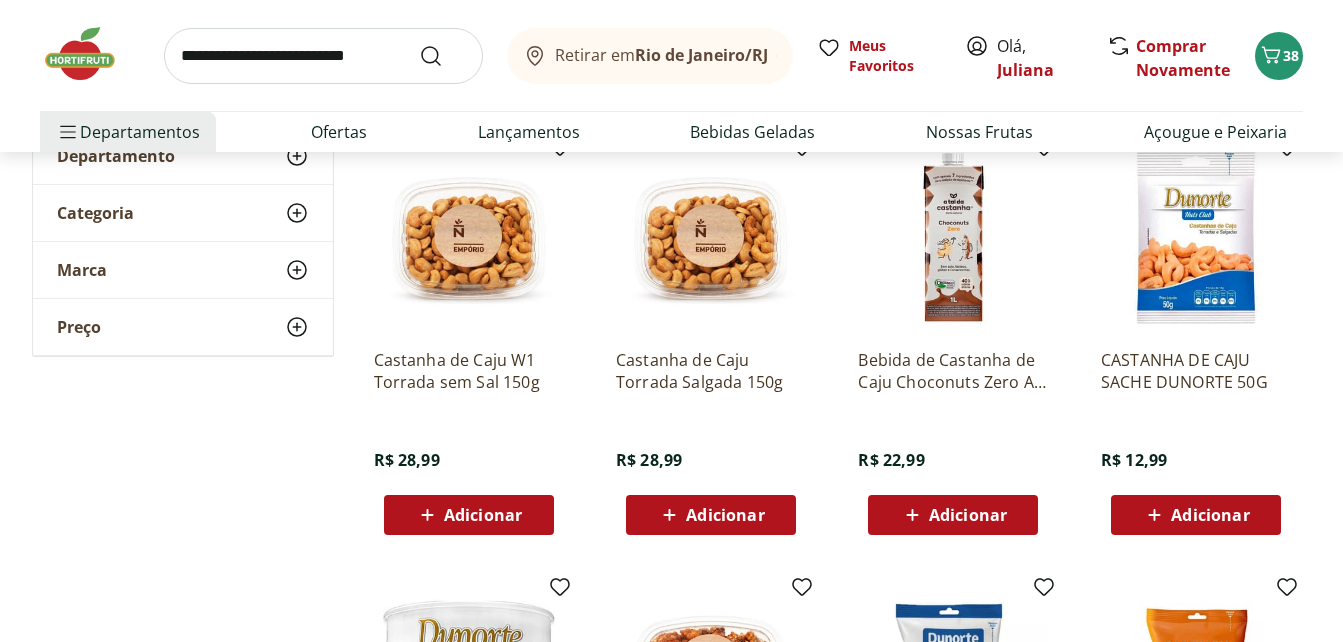 click on "Adicionar" at bounding box center [725, 515] 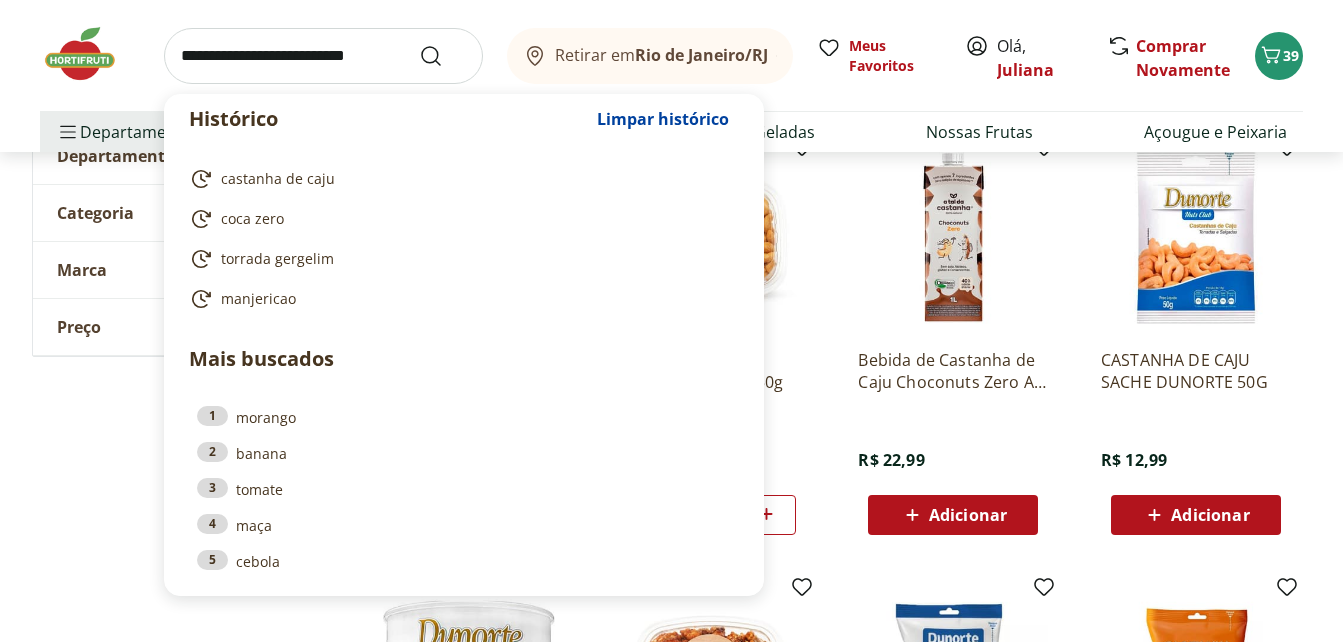 click at bounding box center (323, 56) 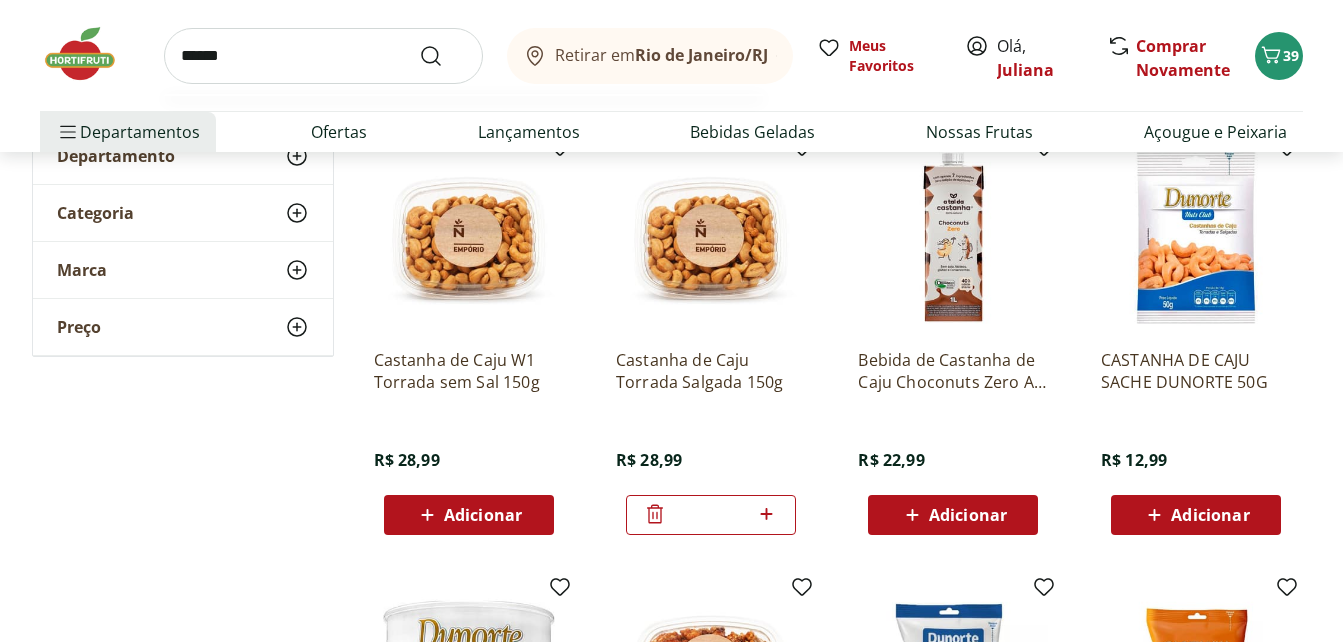 type on "******" 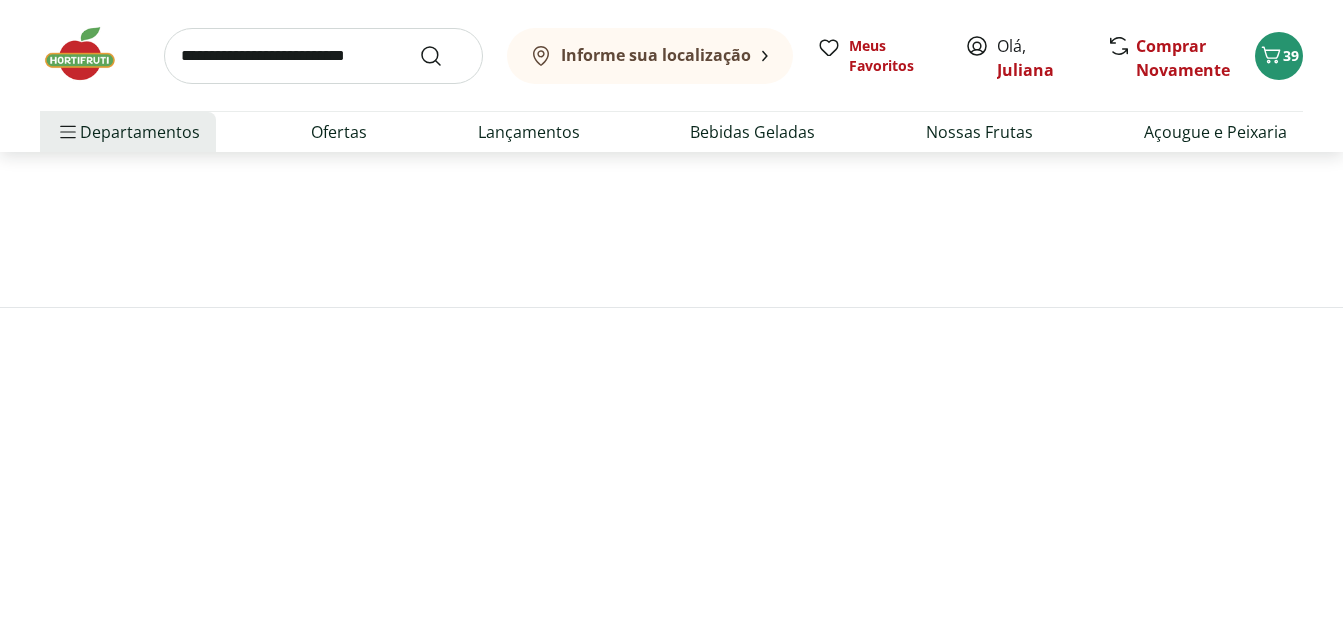 scroll, scrollTop: 0, scrollLeft: 0, axis: both 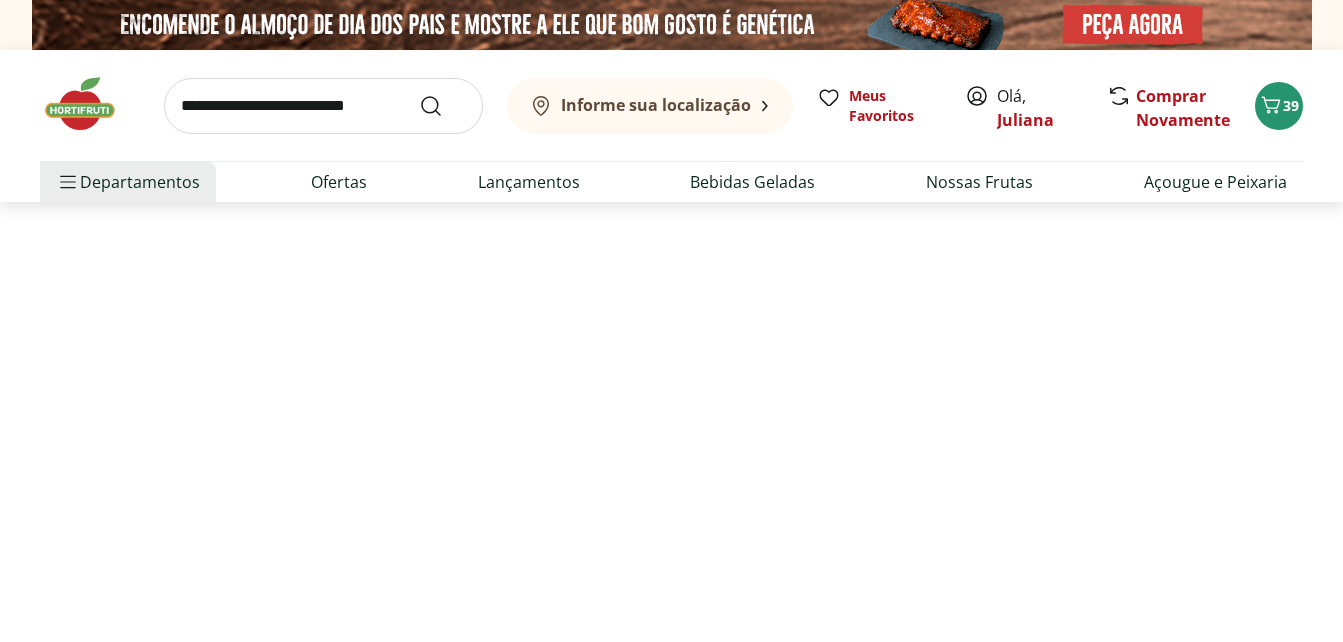 select on "**********" 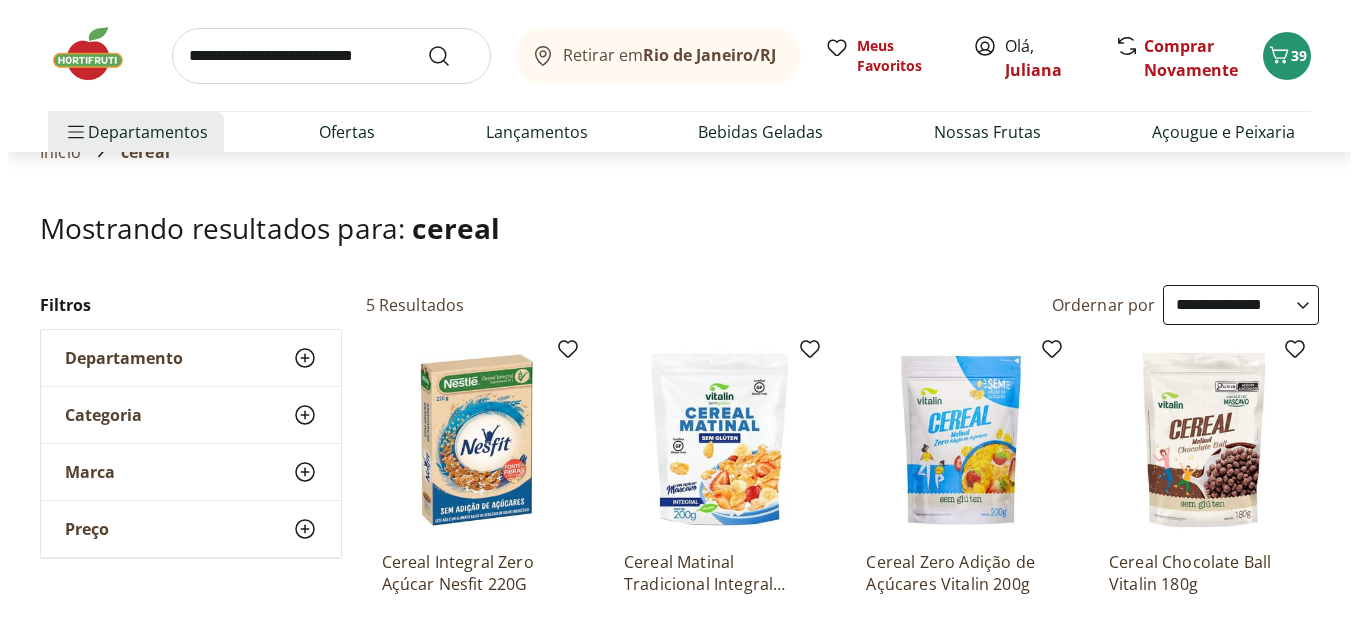 scroll, scrollTop: 0, scrollLeft: 0, axis: both 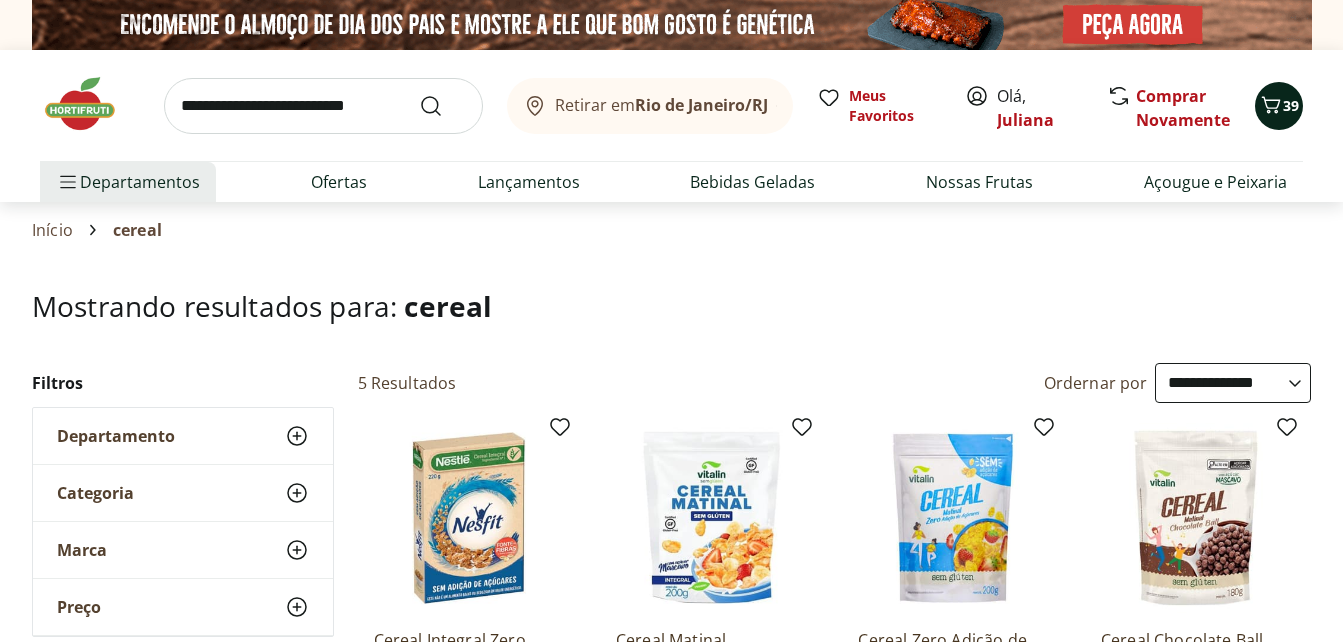 click 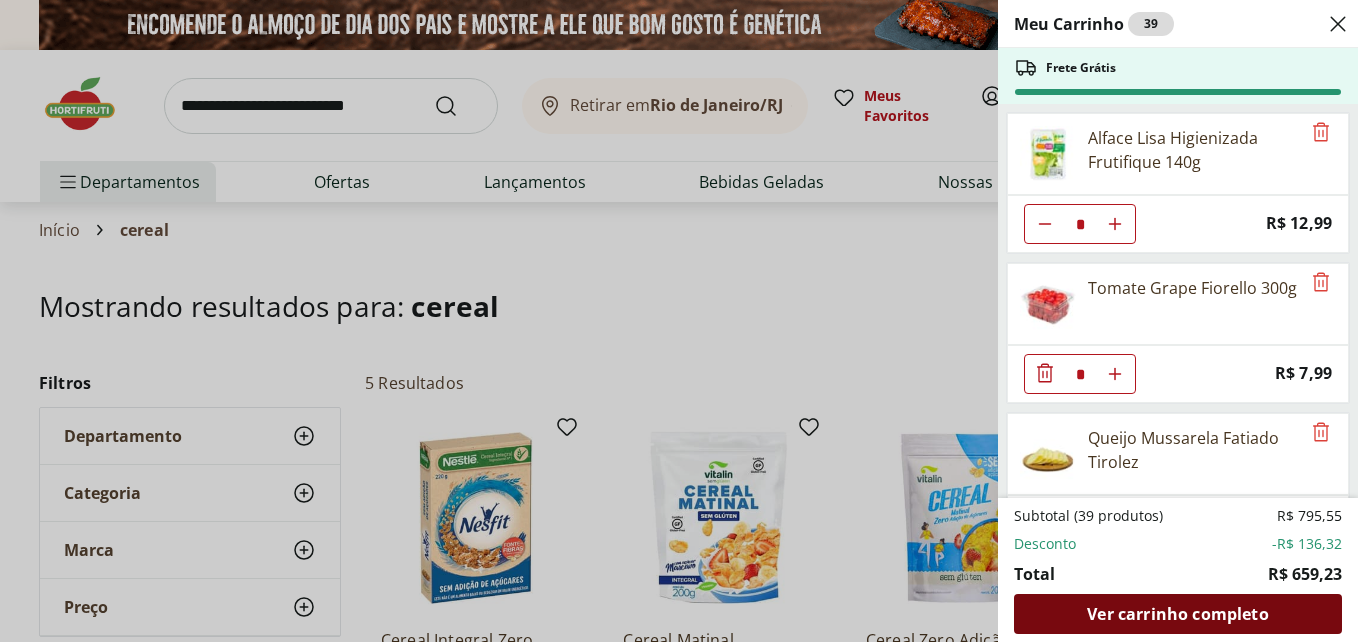 click on "Ver carrinho completo" at bounding box center (1178, 614) 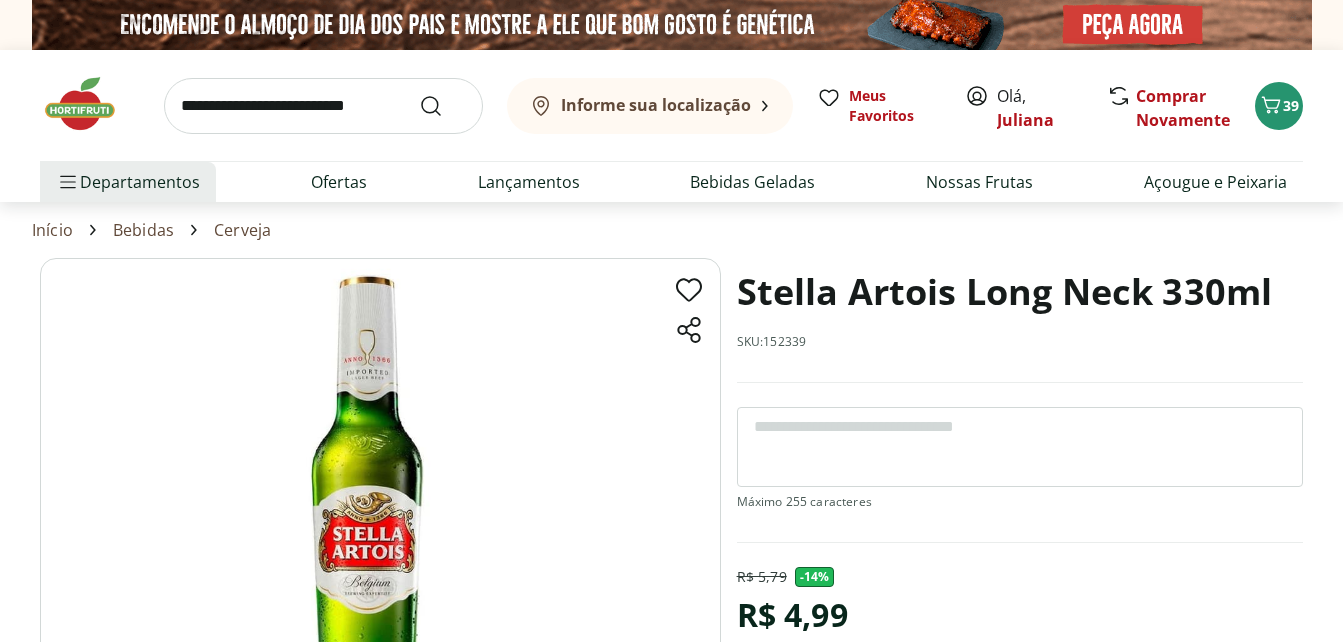 scroll, scrollTop: 0, scrollLeft: 0, axis: both 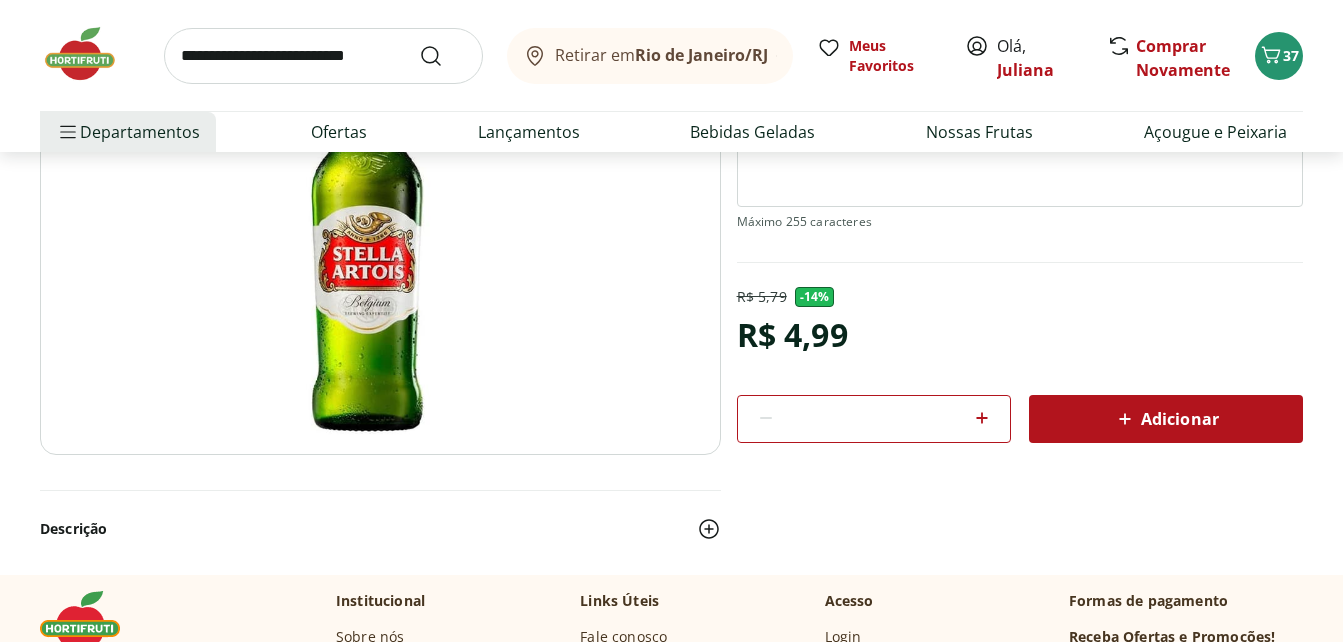 click 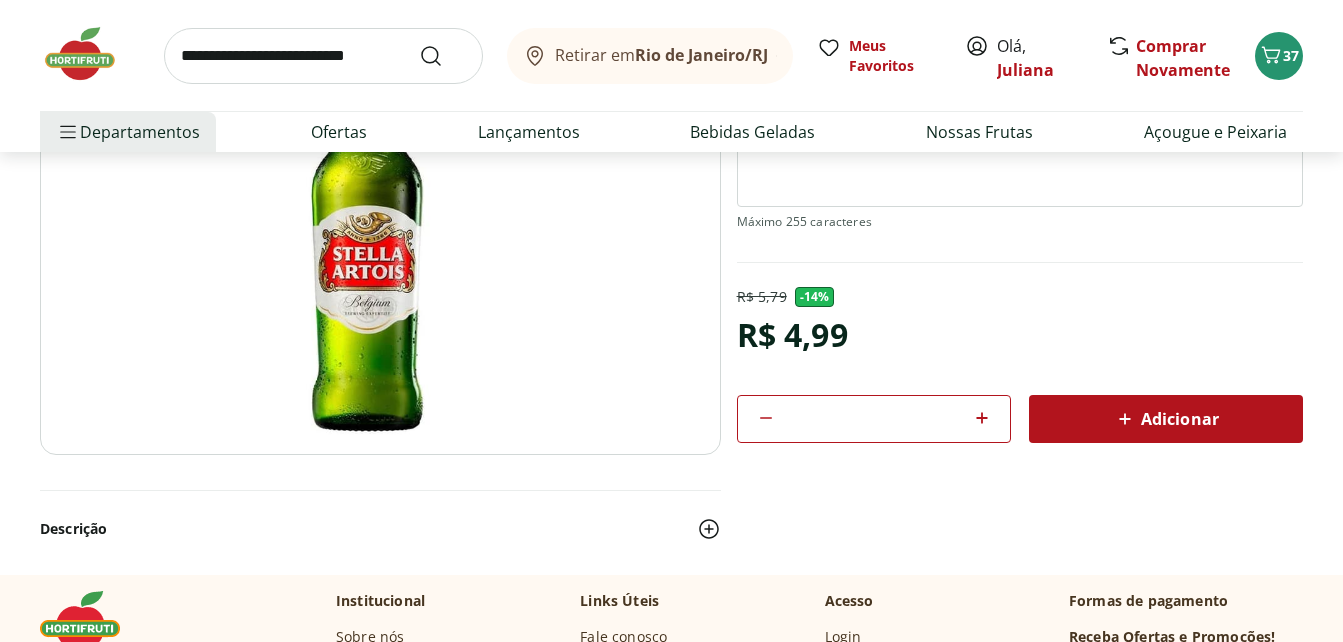 click 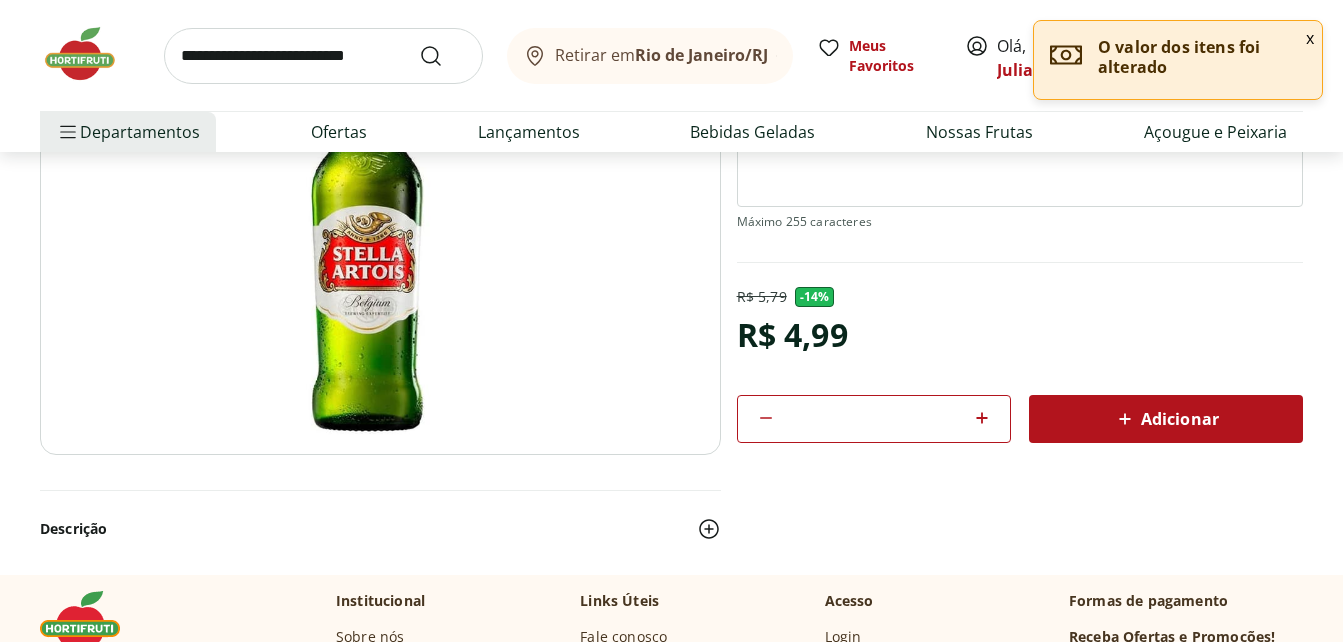 click 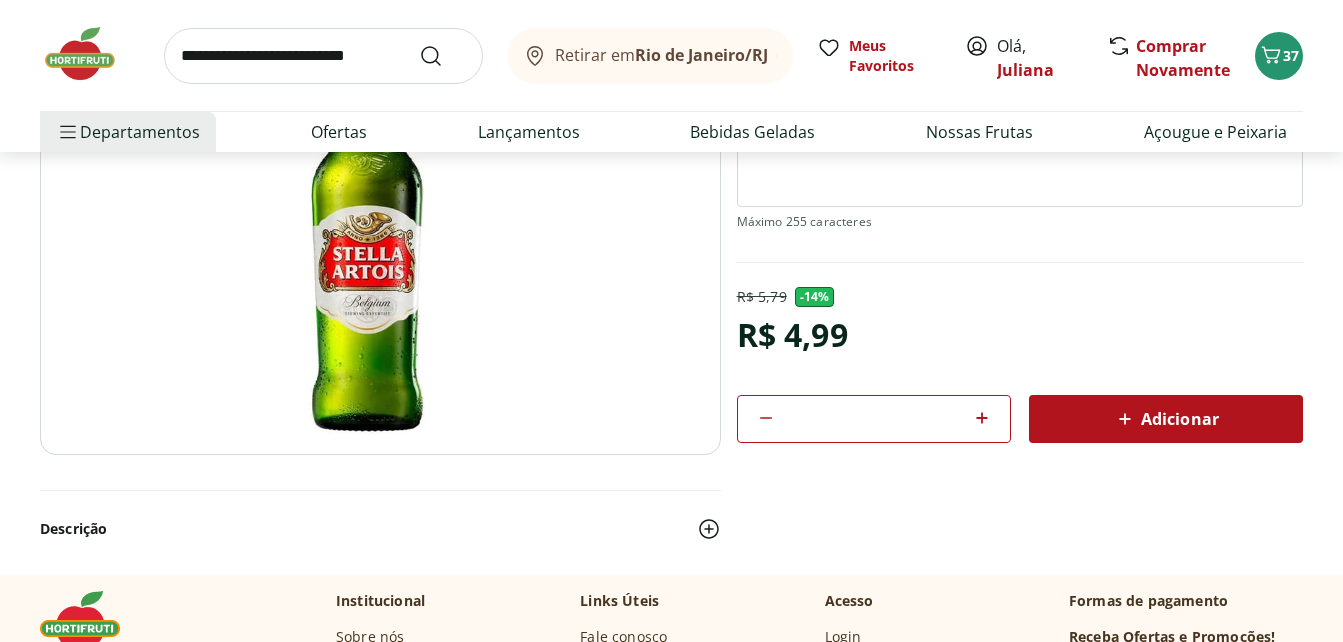 click on "Adicionar" at bounding box center [1166, 419] 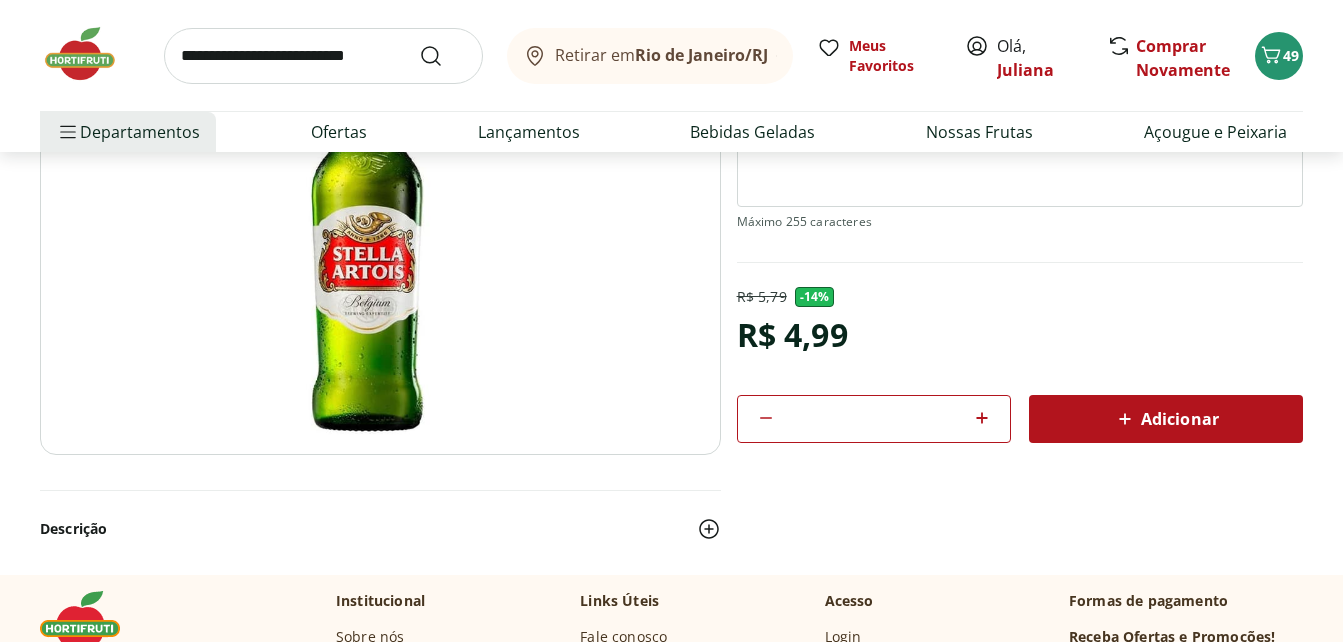 click on "Adicionar" at bounding box center (1166, 419) 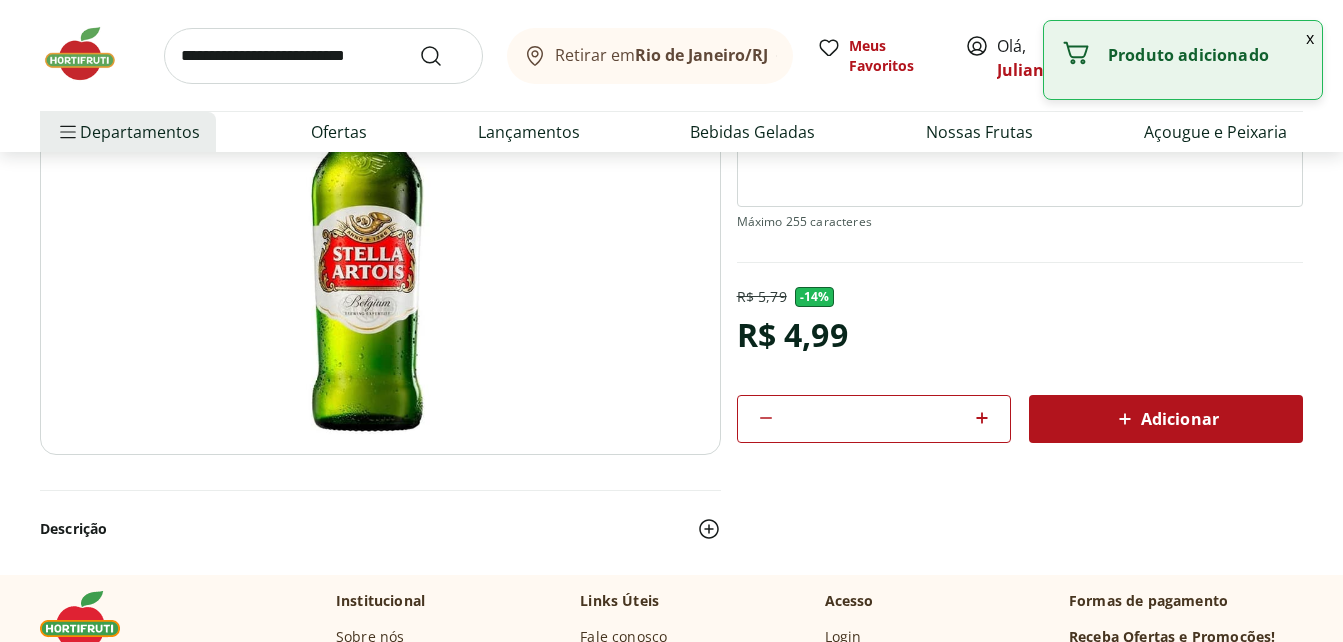 click on "x" at bounding box center (1310, 38) 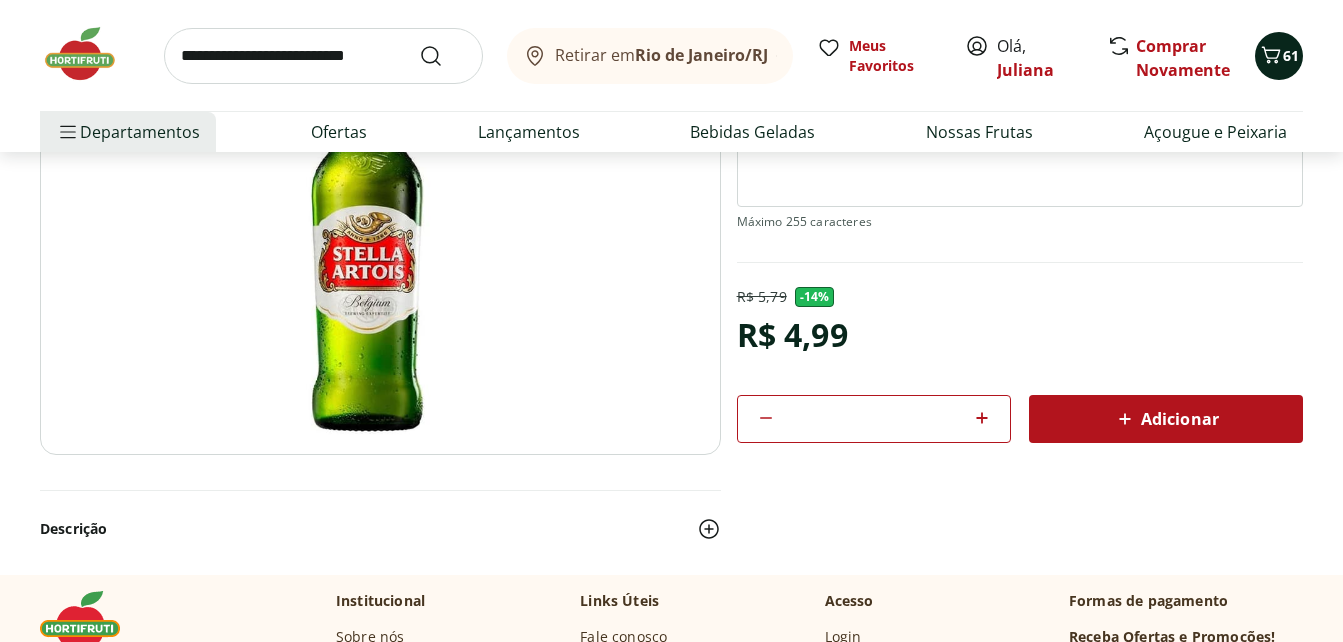 click 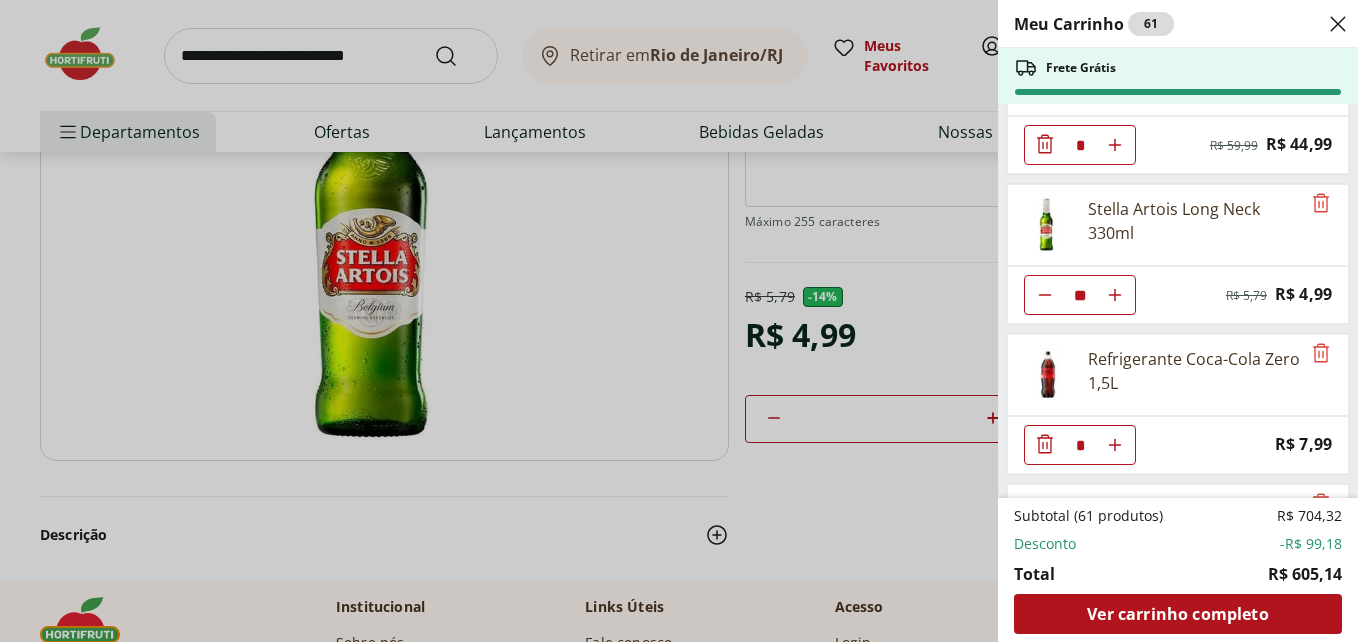 scroll, scrollTop: 2438, scrollLeft: 0, axis: vertical 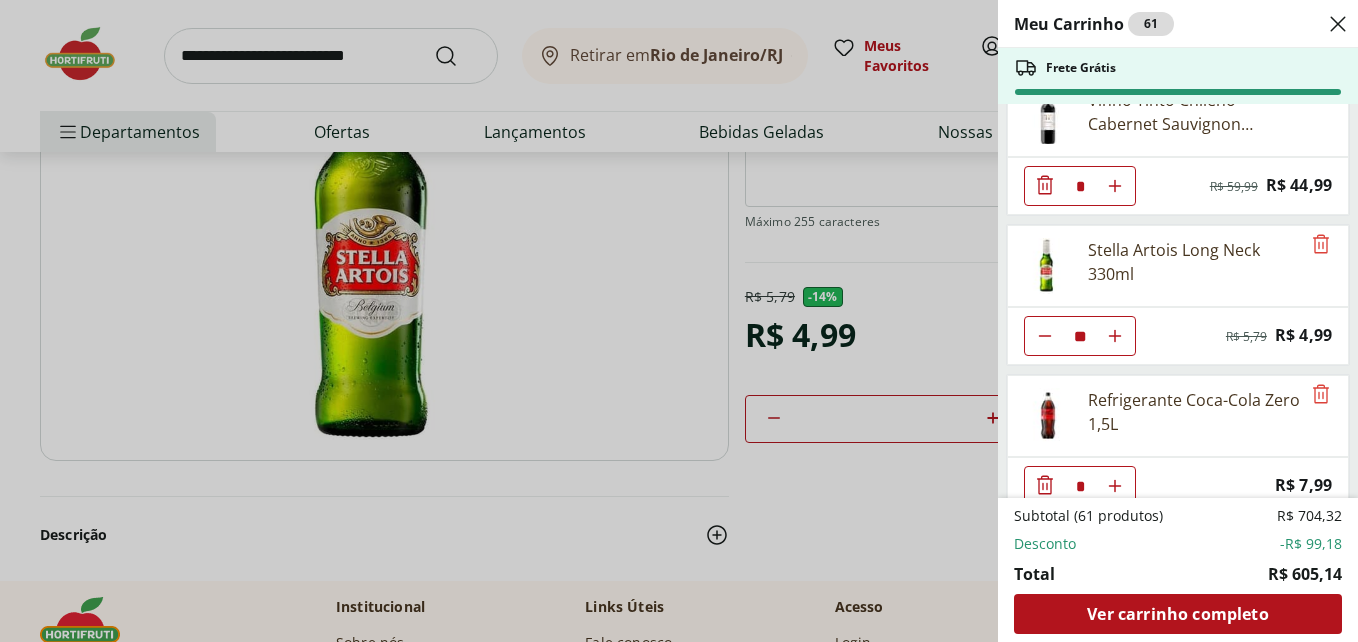click 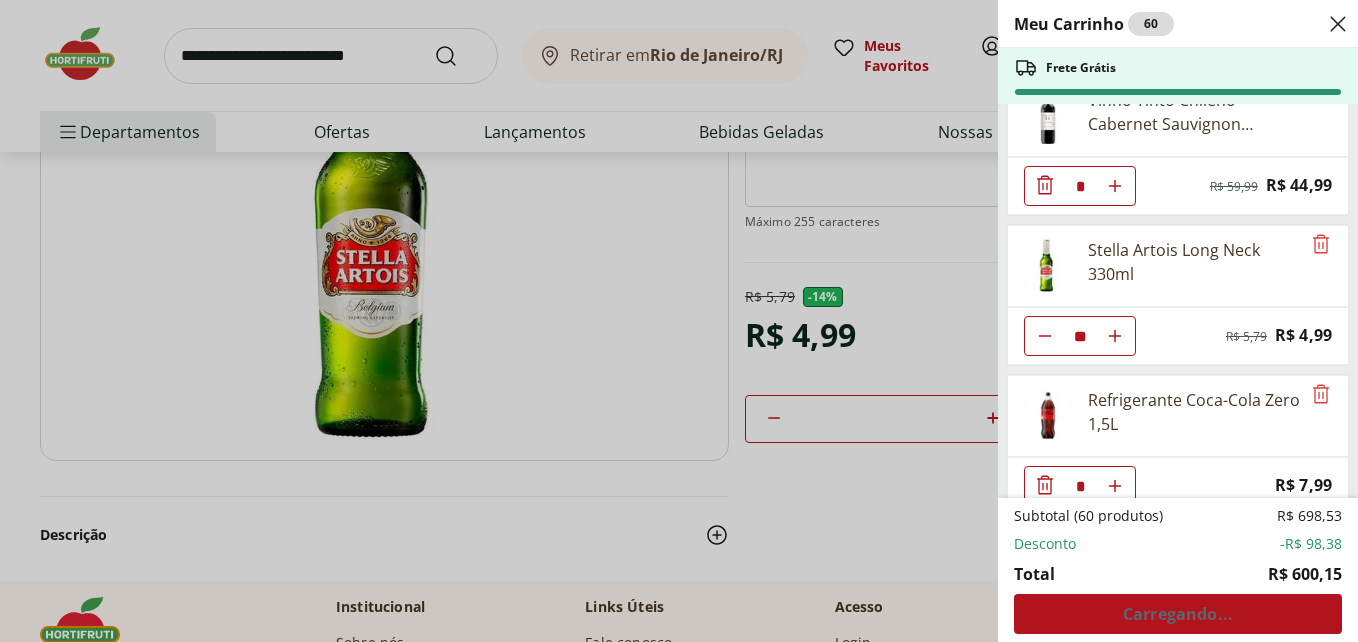 click 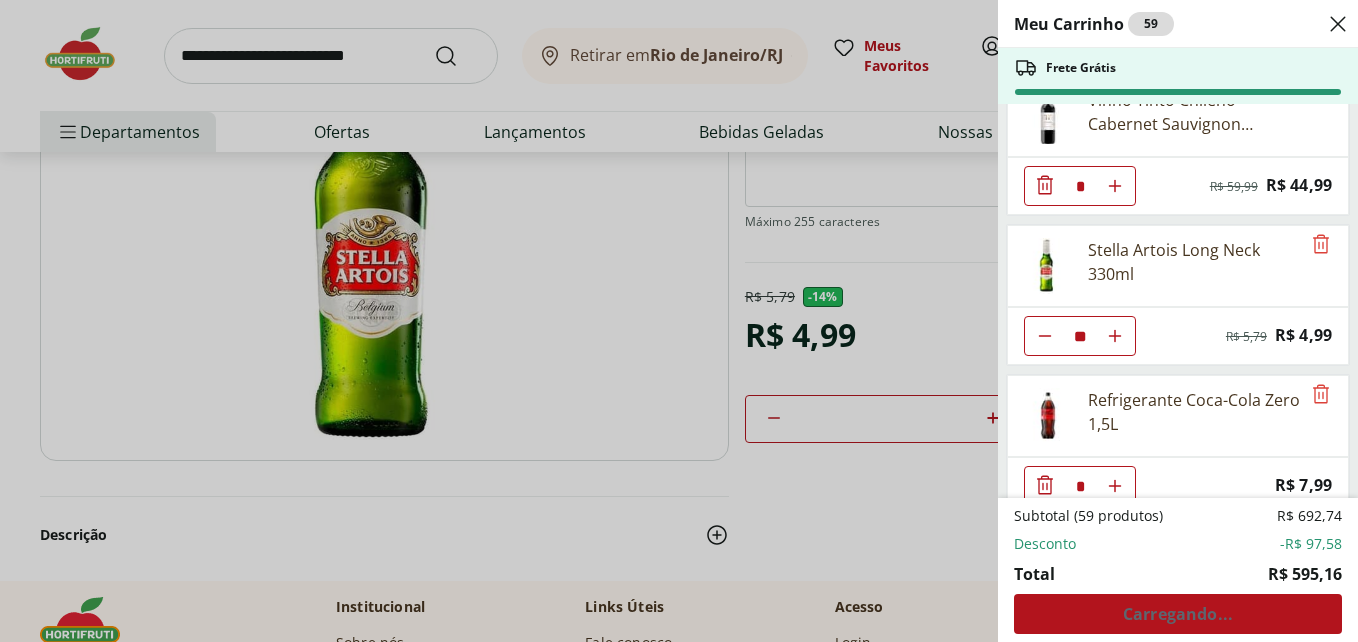 click 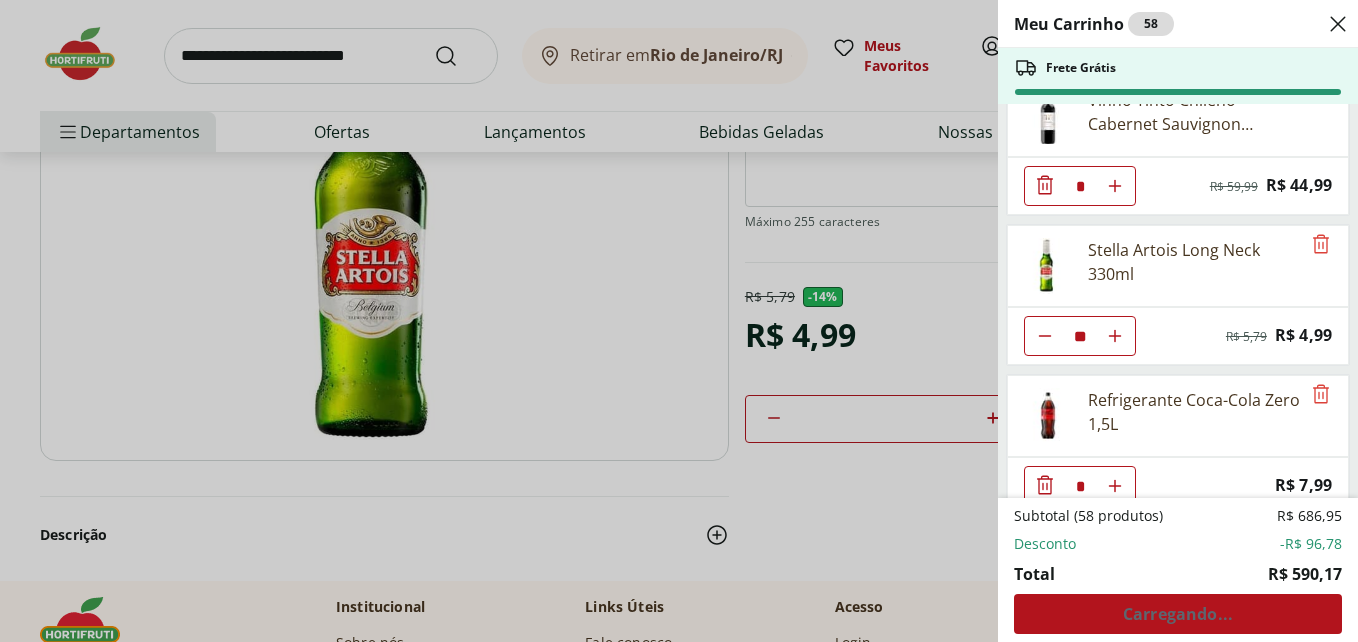 click 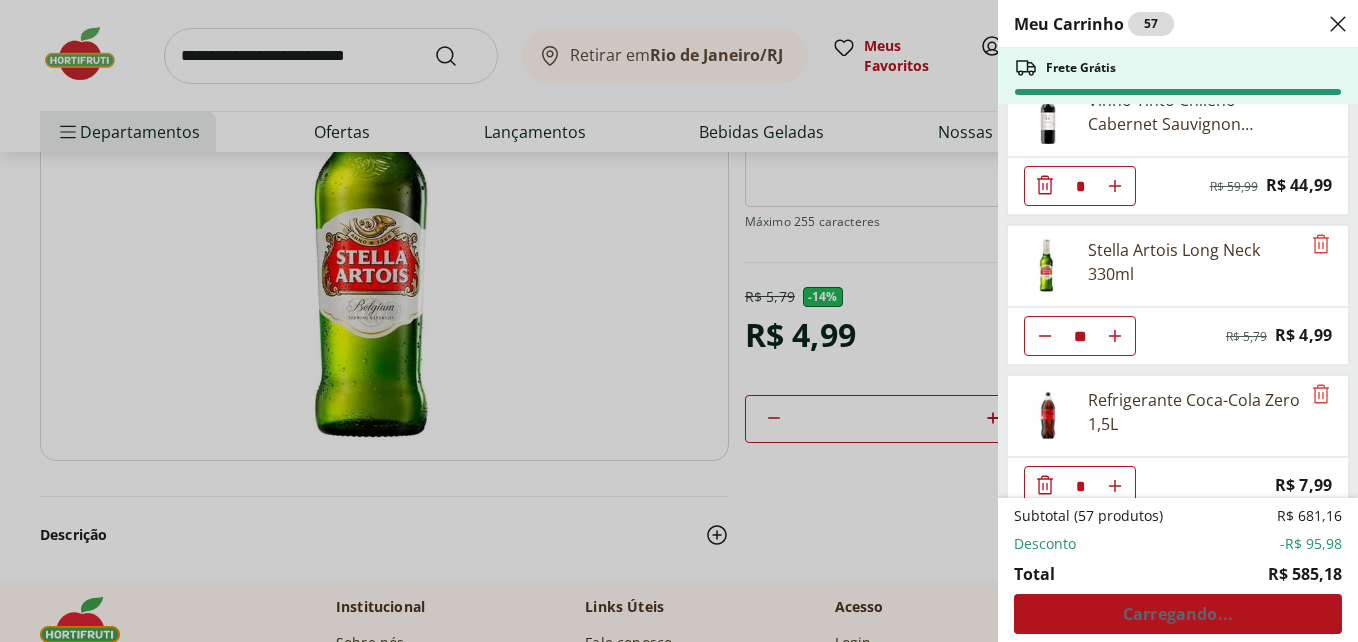 click 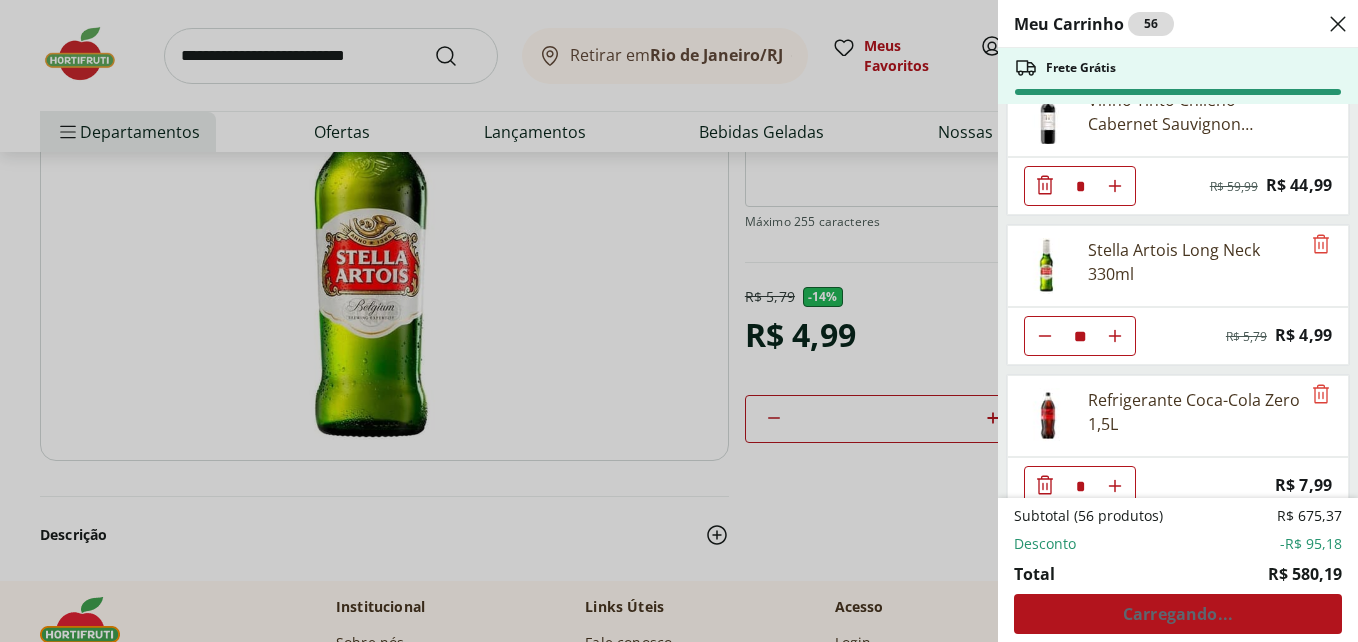 click 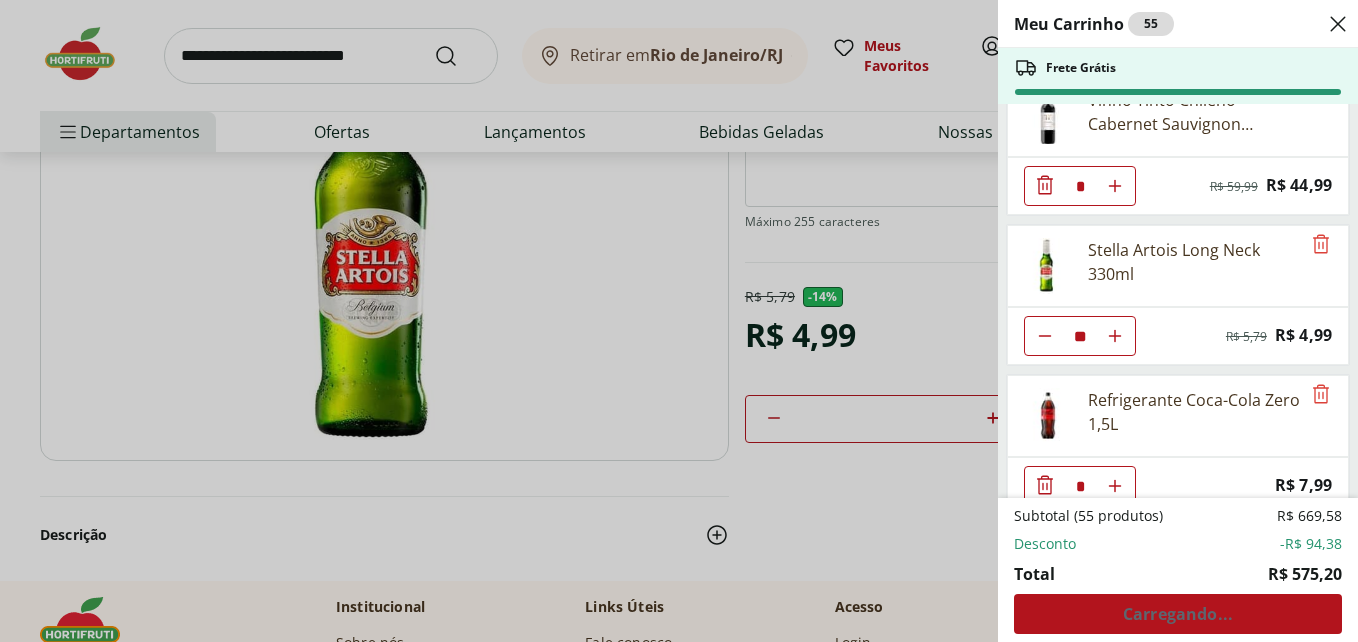 click 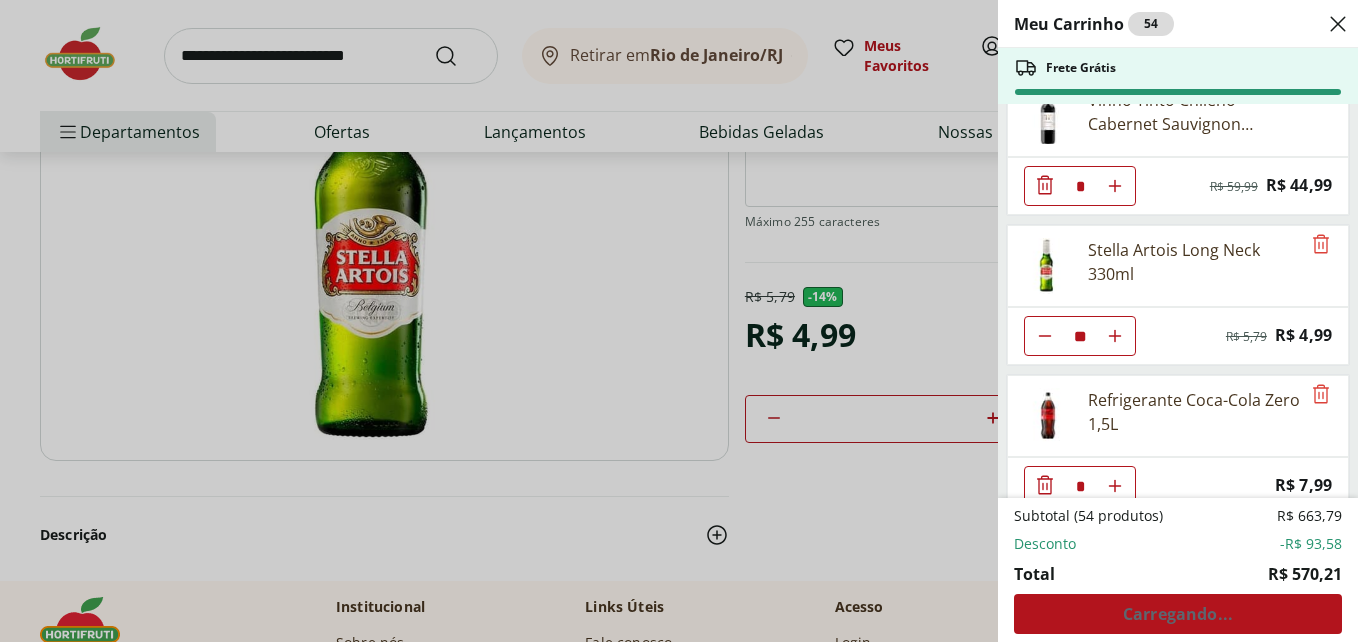 click 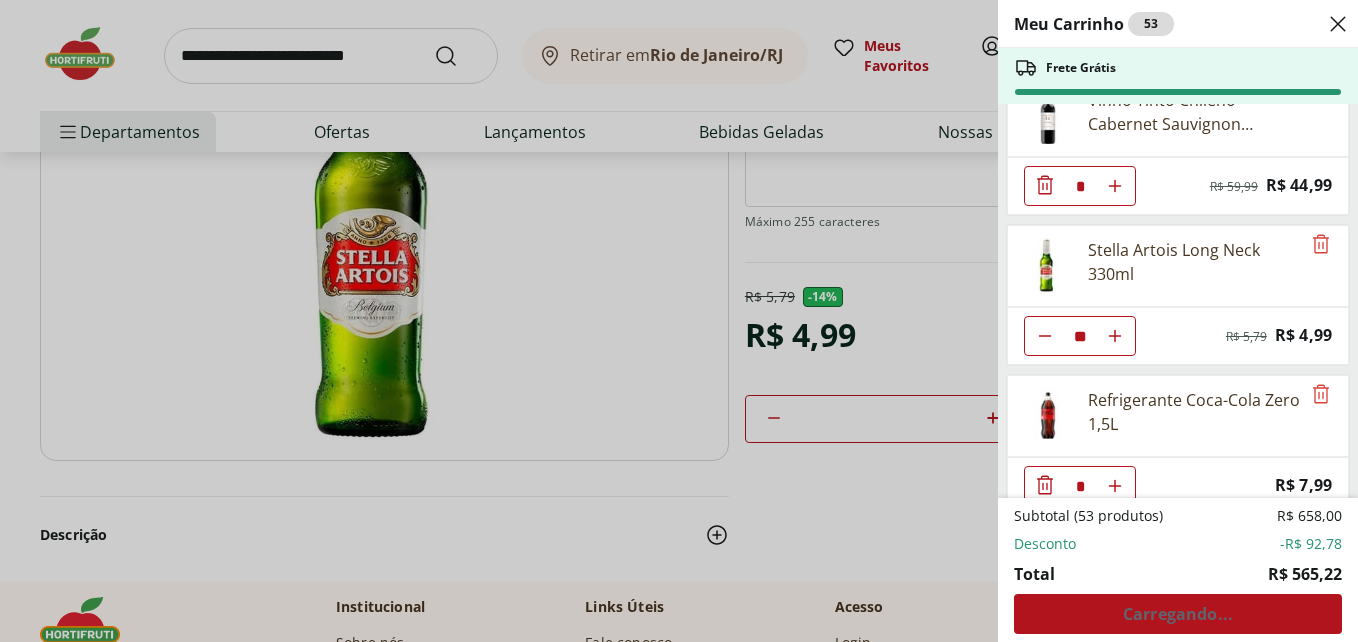 click 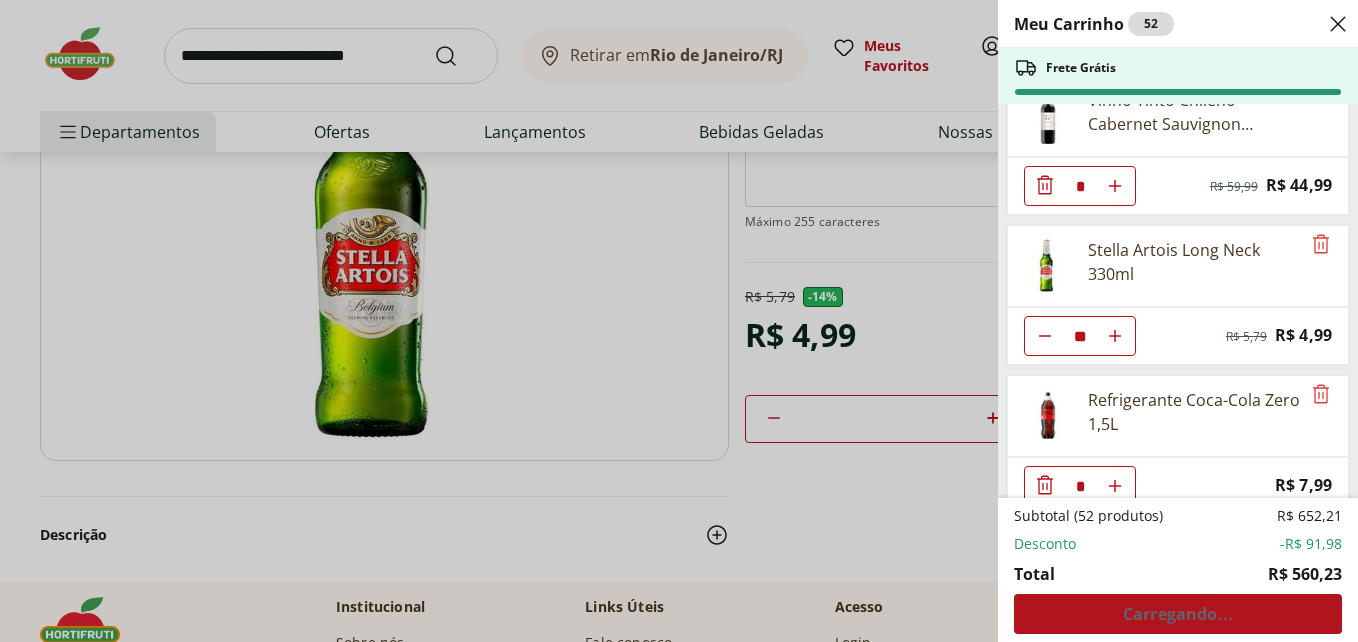click 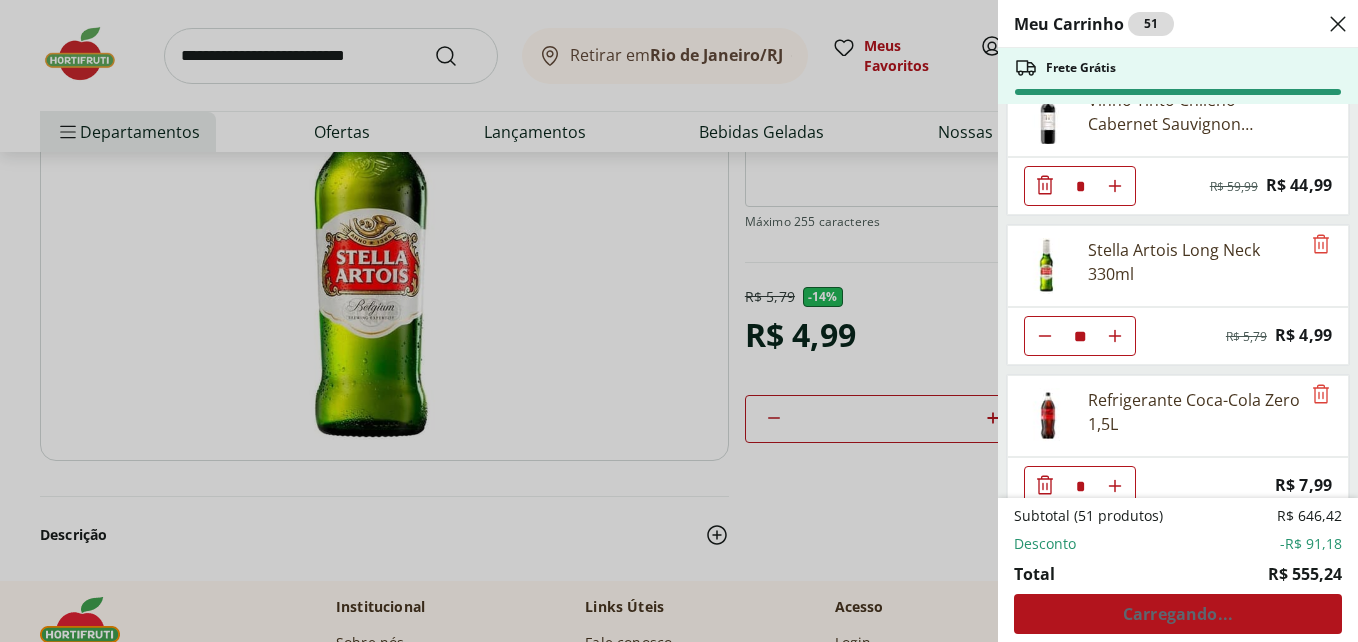 click 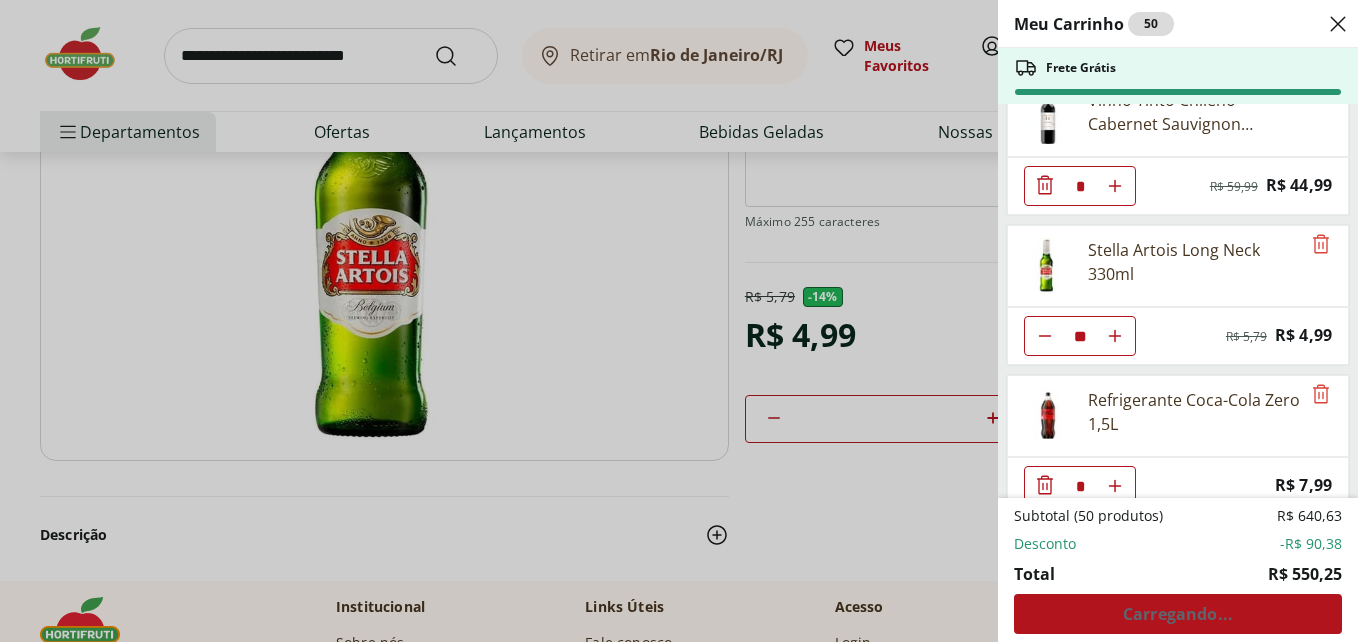 click 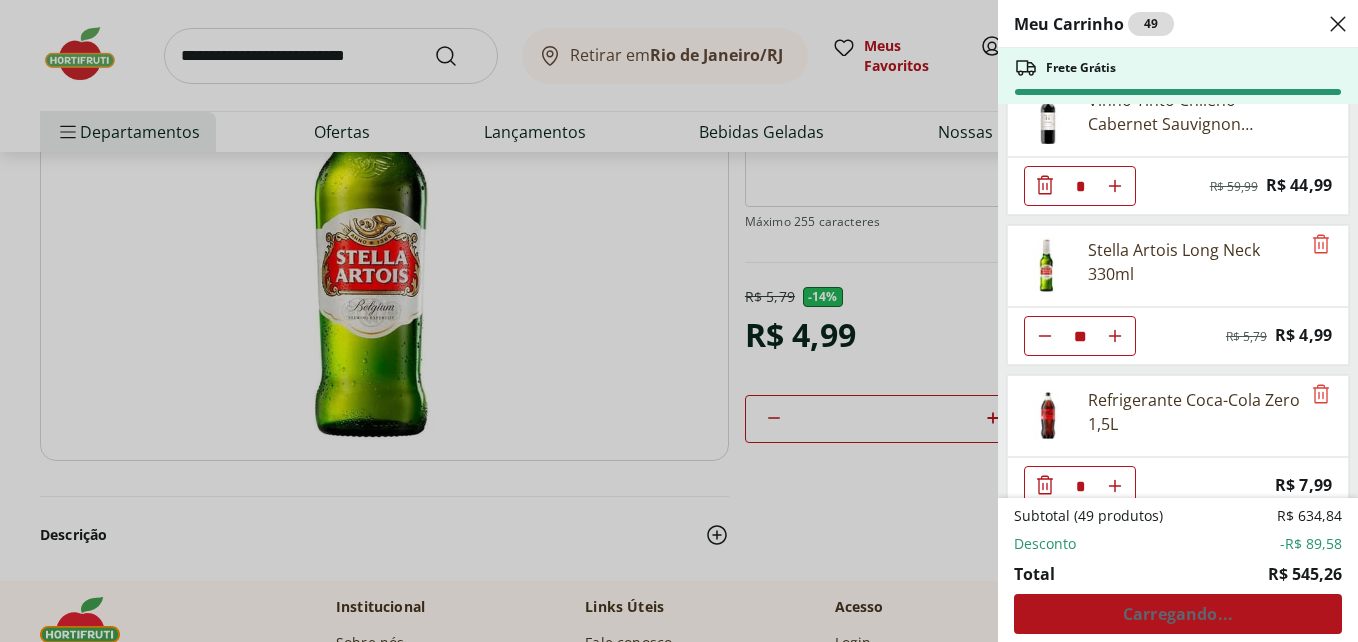click 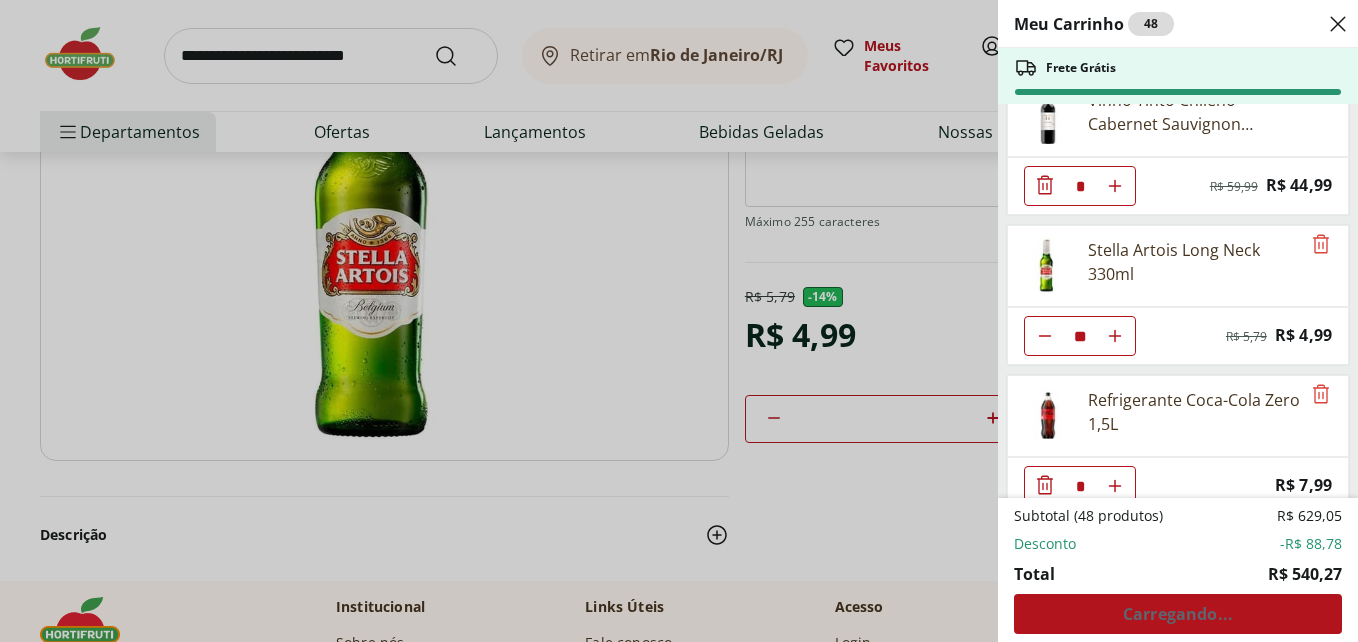 click 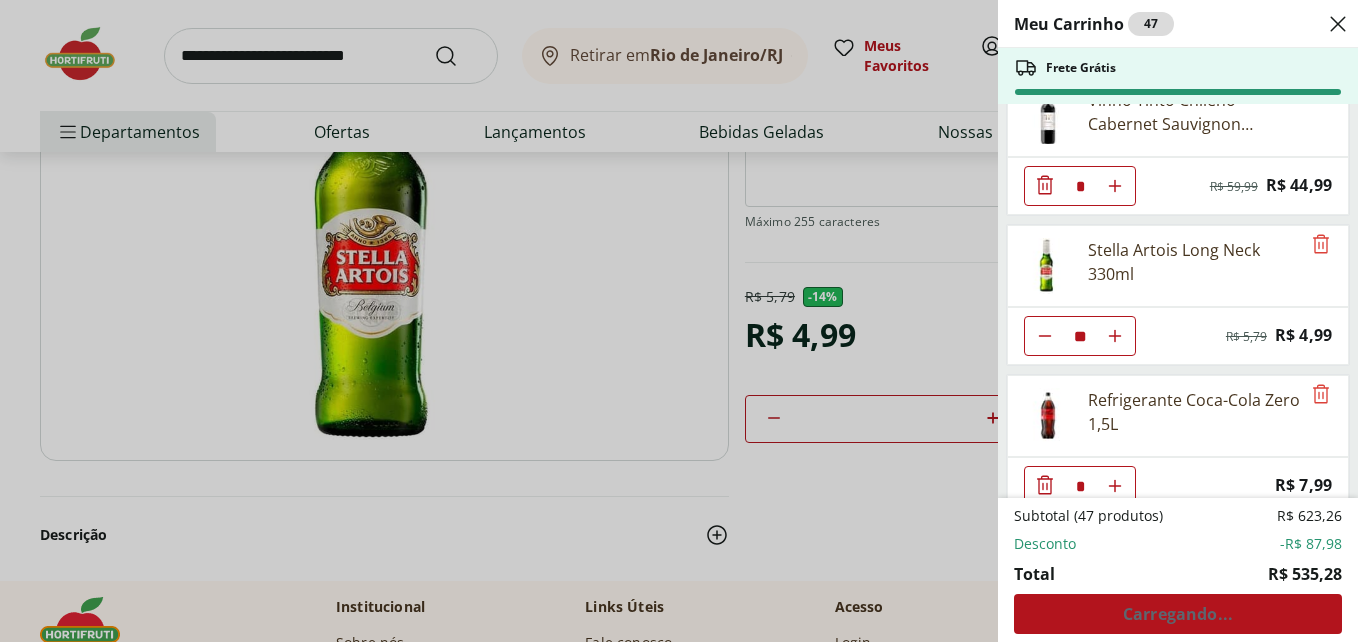 click 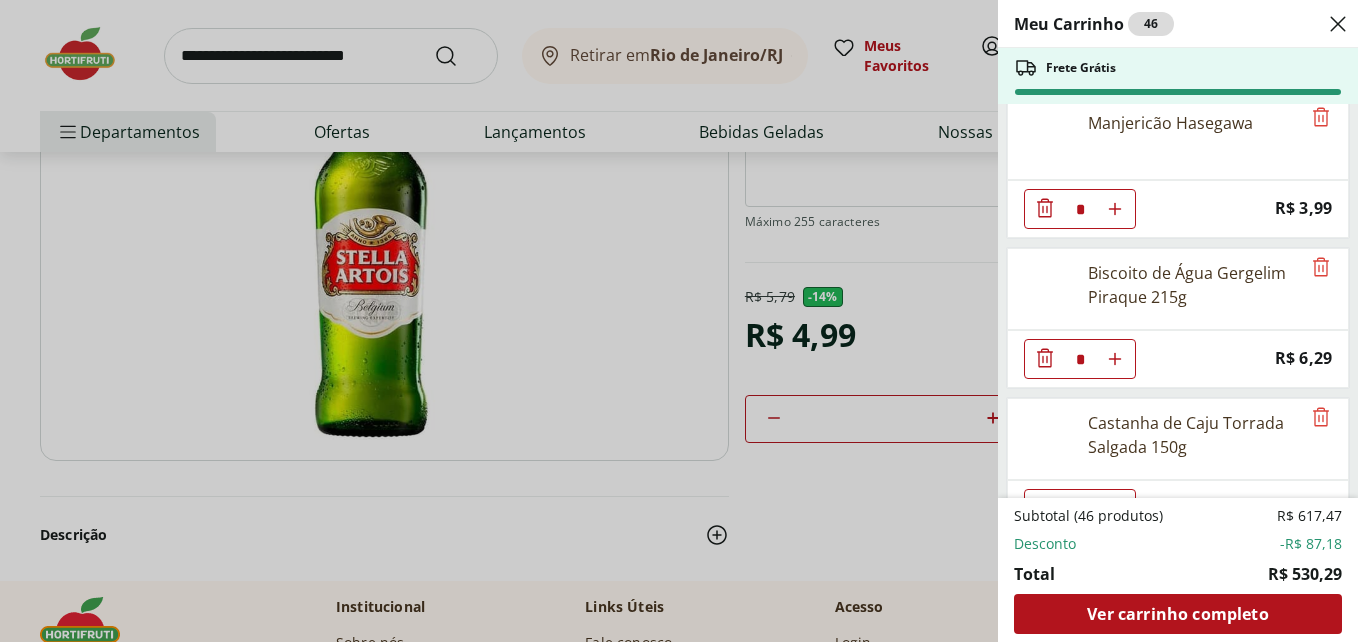 scroll, scrollTop: 3364, scrollLeft: 0, axis: vertical 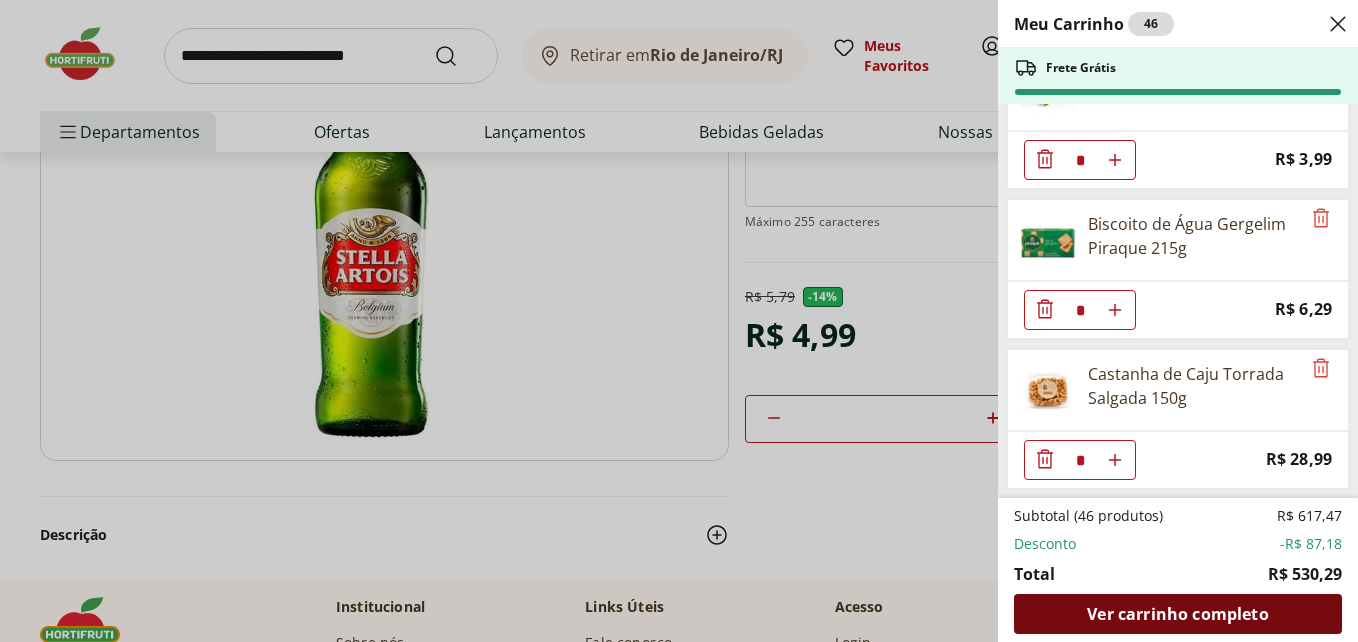 click on "Ver carrinho completo" at bounding box center (1177, 614) 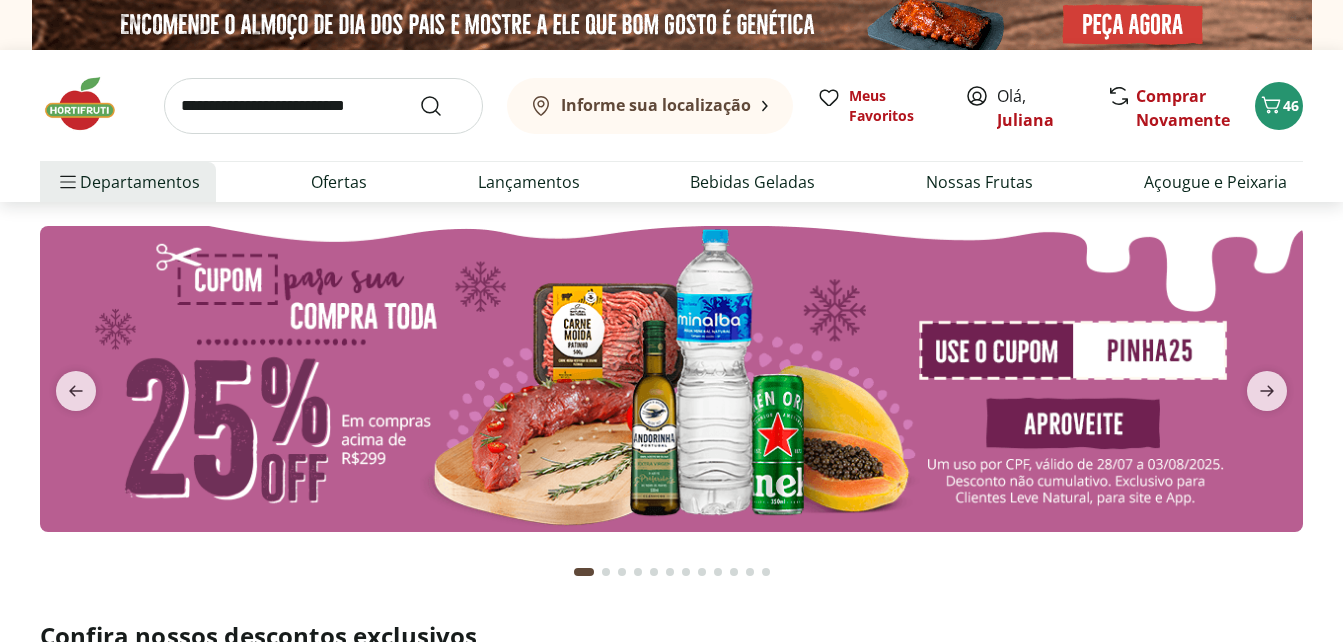 scroll, scrollTop: 0, scrollLeft: 0, axis: both 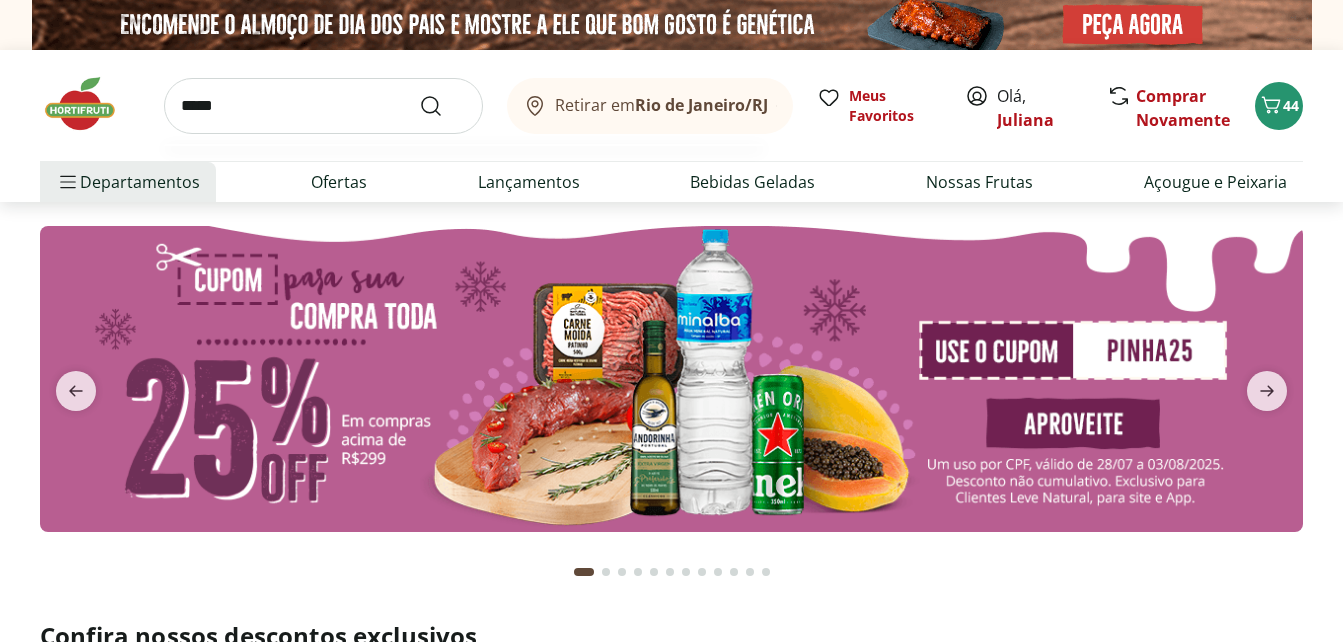 type on "*****" 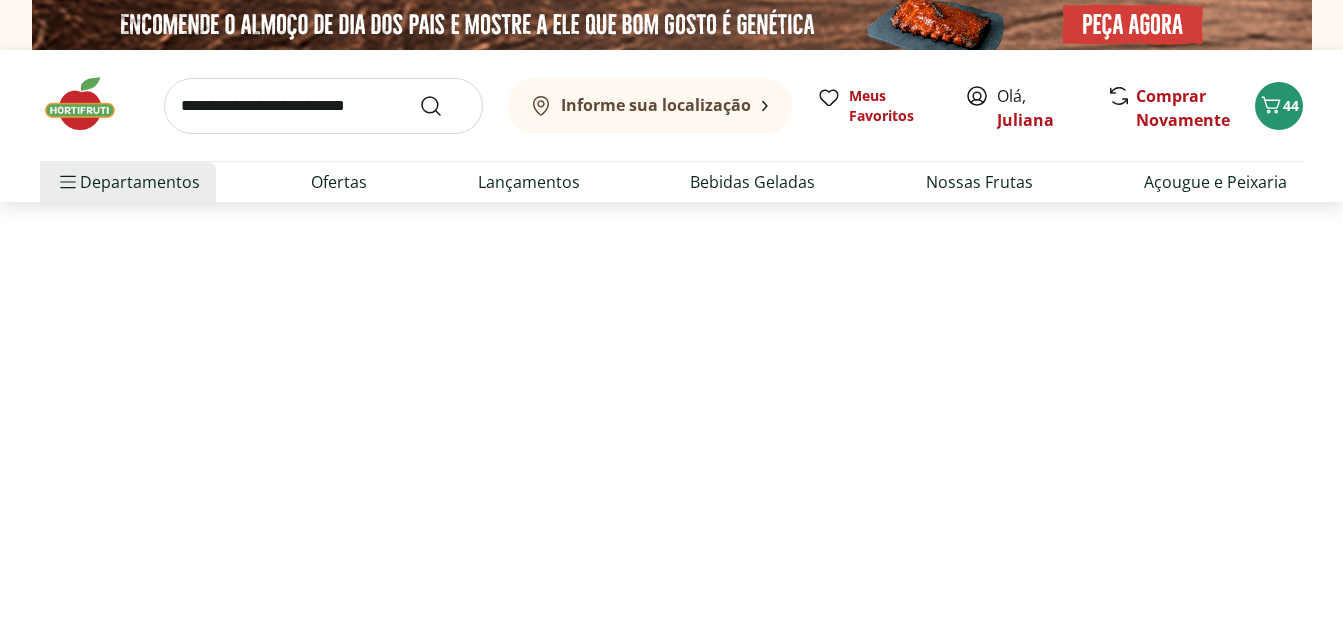 select on "**********" 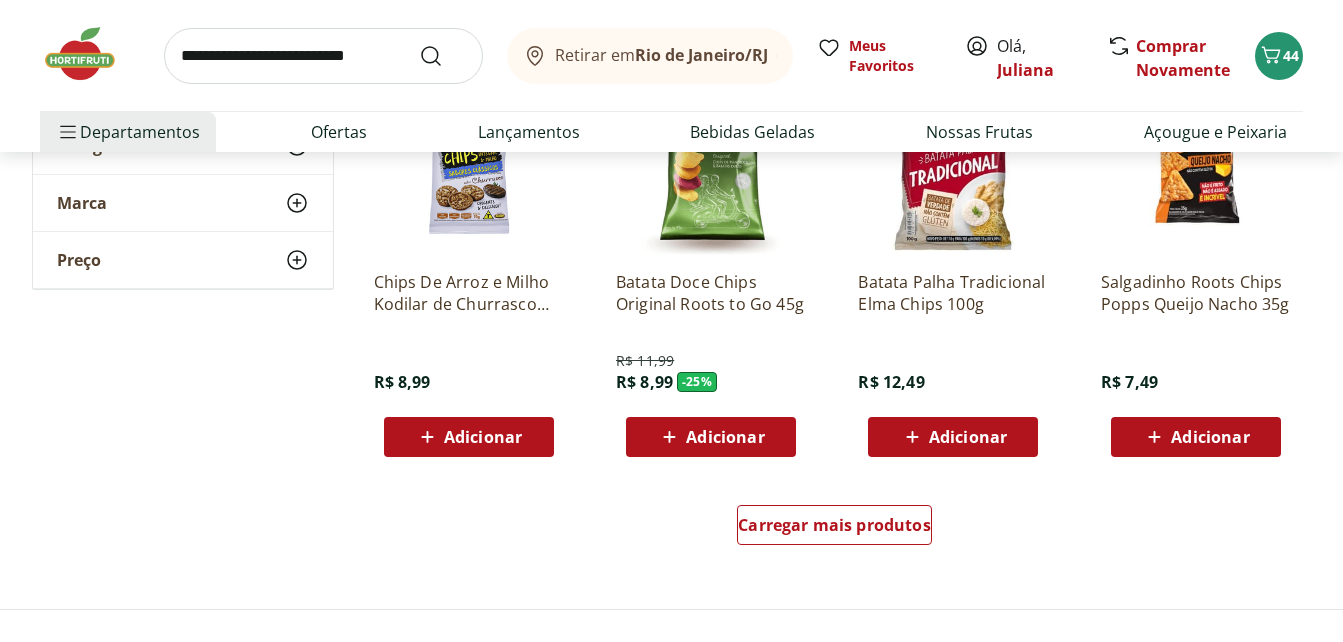 scroll, scrollTop: 1240, scrollLeft: 0, axis: vertical 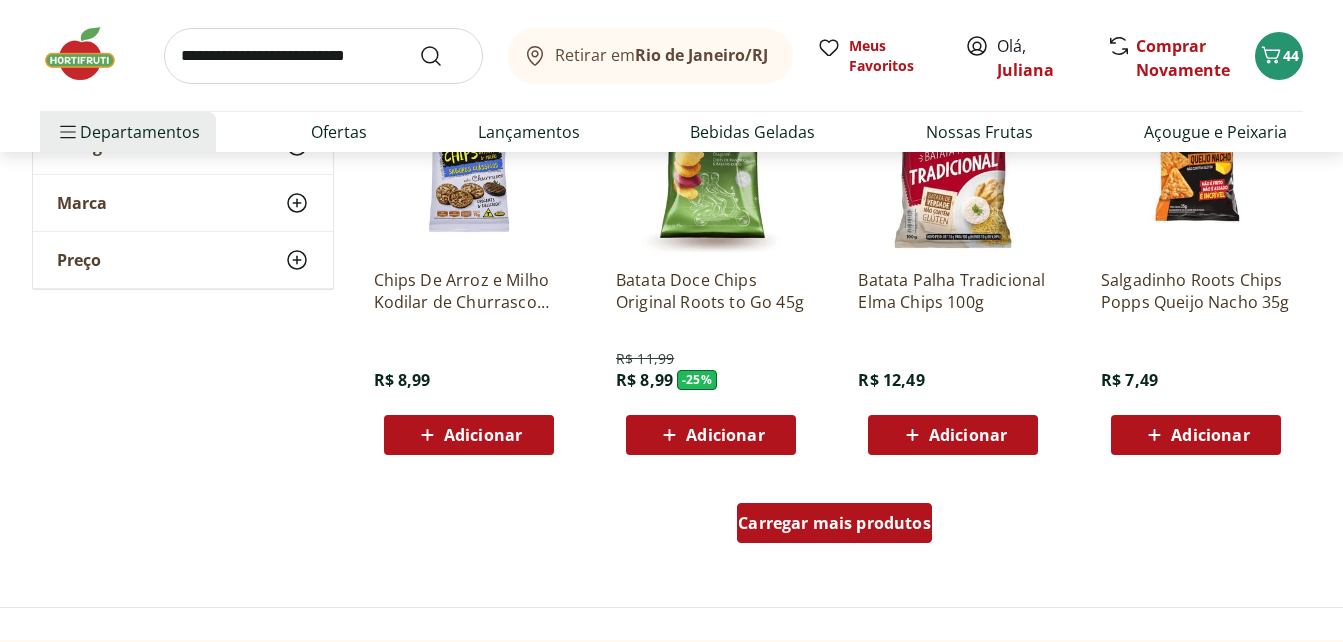 click on "Carregar mais produtos" at bounding box center (834, 523) 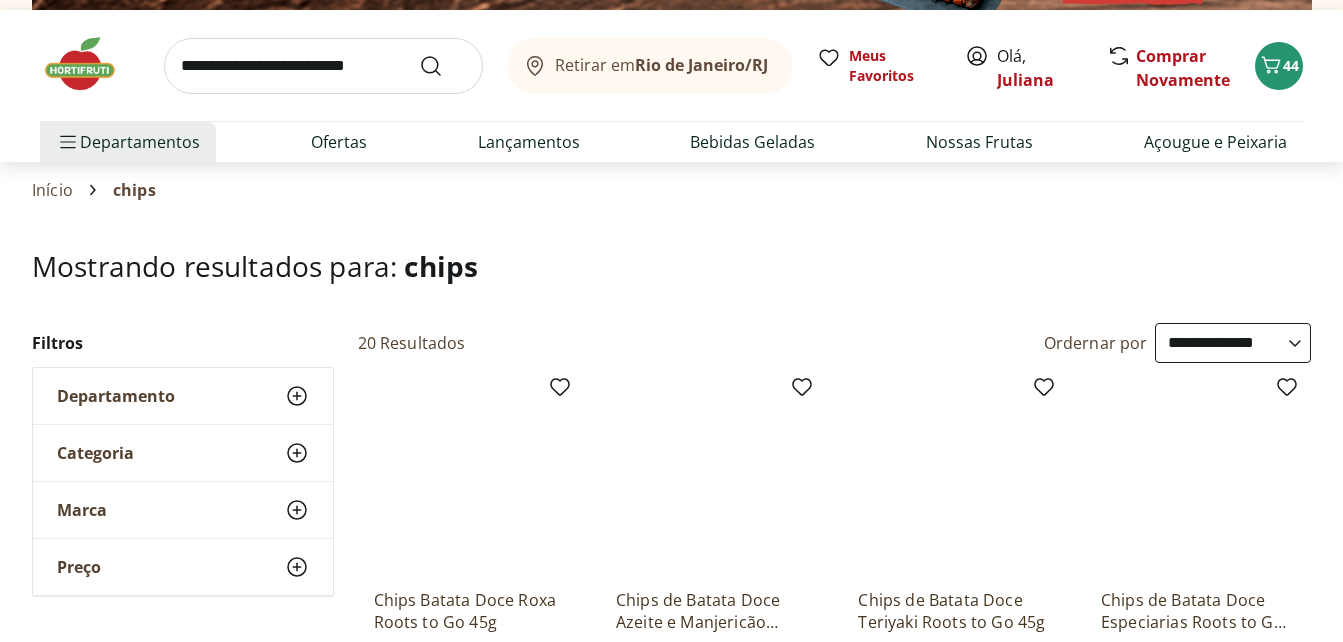 scroll, scrollTop: 0, scrollLeft: 0, axis: both 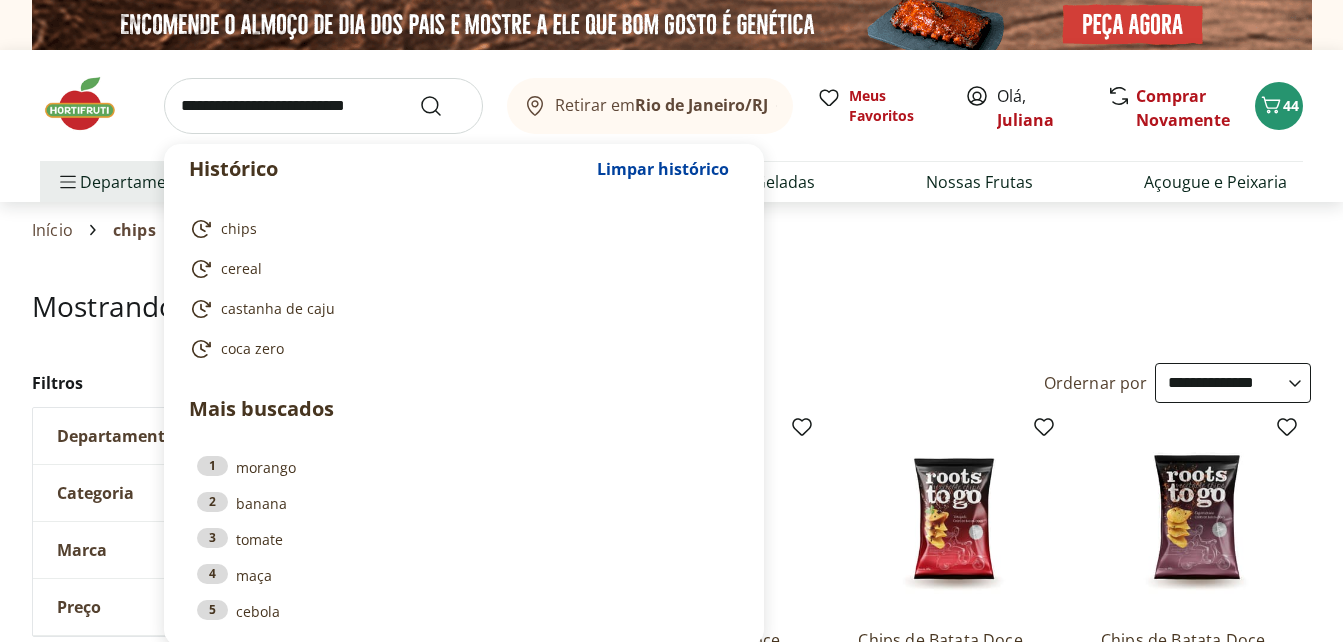 click at bounding box center [323, 106] 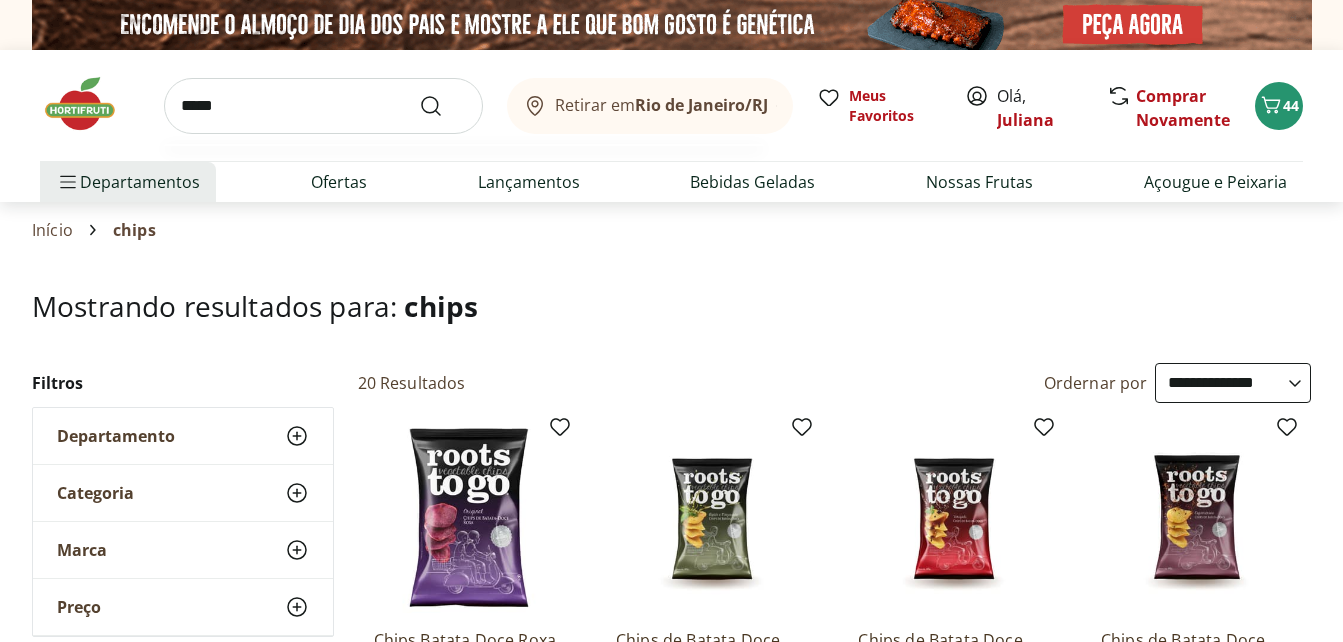 type on "*****" 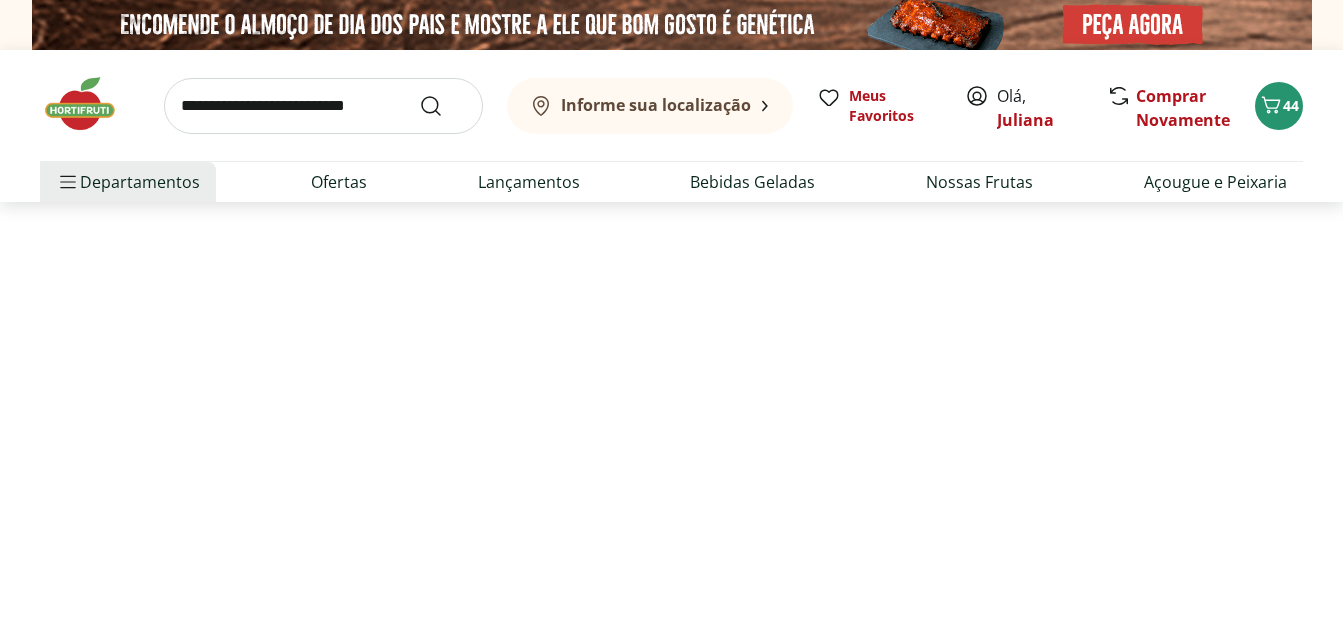 select on "**********" 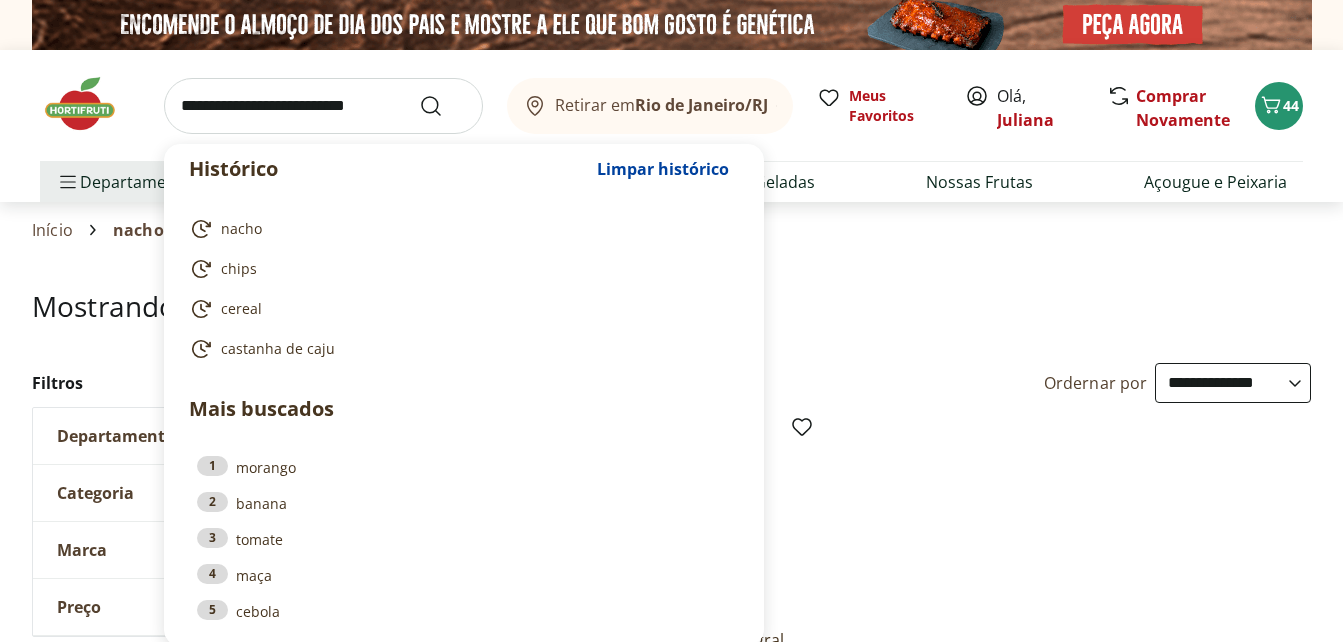 click at bounding box center (323, 106) 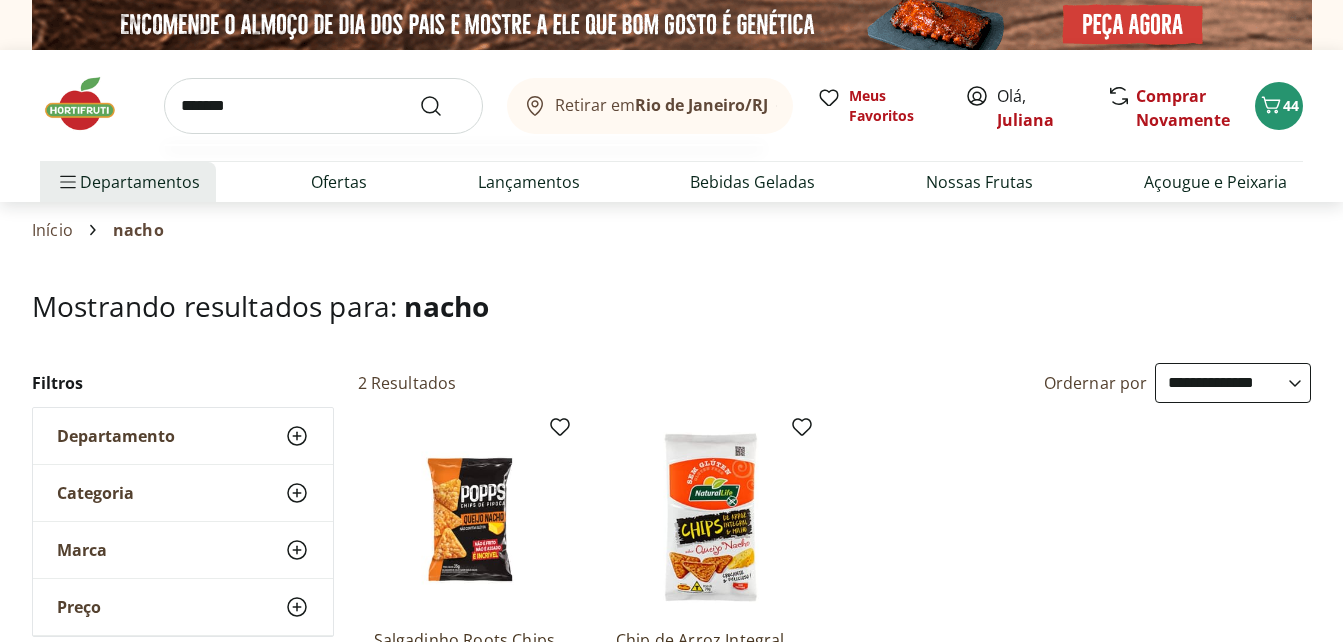 type on "*******" 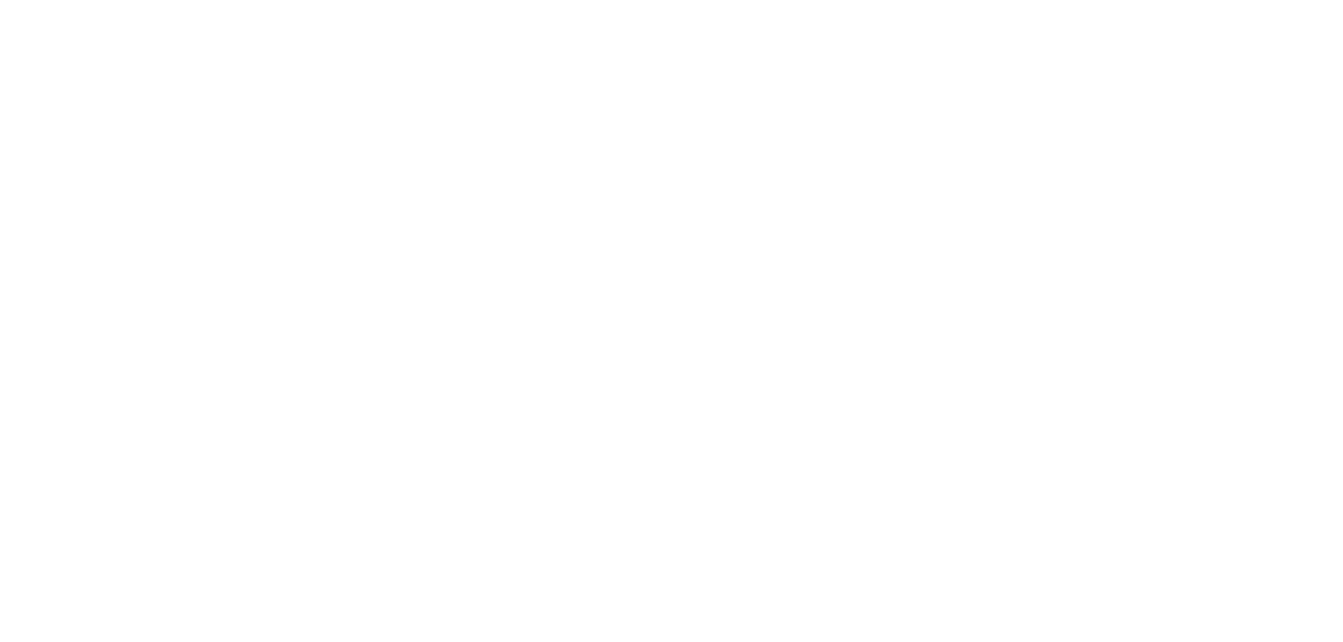 select on "**********" 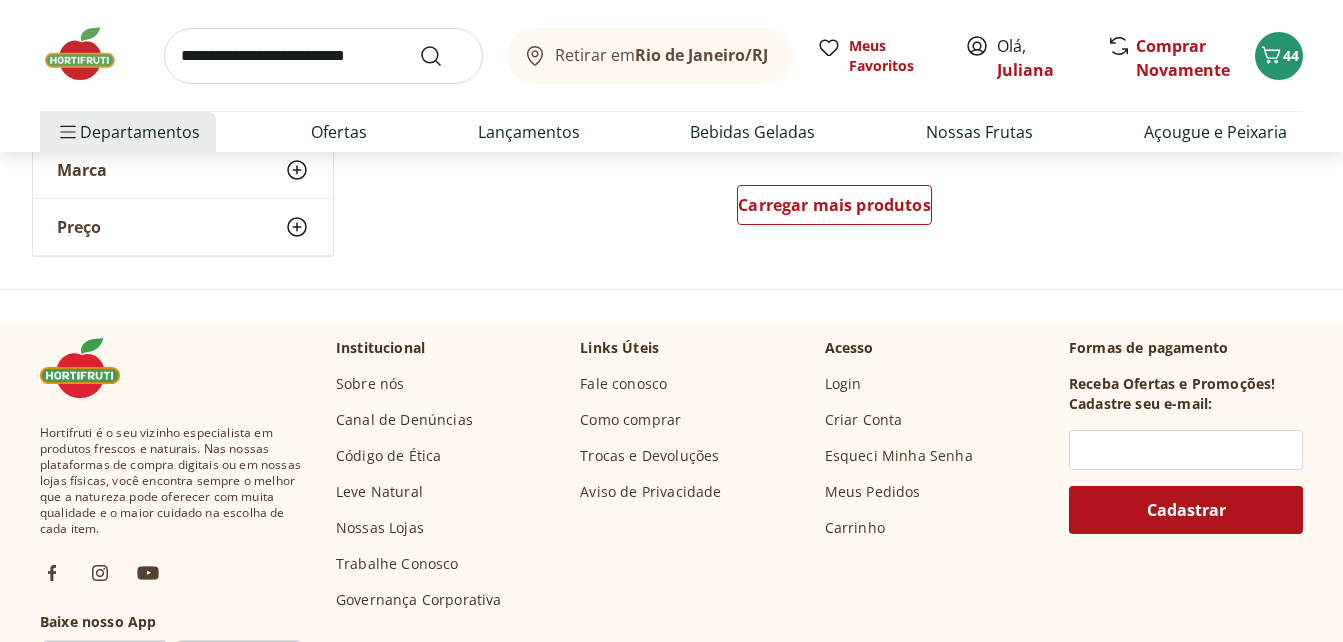 scroll, scrollTop: 1560, scrollLeft: 0, axis: vertical 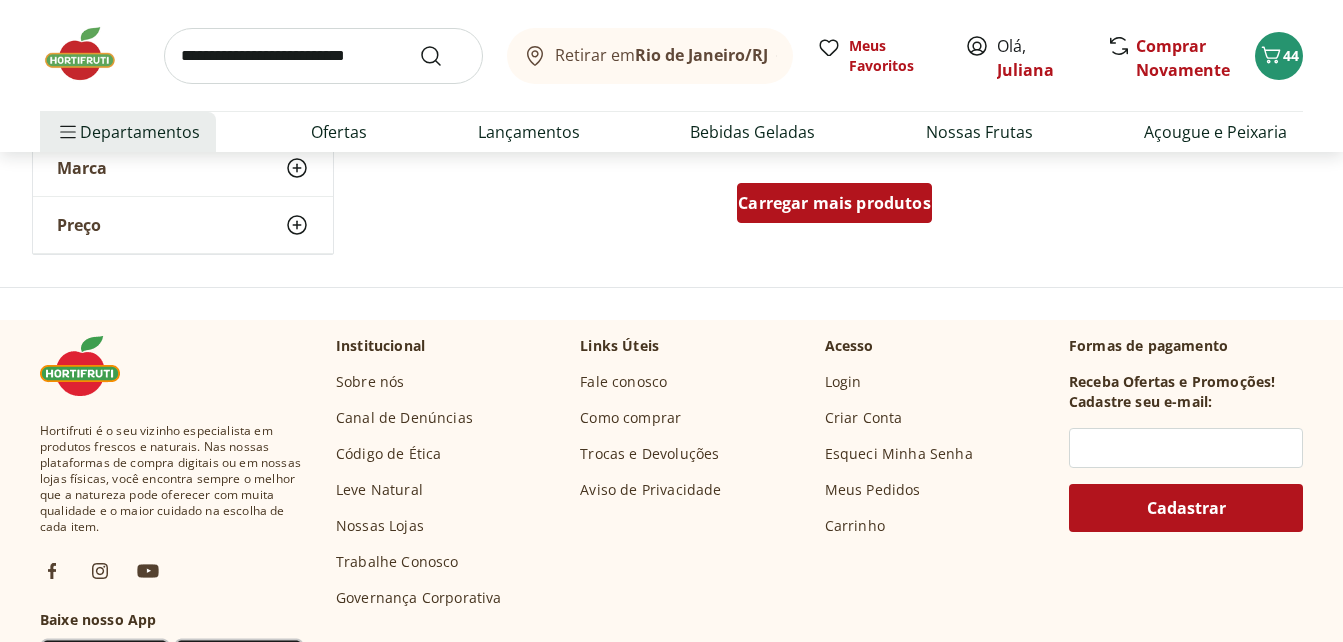 click on "Carregar mais produtos" at bounding box center [834, 203] 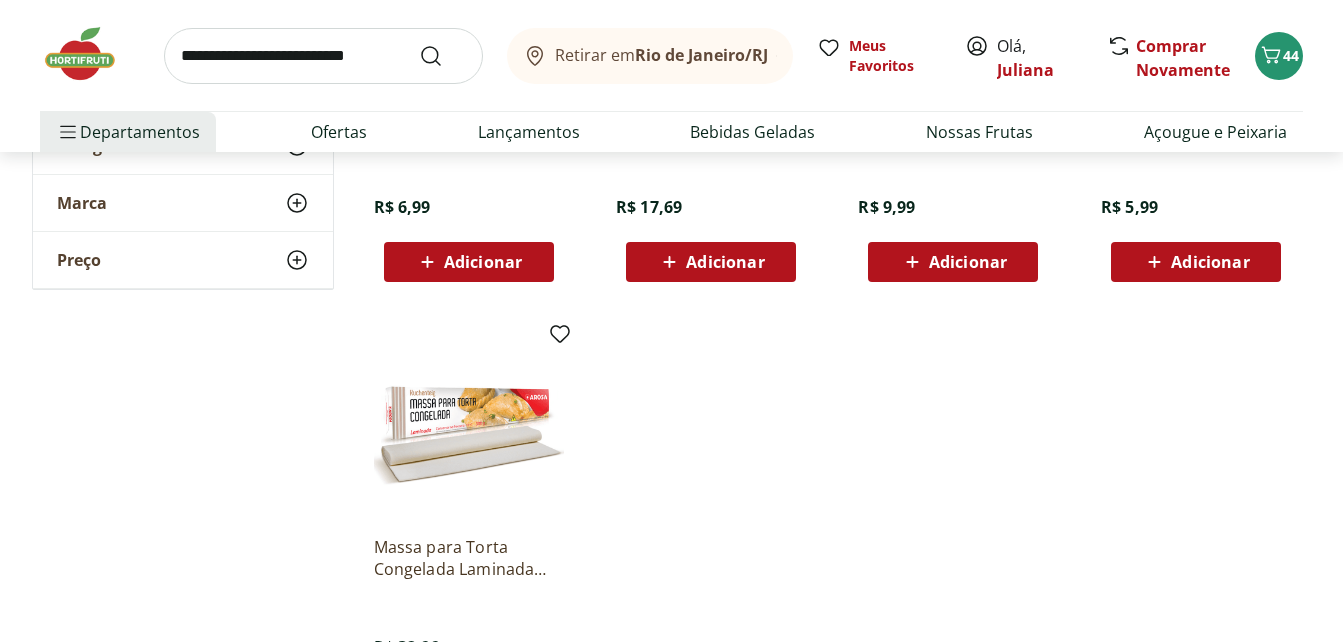 scroll, scrollTop: 2280, scrollLeft: 0, axis: vertical 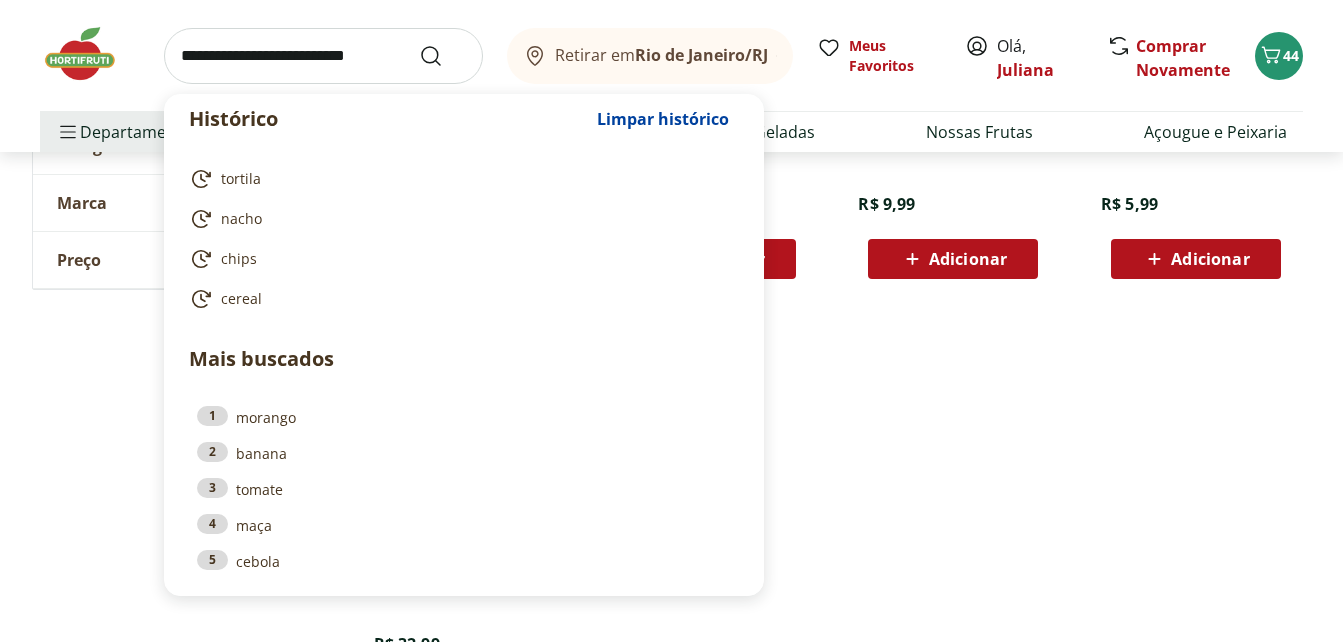 click at bounding box center [323, 56] 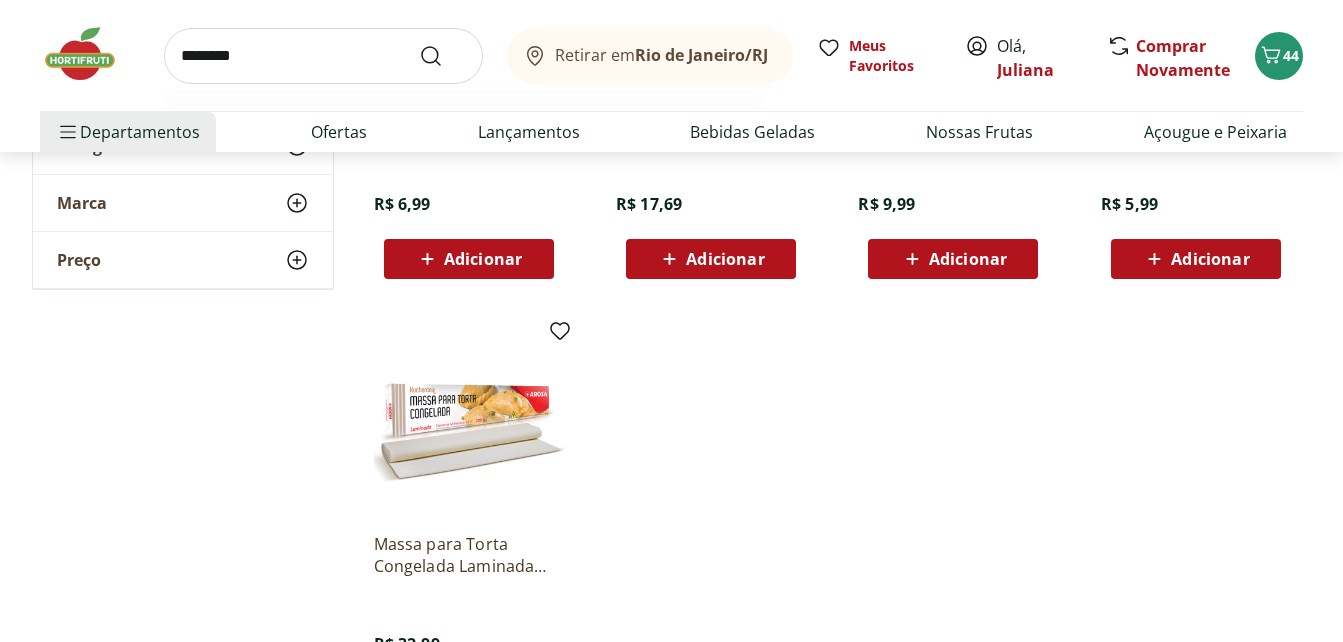 type on "********" 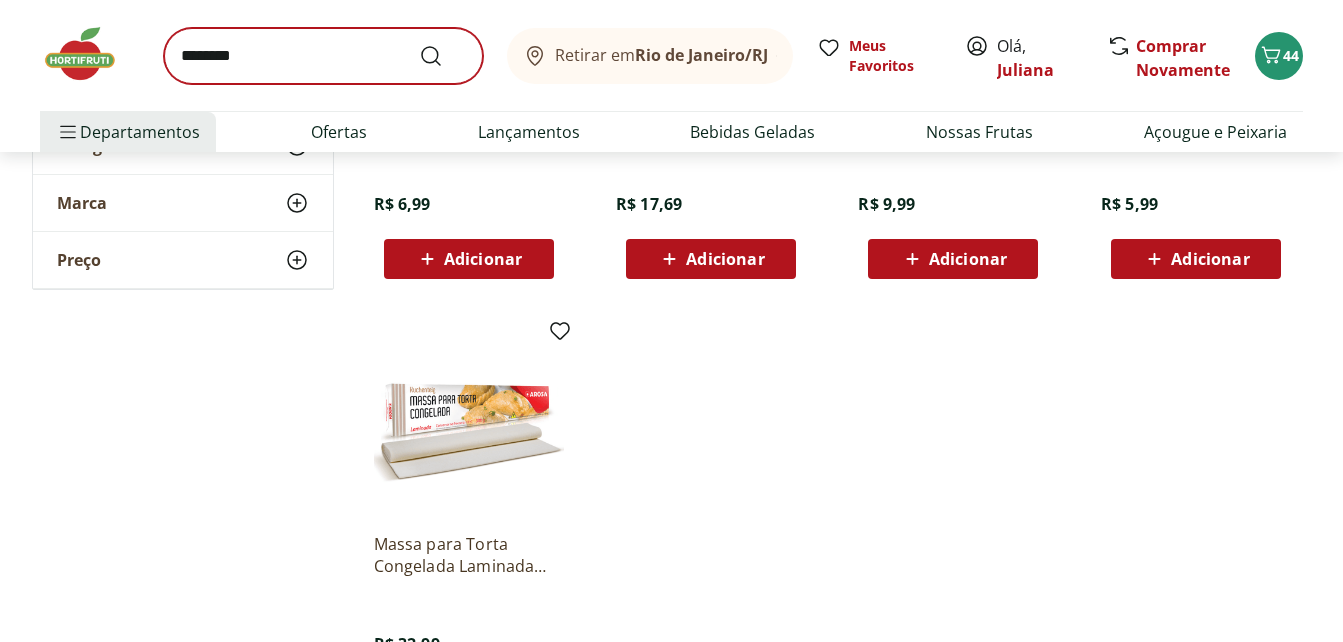scroll, scrollTop: 0, scrollLeft: 0, axis: both 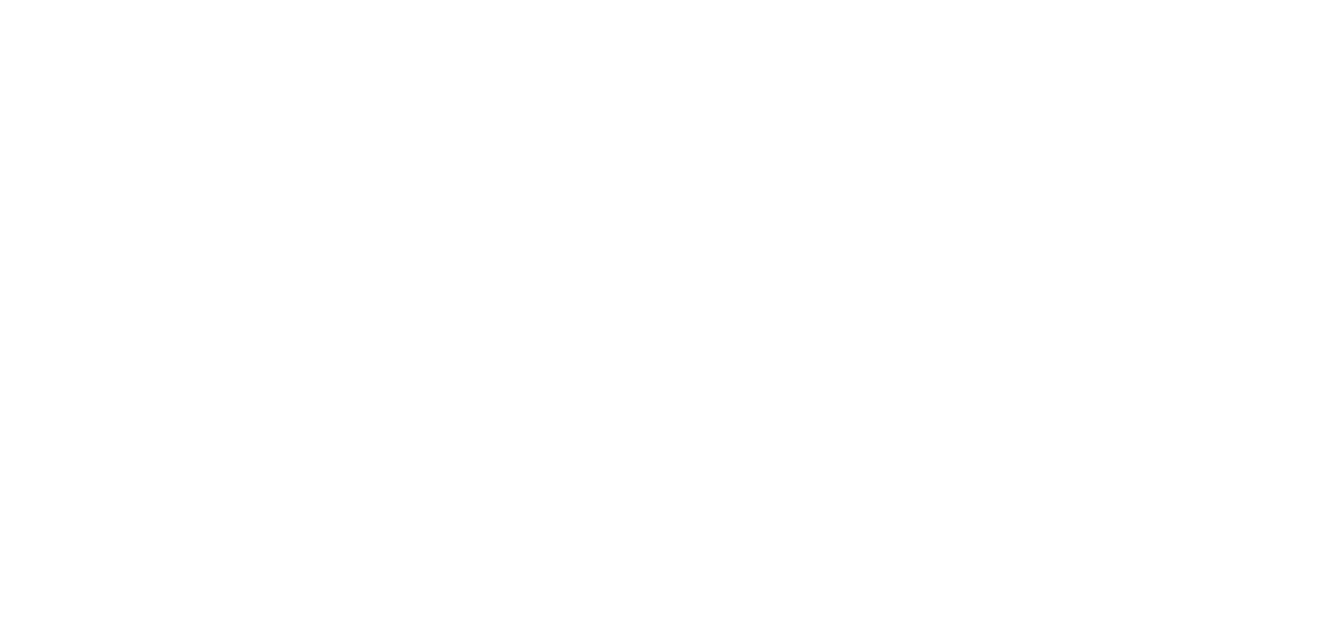 select on "**********" 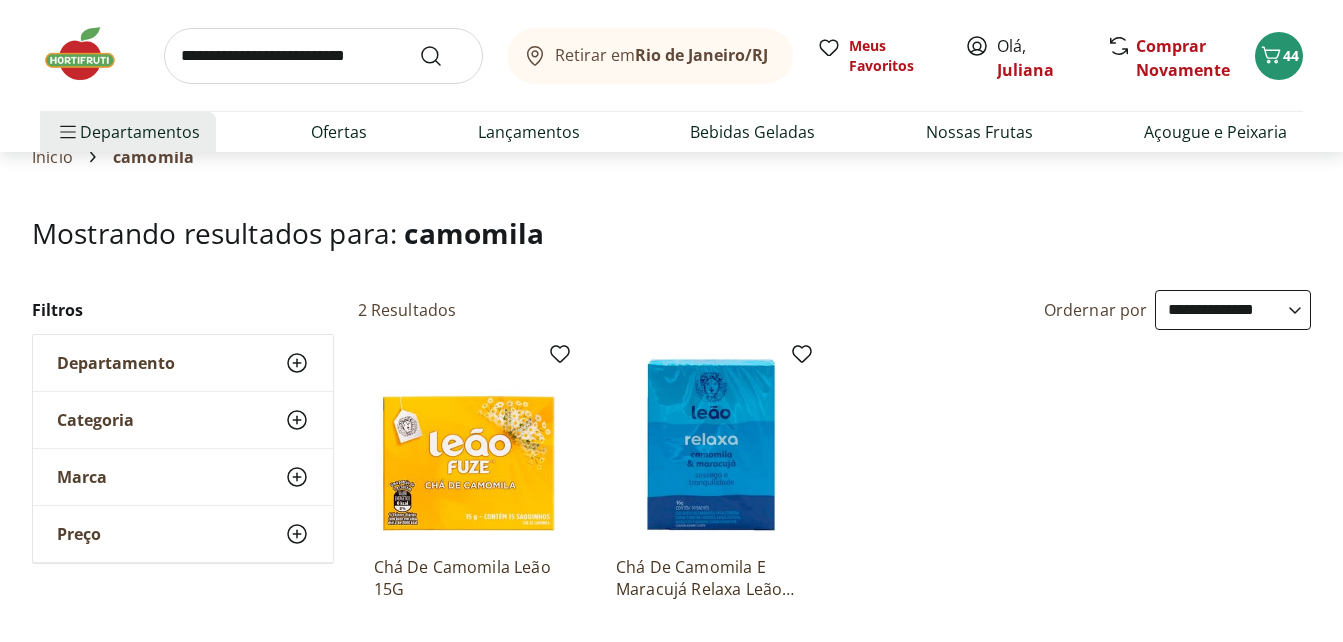 scroll, scrollTop: 0, scrollLeft: 0, axis: both 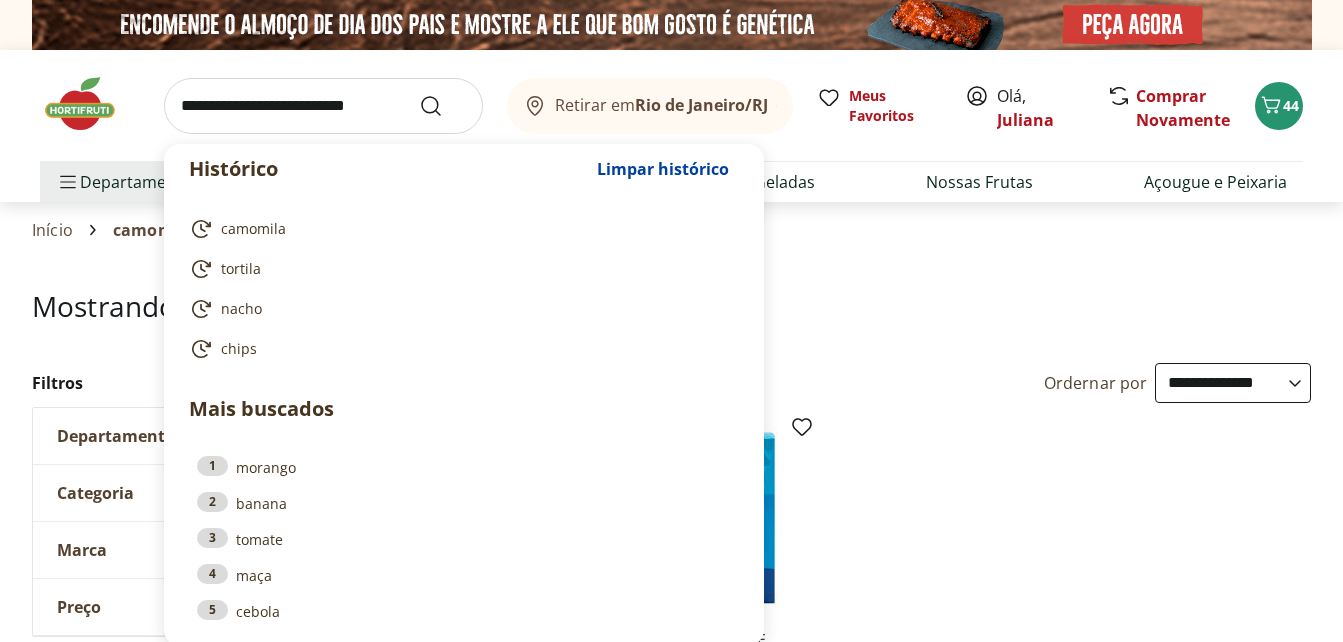click at bounding box center [323, 106] 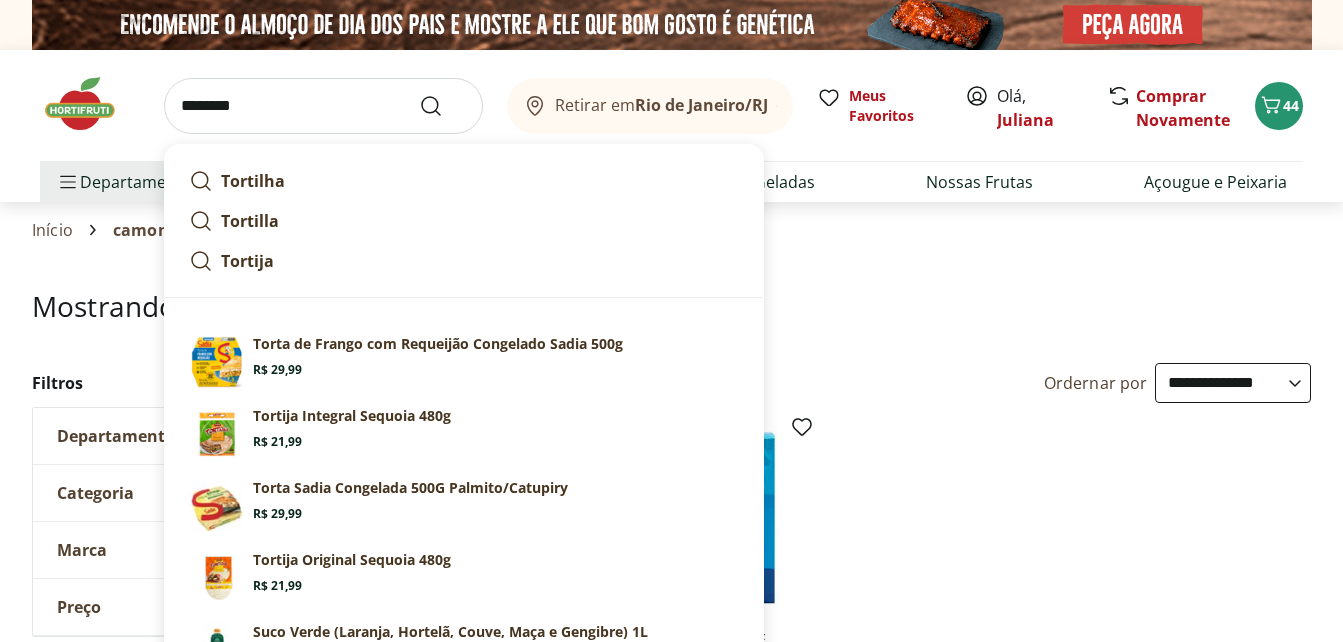 type on "********" 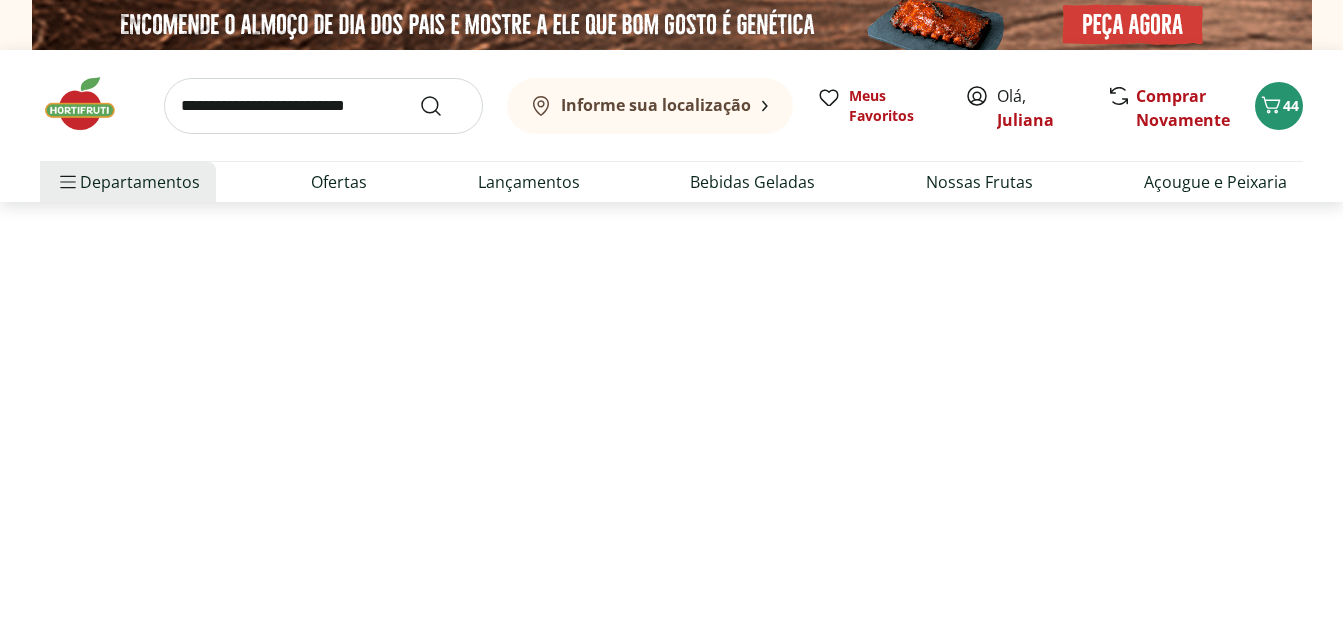 select on "**********" 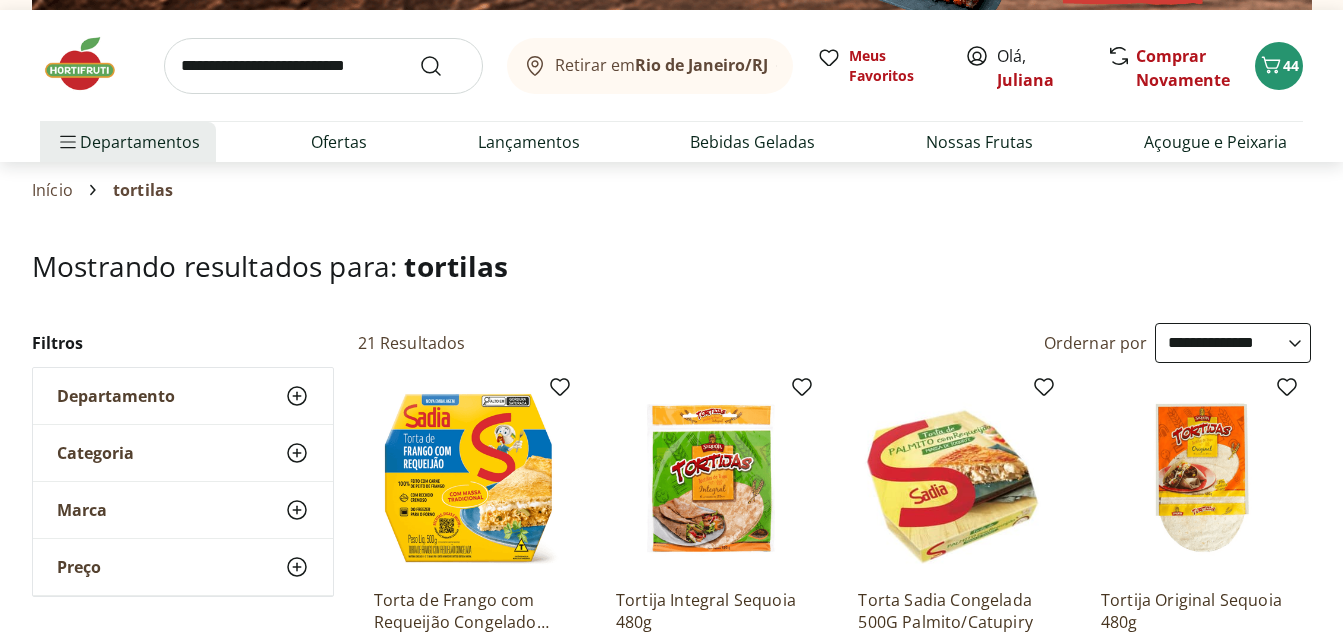 scroll, scrollTop: 80, scrollLeft: 0, axis: vertical 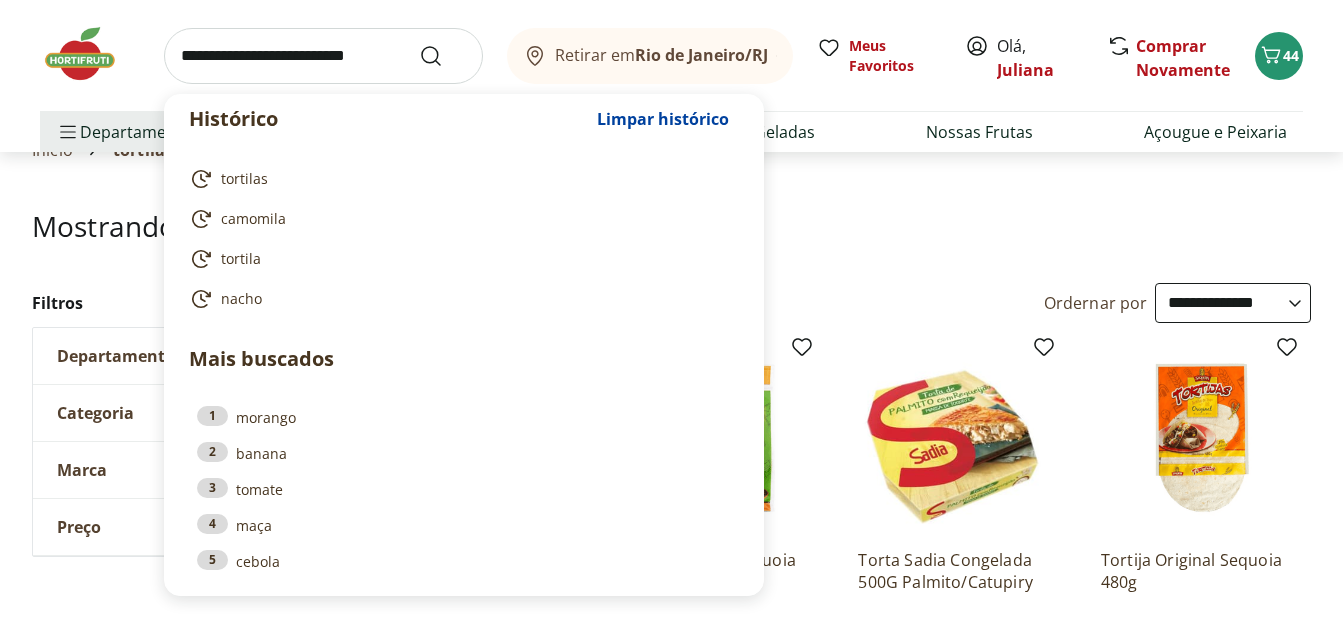 click at bounding box center [323, 56] 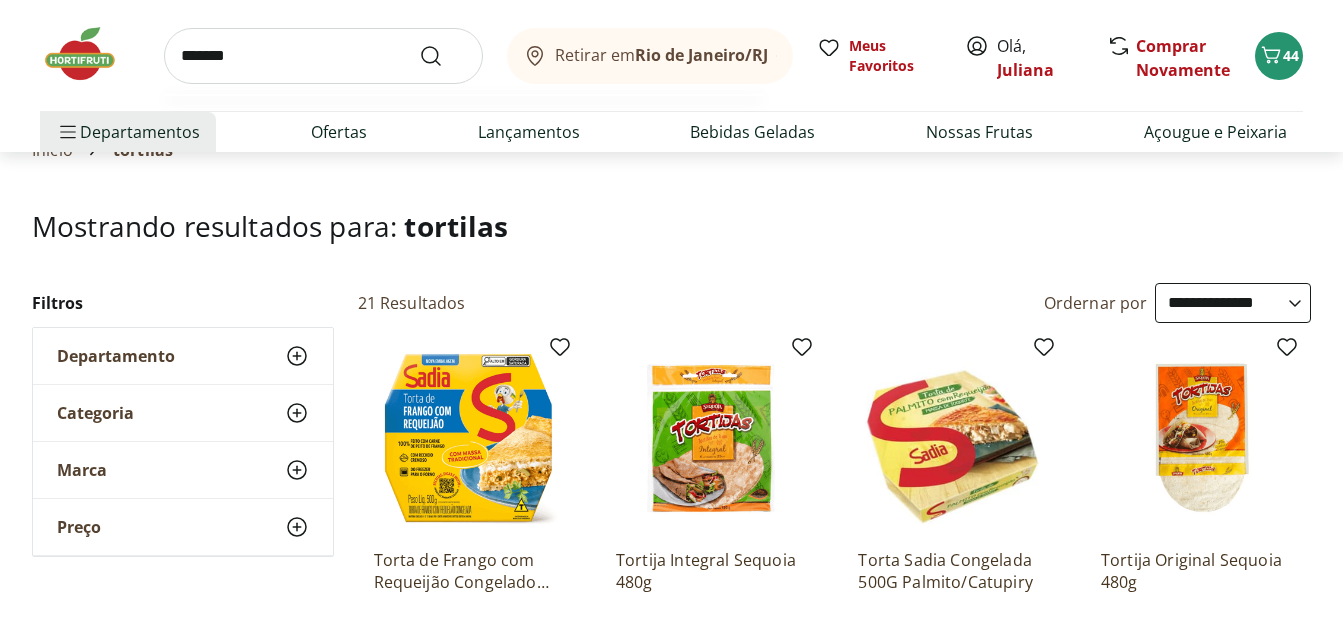 type on "********" 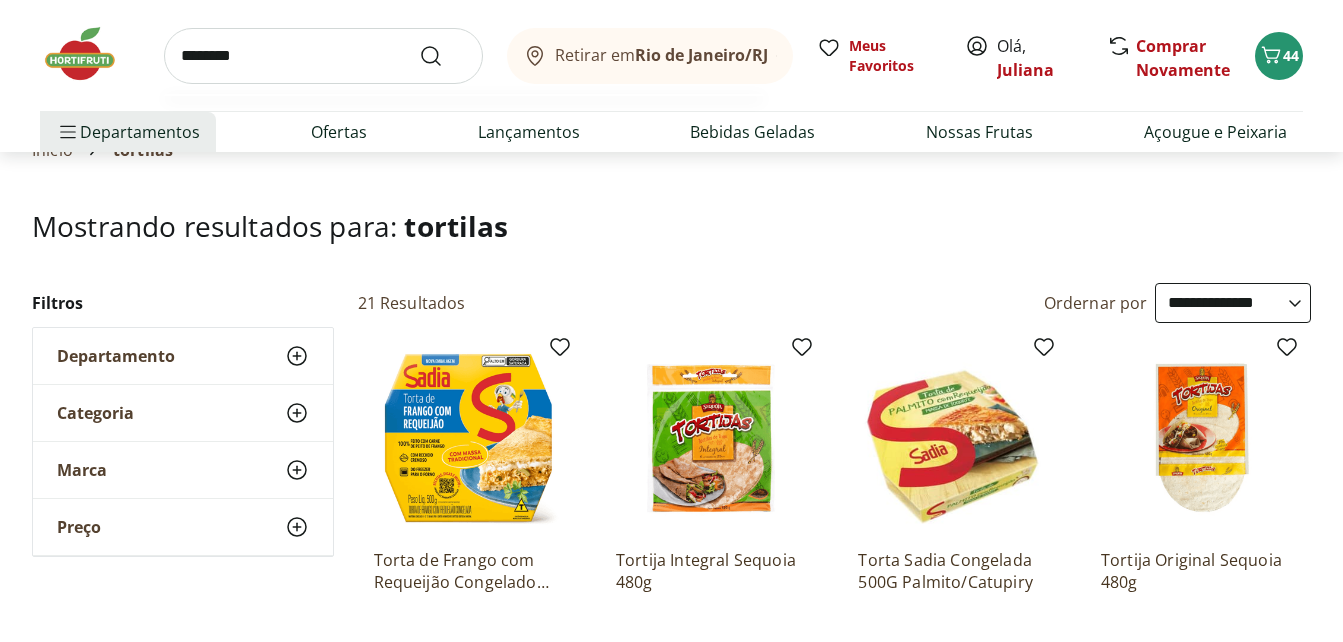 click at bounding box center [443, 56] 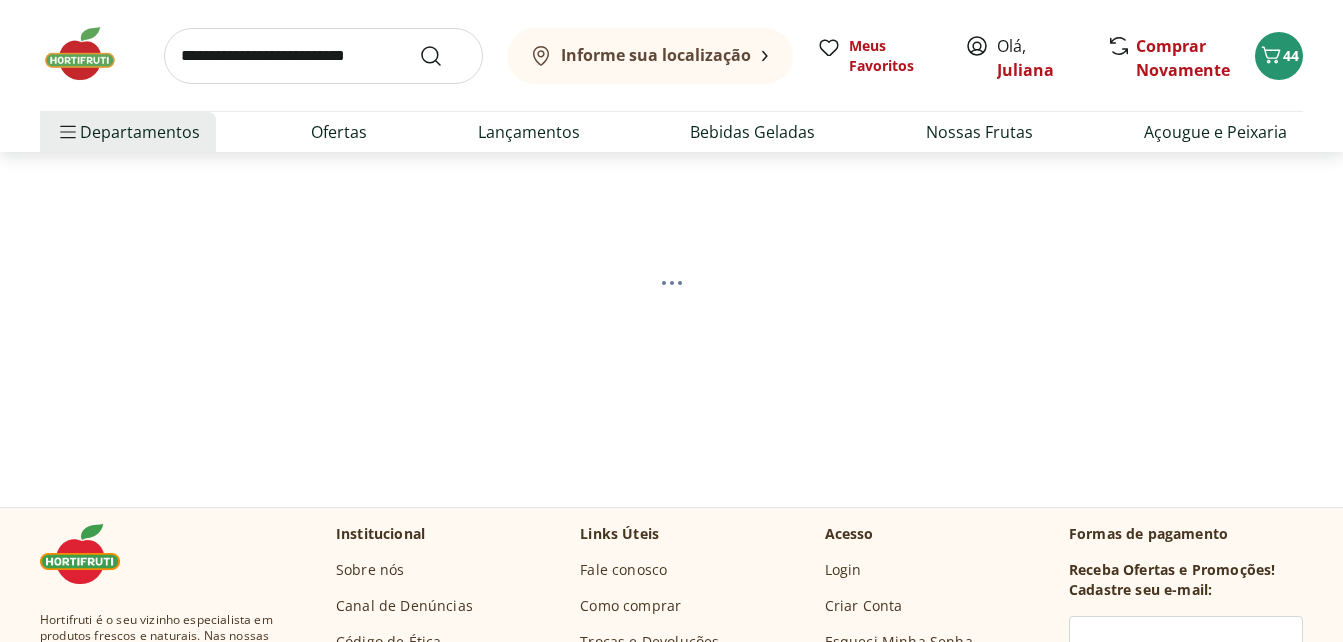 scroll, scrollTop: 0, scrollLeft: 0, axis: both 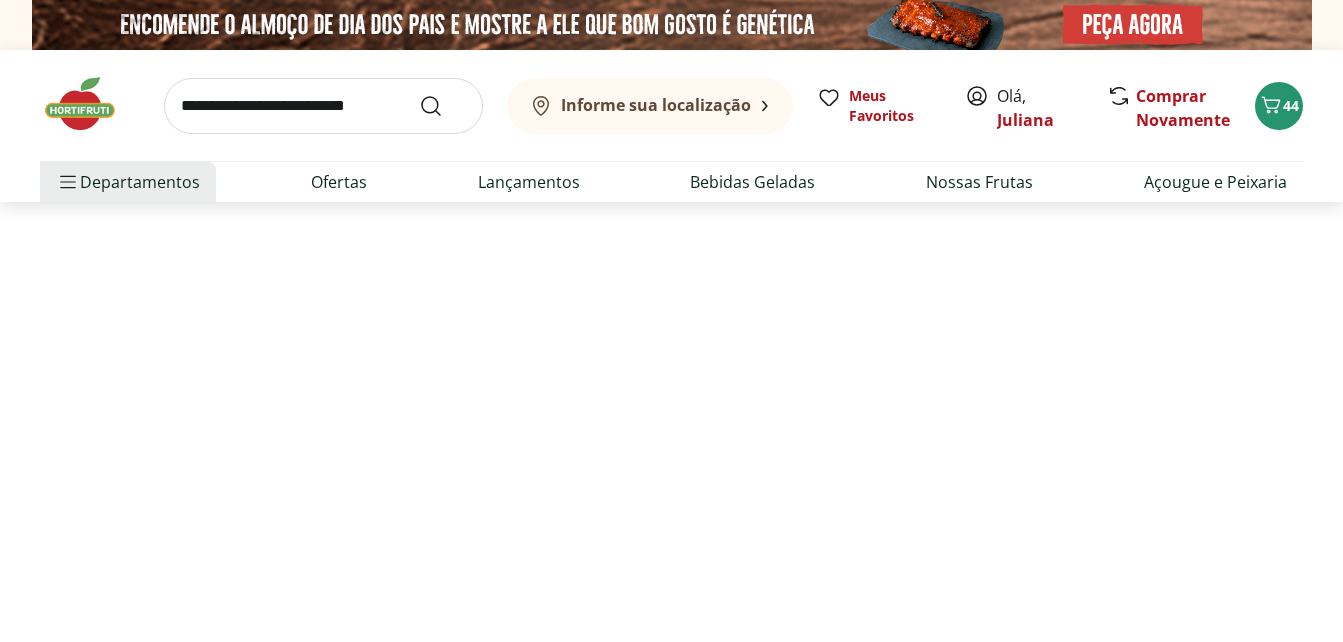 select on "**********" 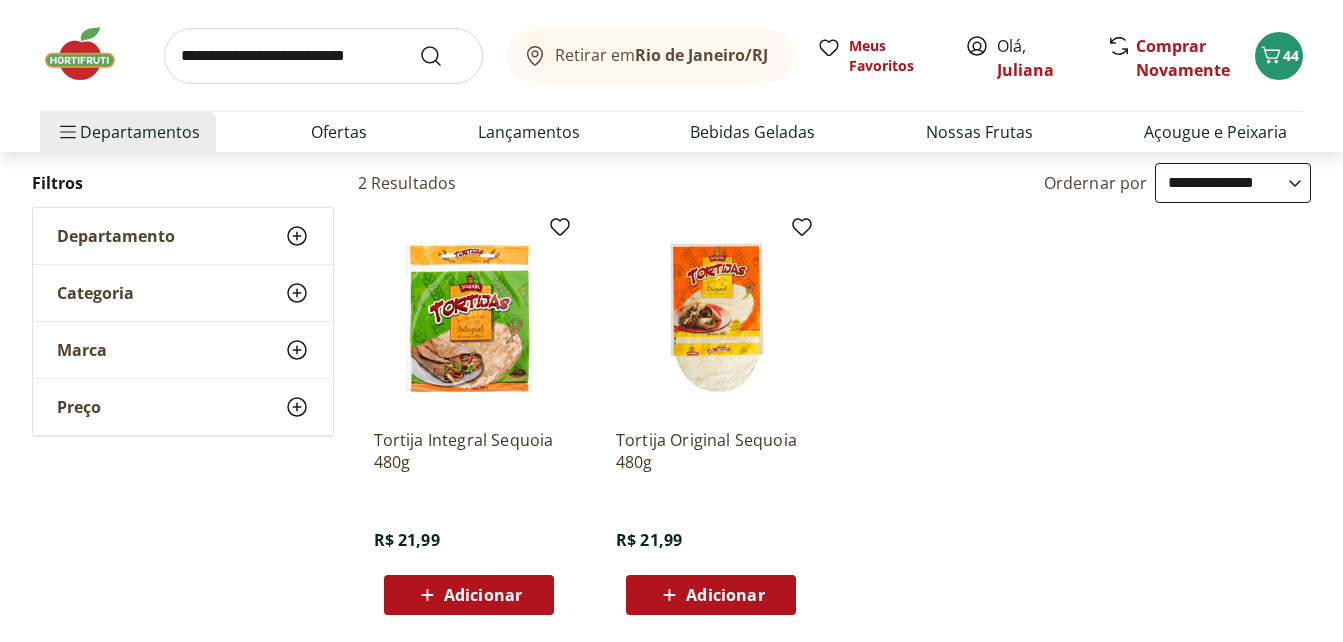 scroll, scrollTop: 240, scrollLeft: 0, axis: vertical 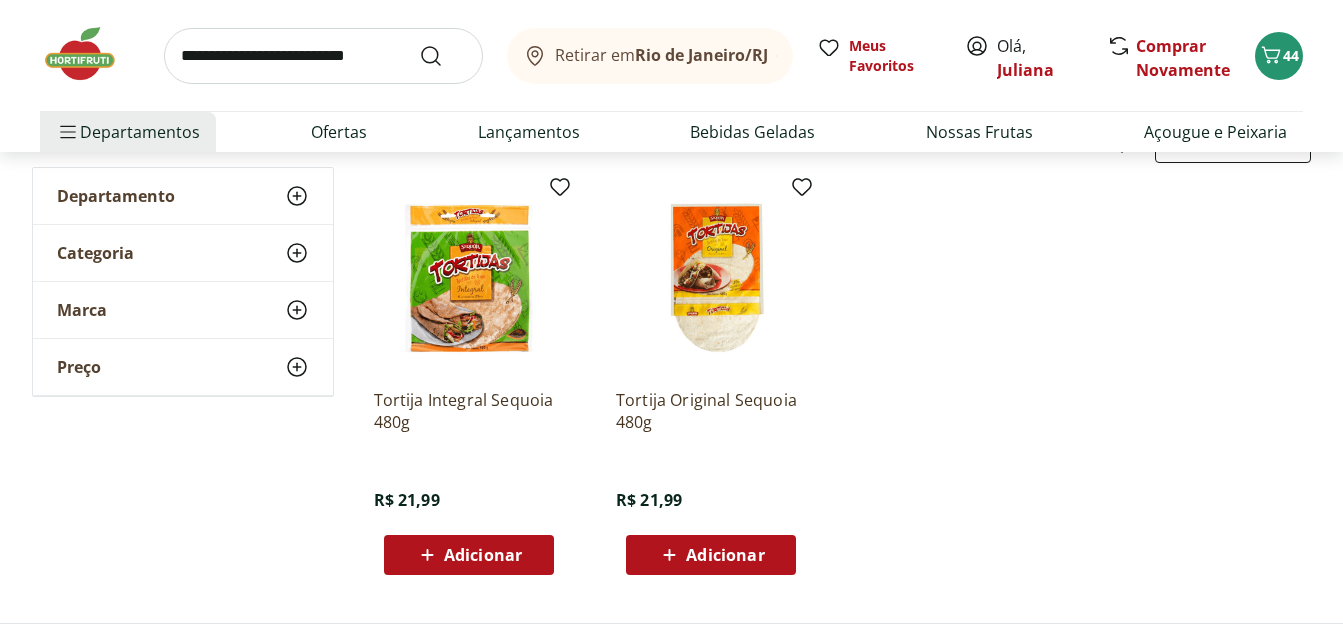 click at bounding box center (711, 278) 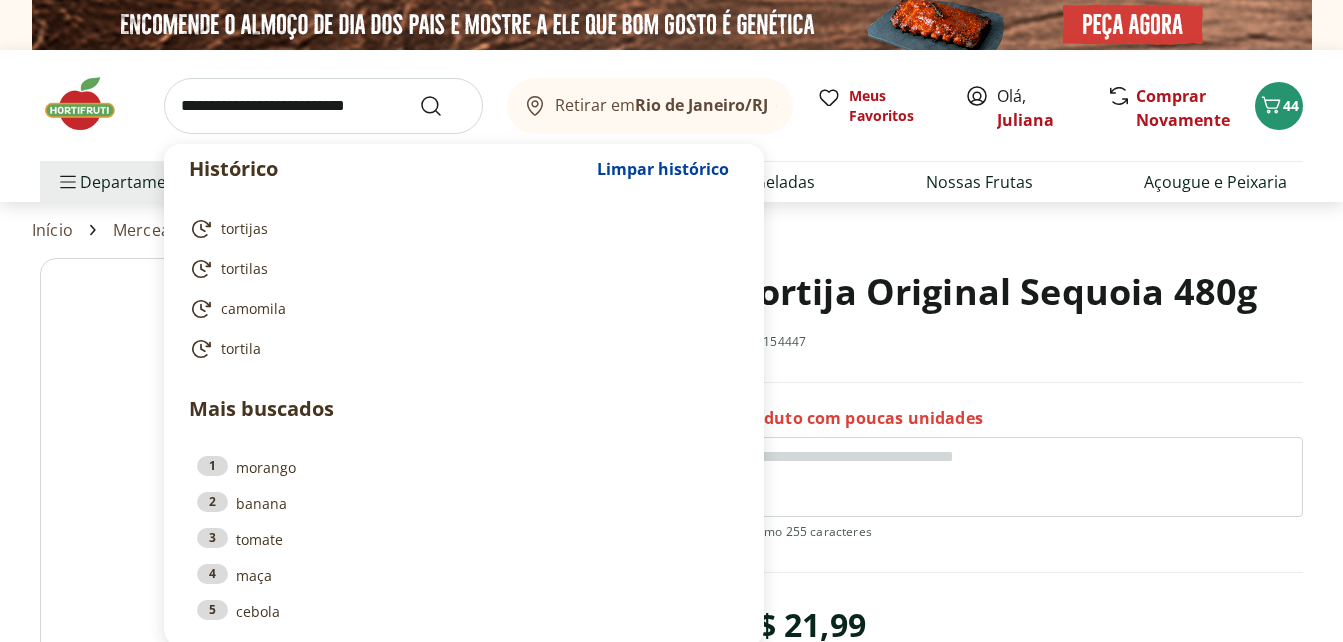 click at bounding box center (323, 106) 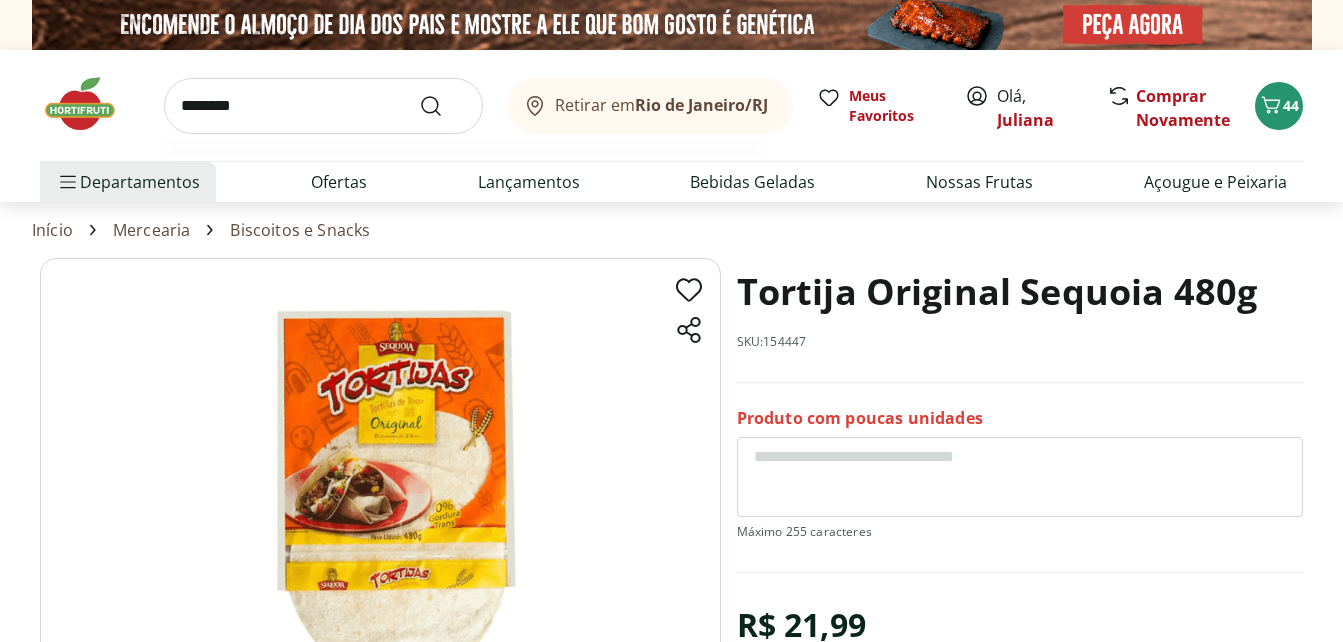 type on "********" 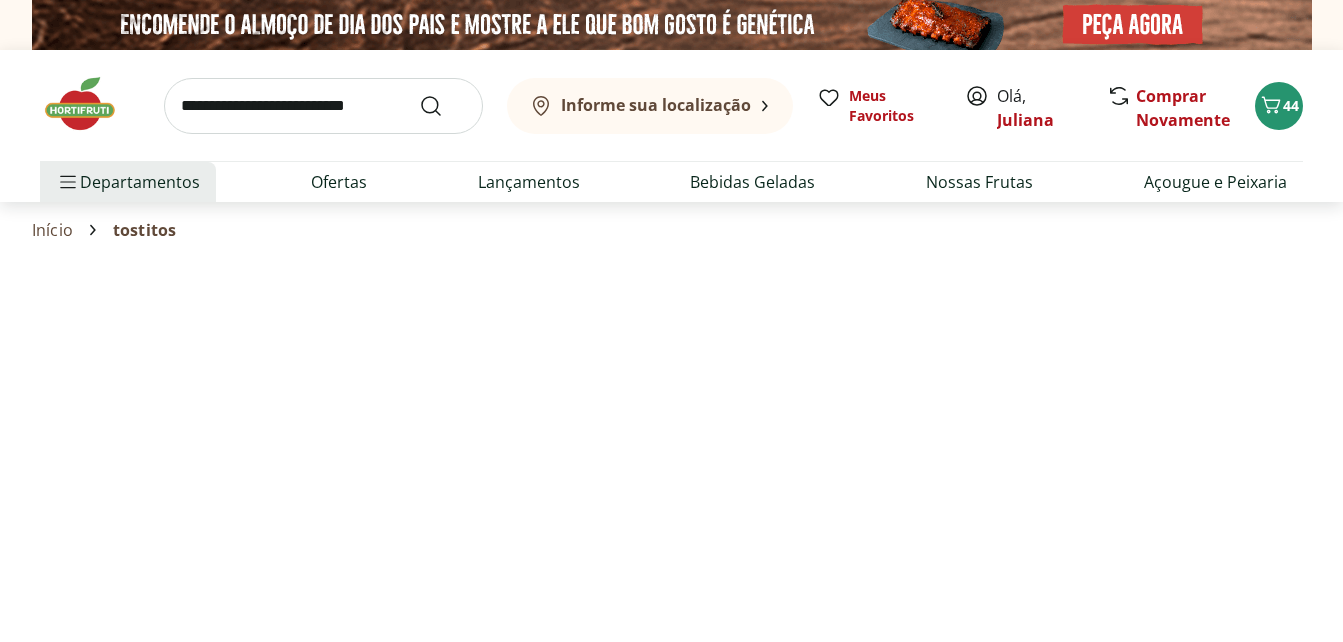 select on "**********" 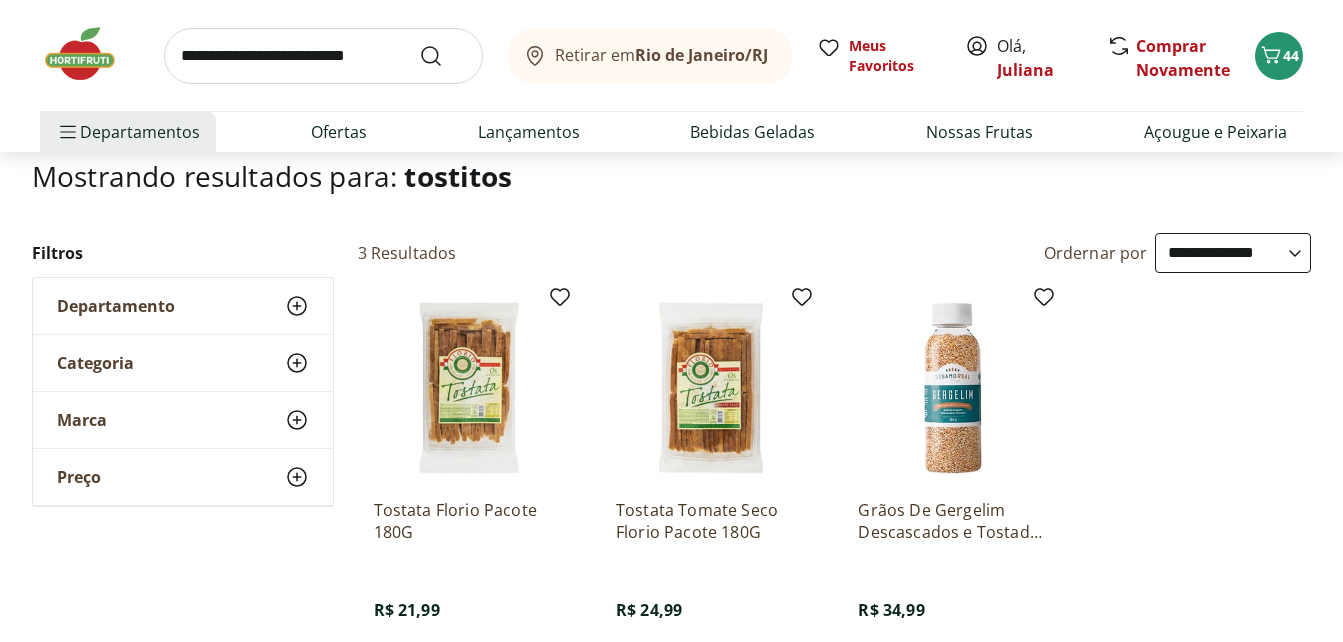 scroll, scrollTop: 0, scrollLeft: 0, axis: both 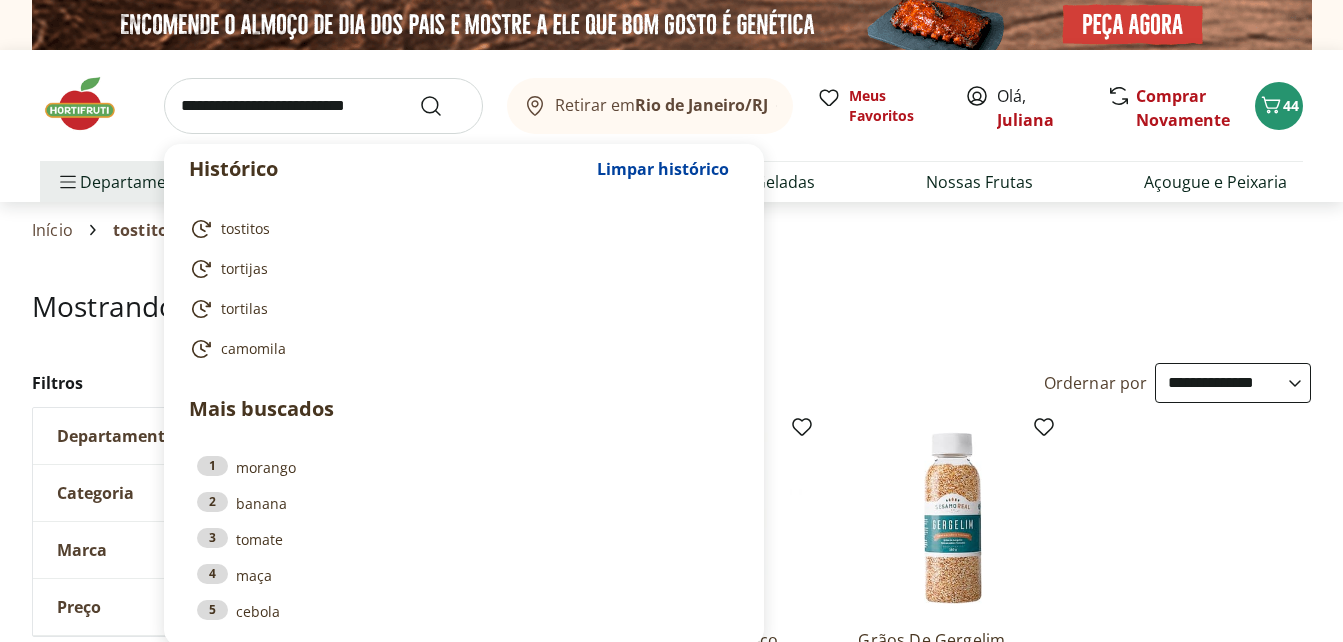 click at bounding box center [323, 106] 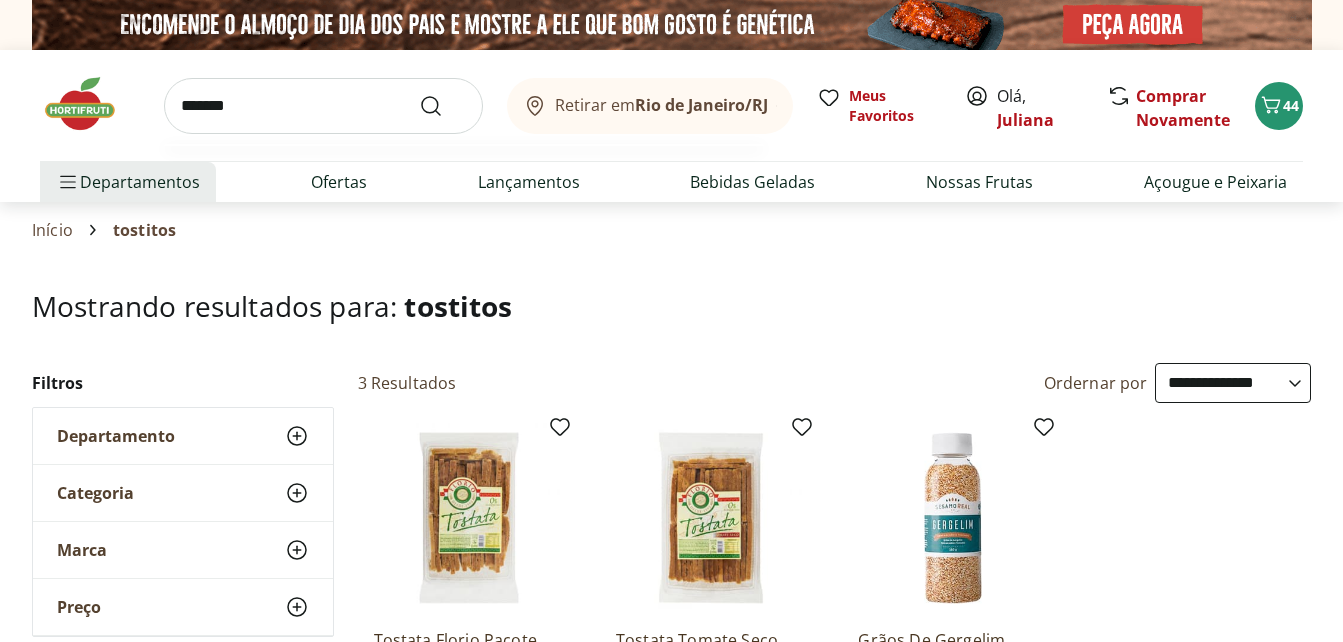 type on "*******" 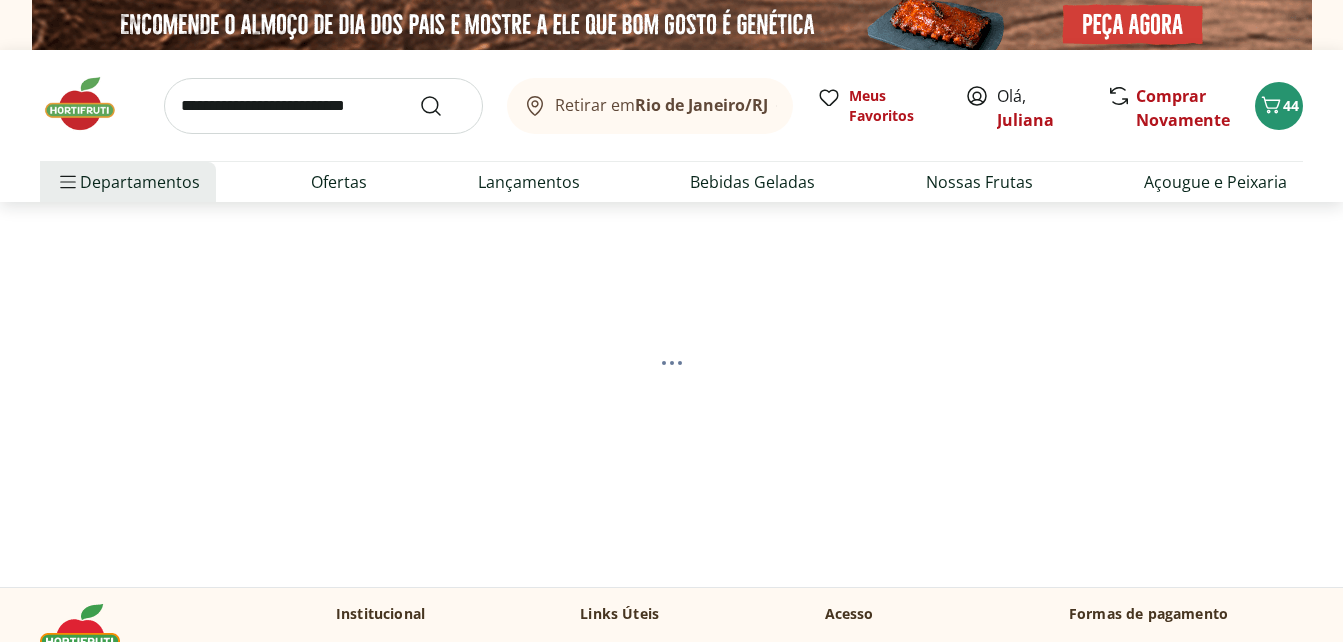 scroll, scrollTop: 0, scrollLeft: 0, axis: both 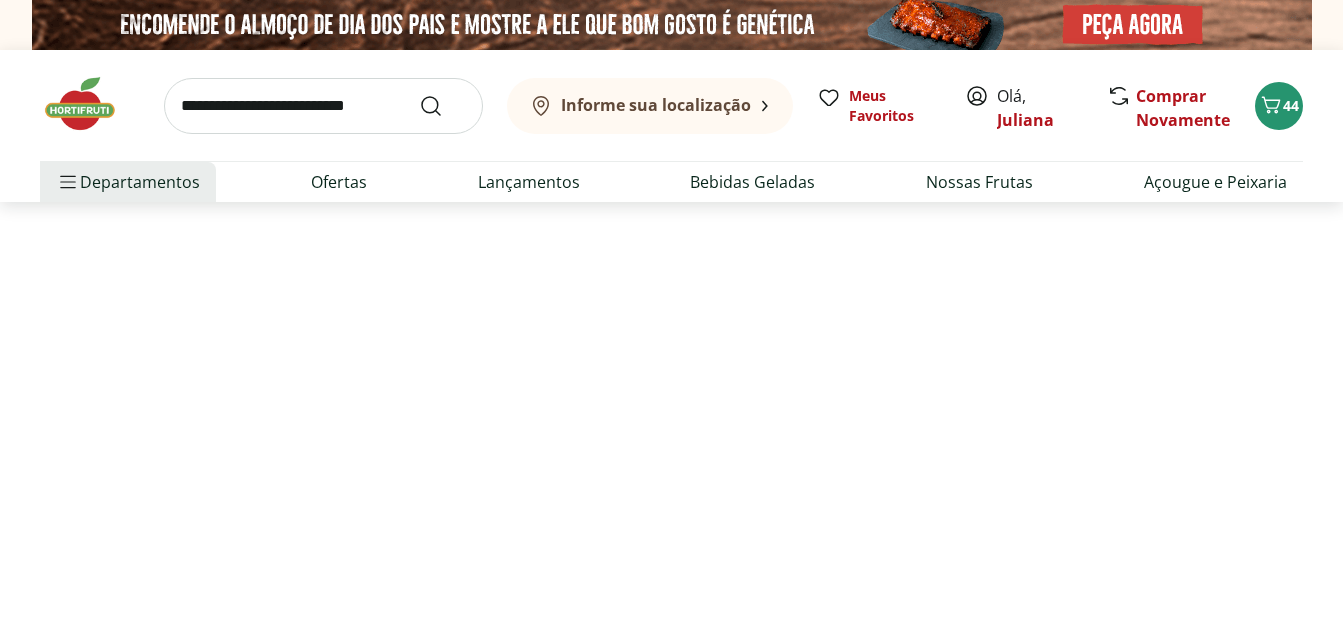 select on "**********" 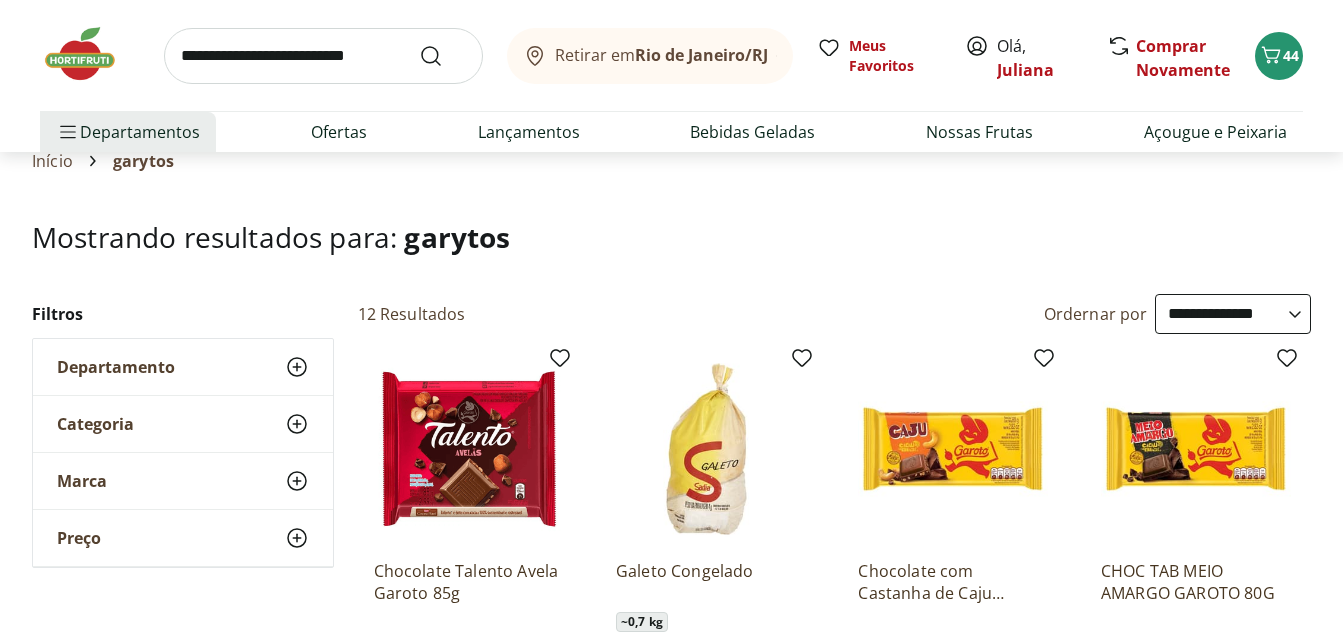 scroll, scrollTop: 0, scrollLeft: 0, axis: both 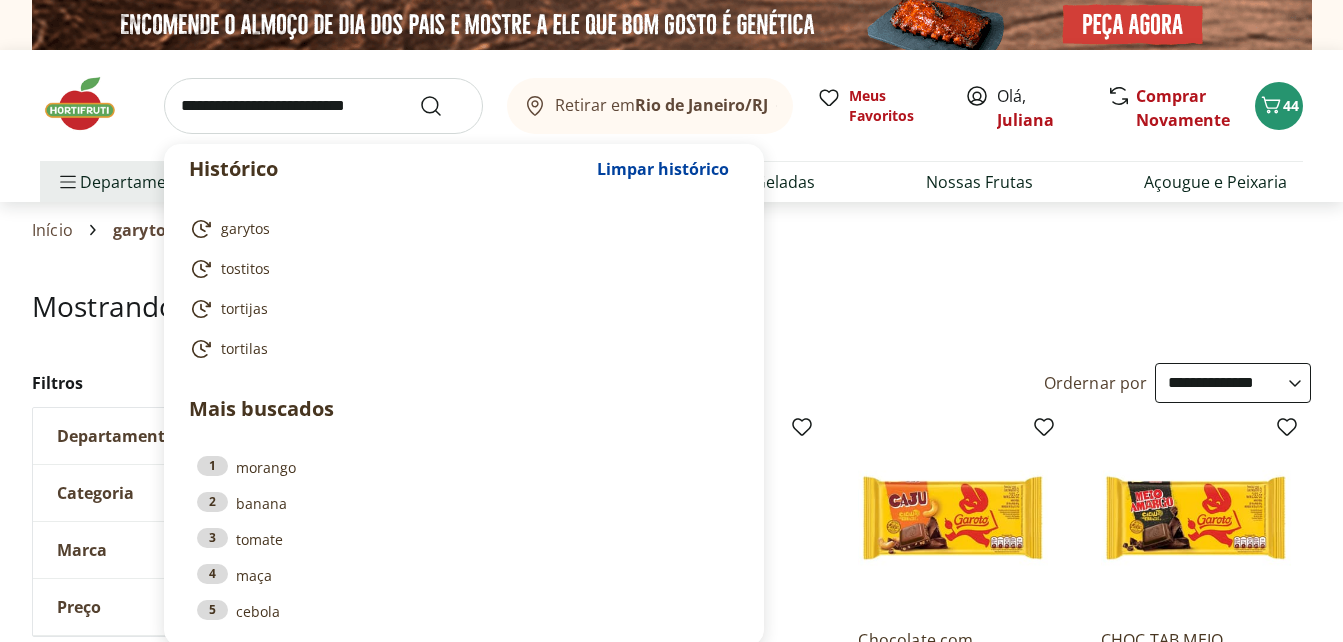 click at bounding box center [323, 106] 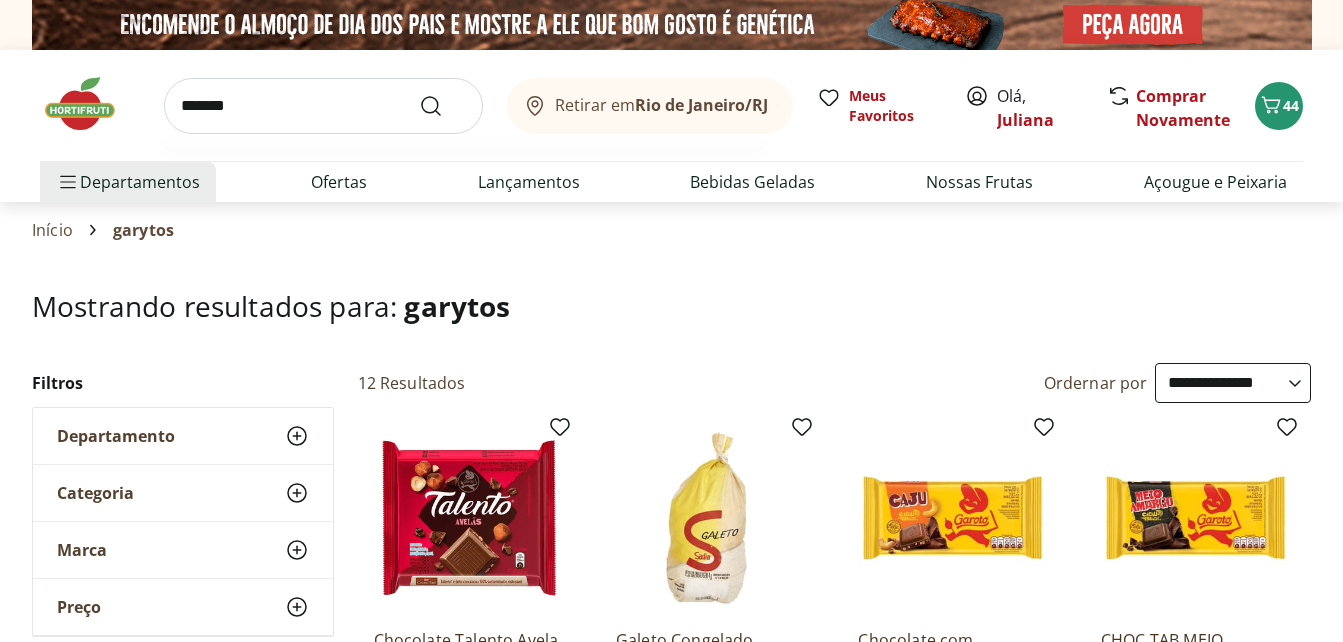 type on "*******" 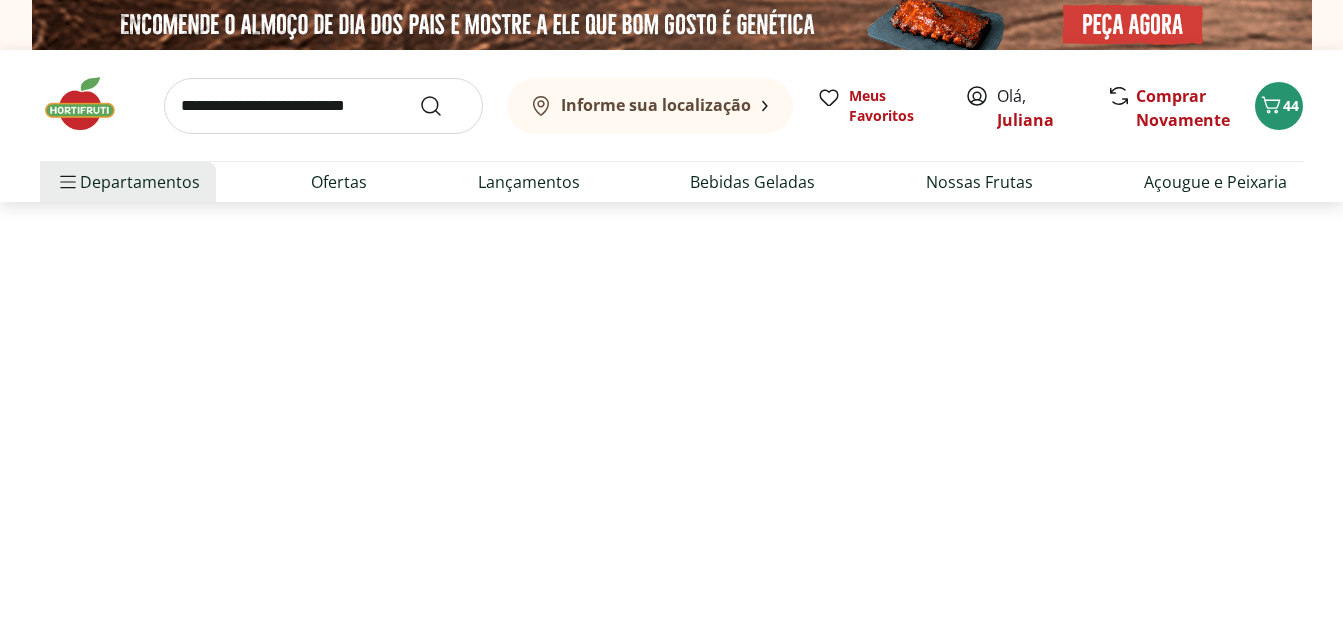 select on "**********" 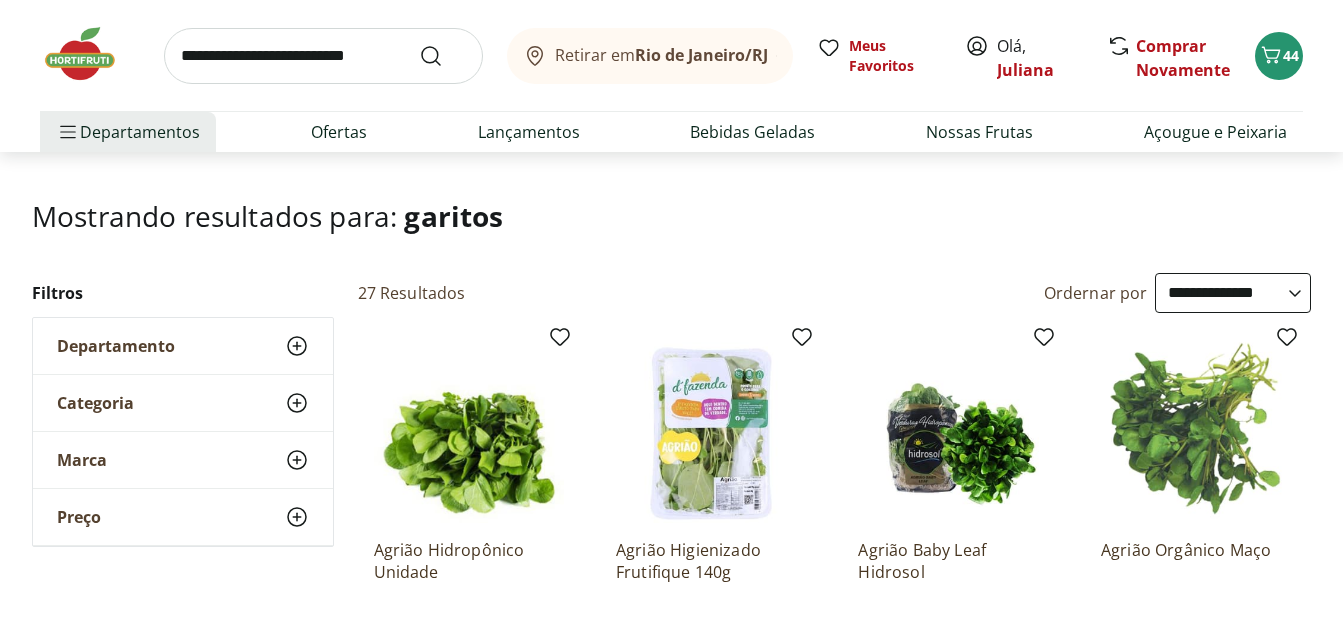 scroll, scrollTop: 0, scrollLeft: 0, axis: both 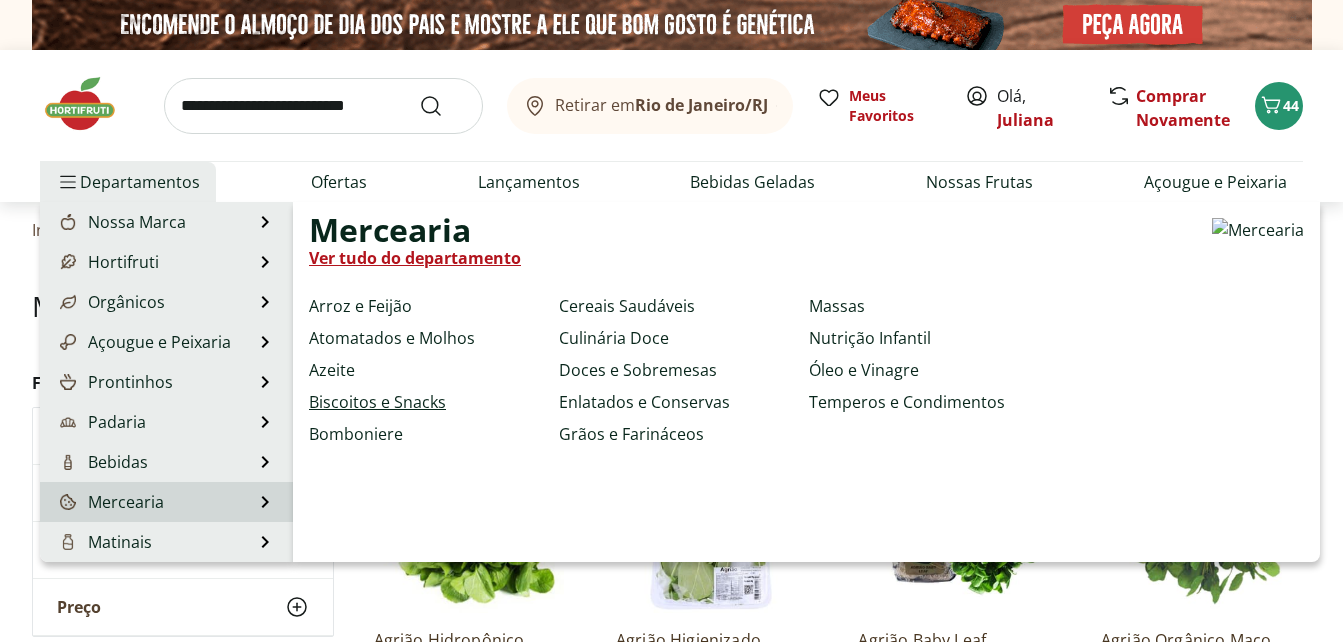 click on "Biscoitos e Snacks" at bounding box center (377, 402) 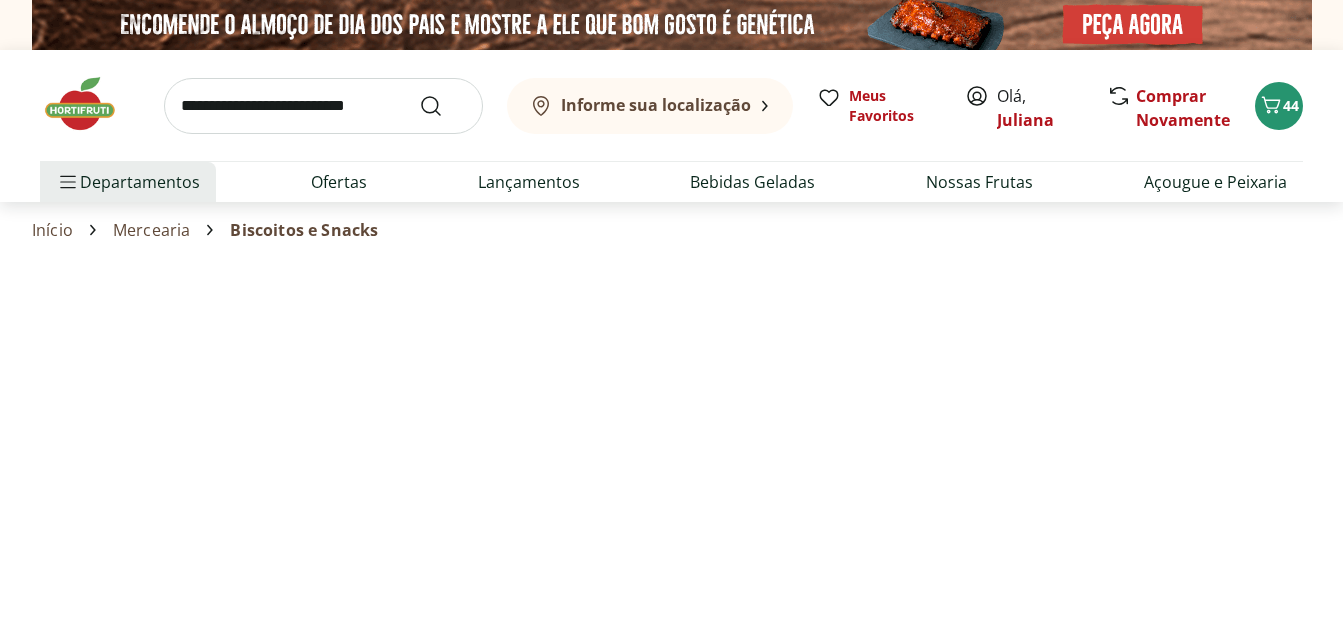select on "**********" 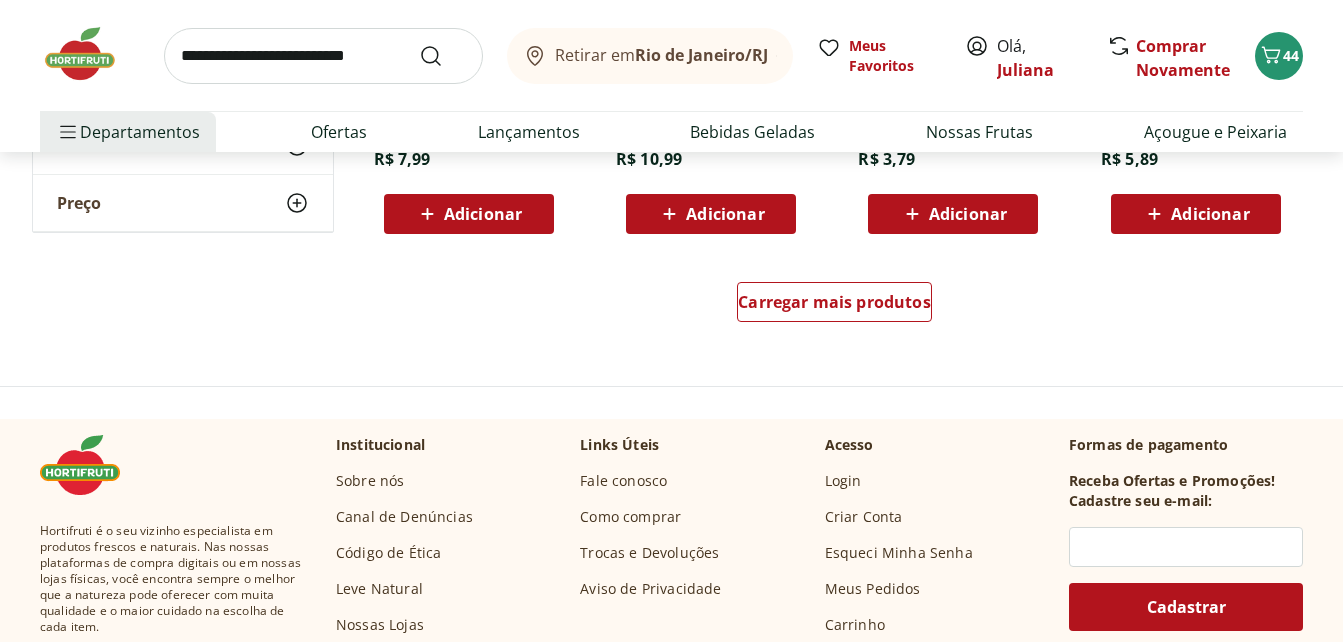 scroll, scrollTop: 1400, scrollLeft: 0, axis: vertical 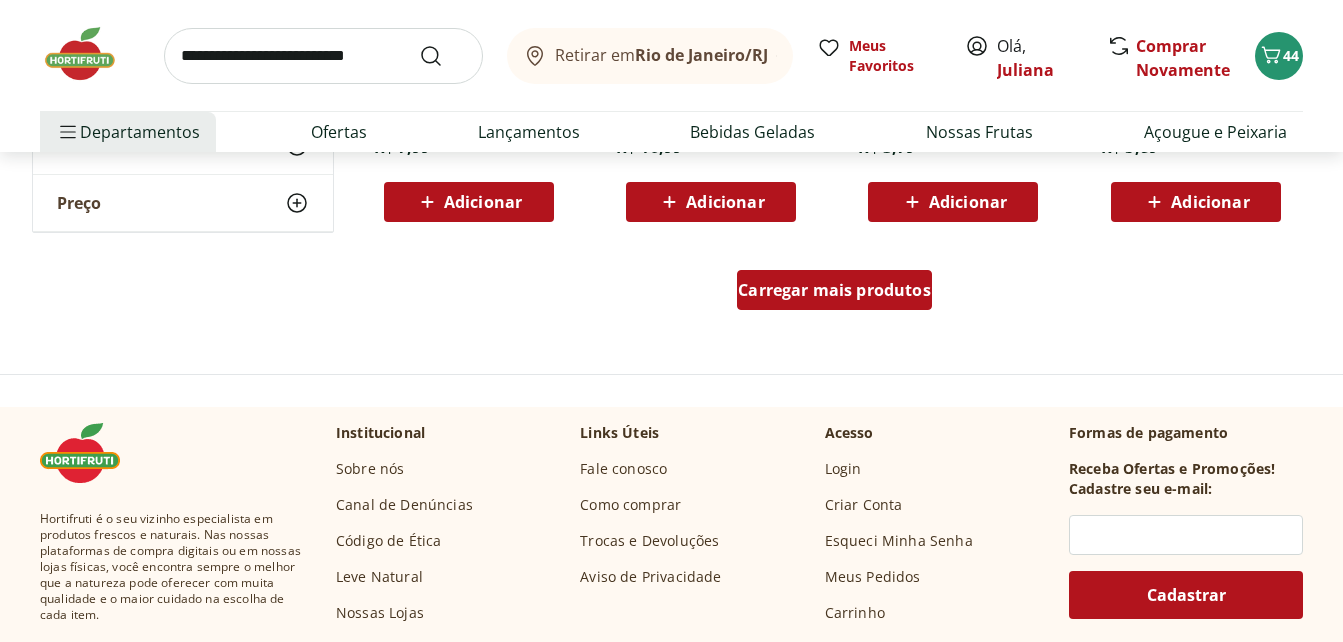 click on "Carregar mais produtos" at bounding box center (834, 290) 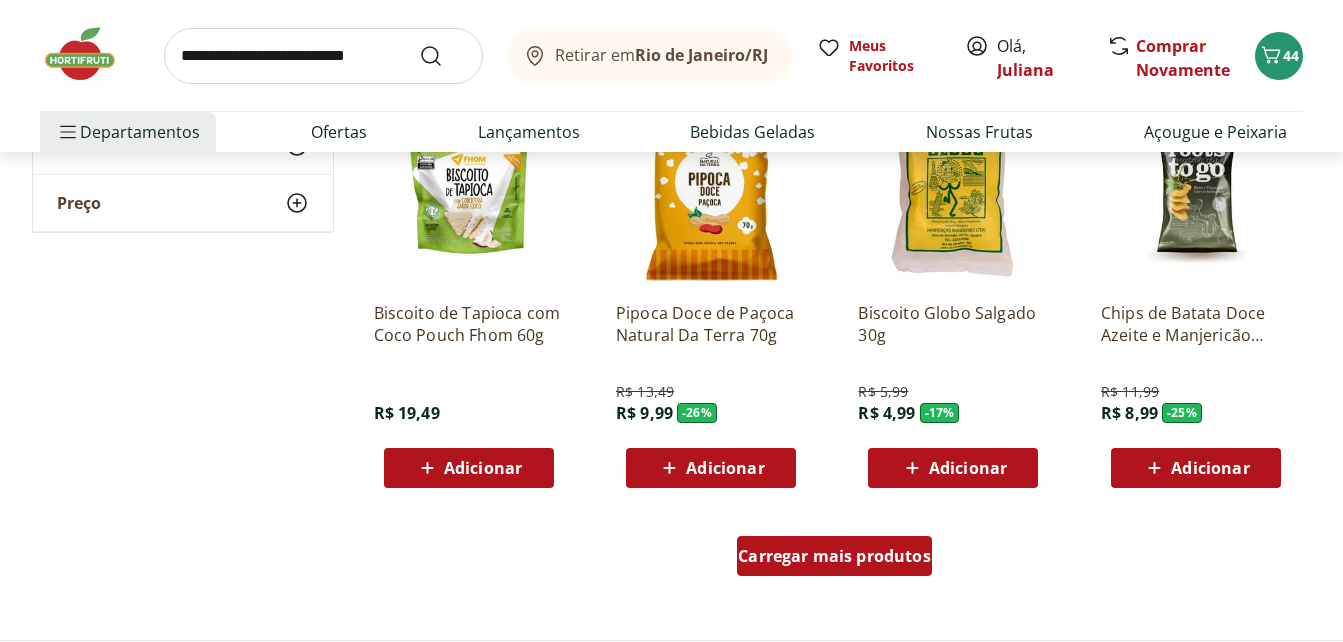 scroll, scrollTop: 2440, scrollLeft: 0, axis: vertical 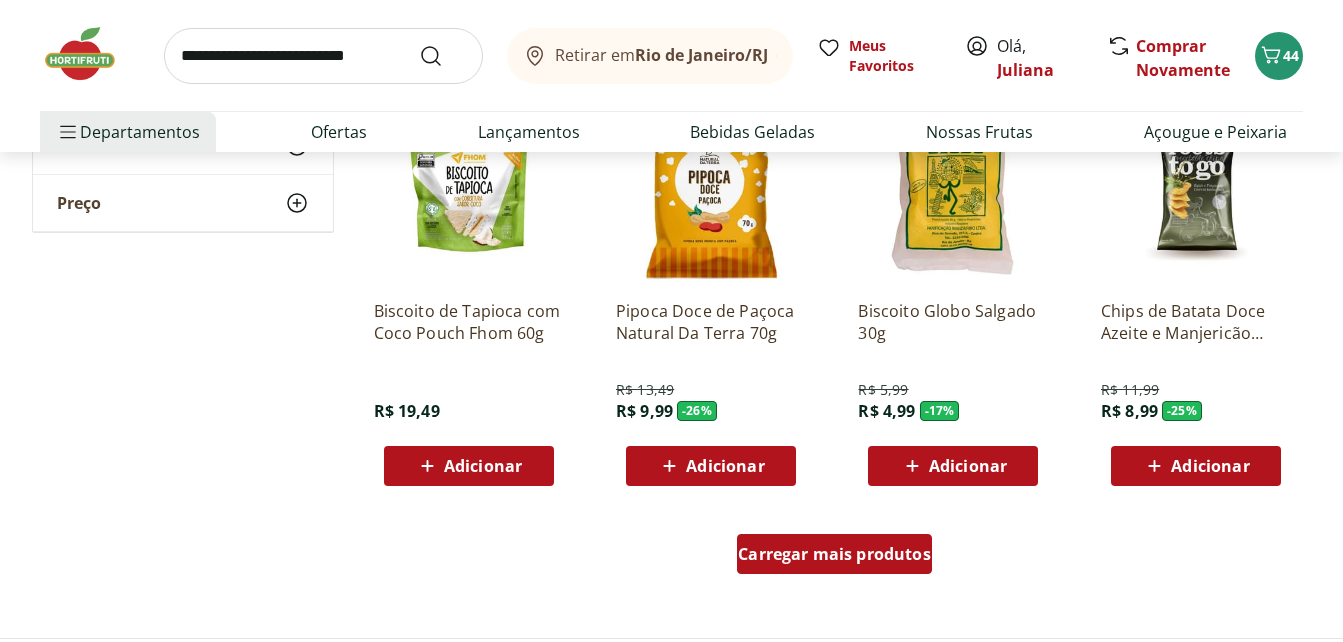 click on "Carregar mais produtos" at bounding box center (834, 554) 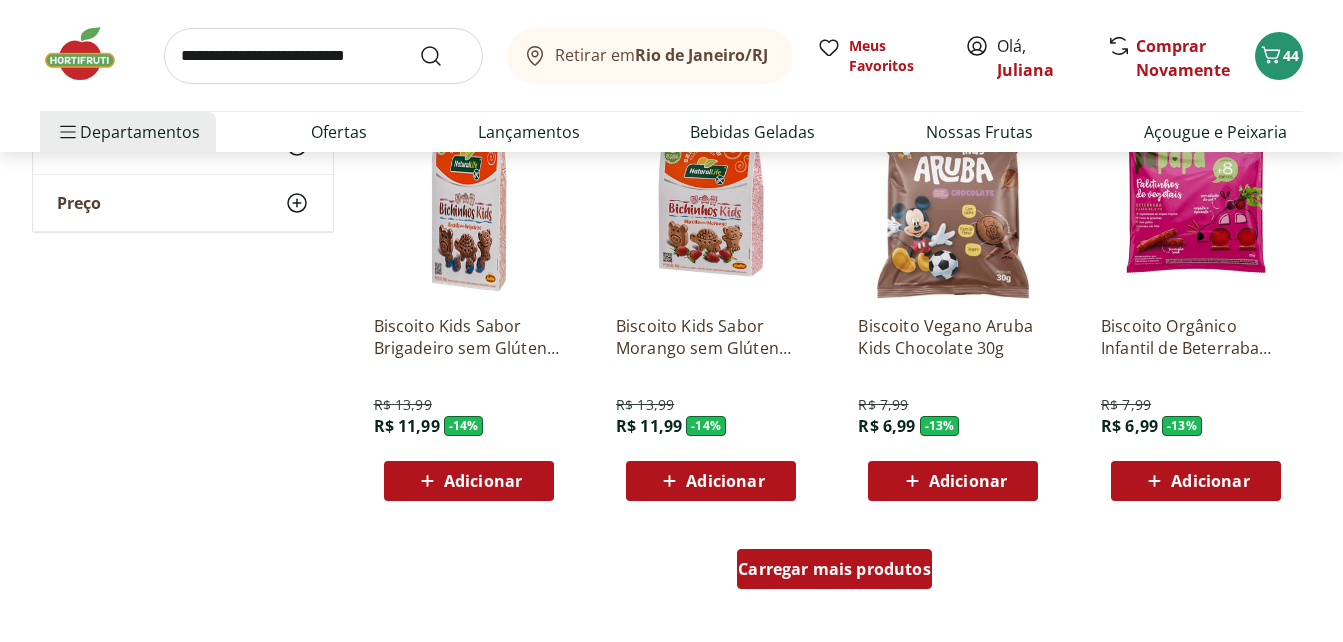 scroll, scrollTop: 3800, scrollLeft: 0, axis: vertical 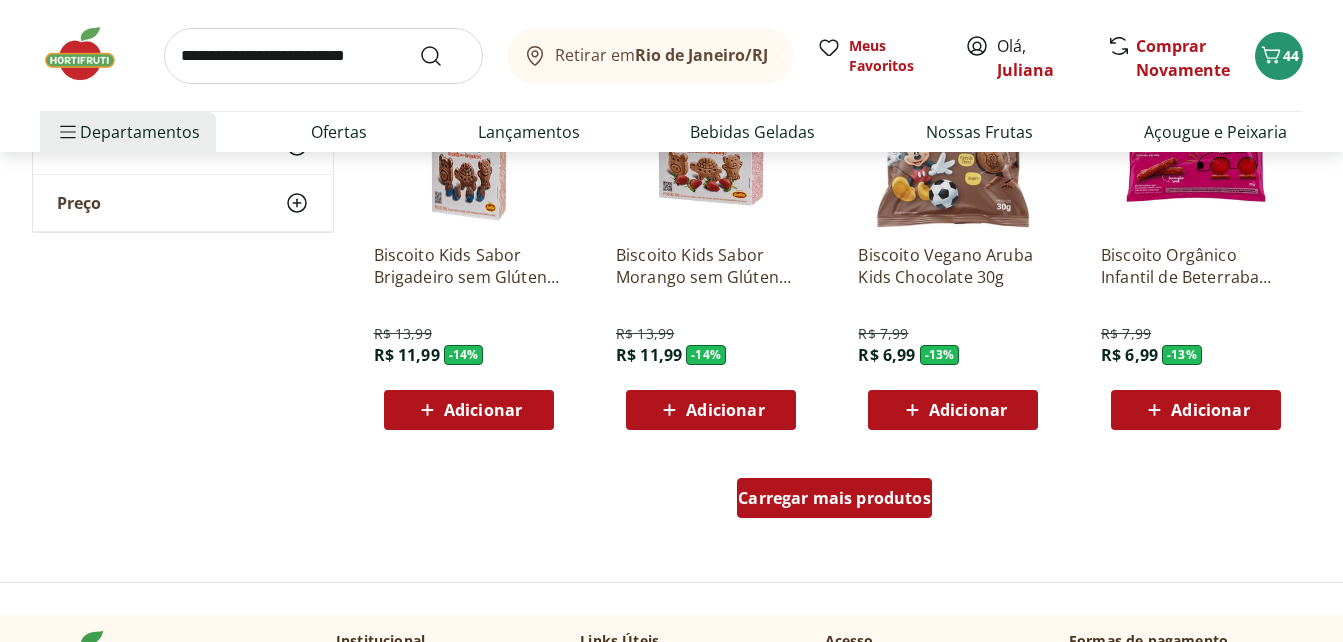 click on "Carregar mais produtos" at bounding box center [834, 498] 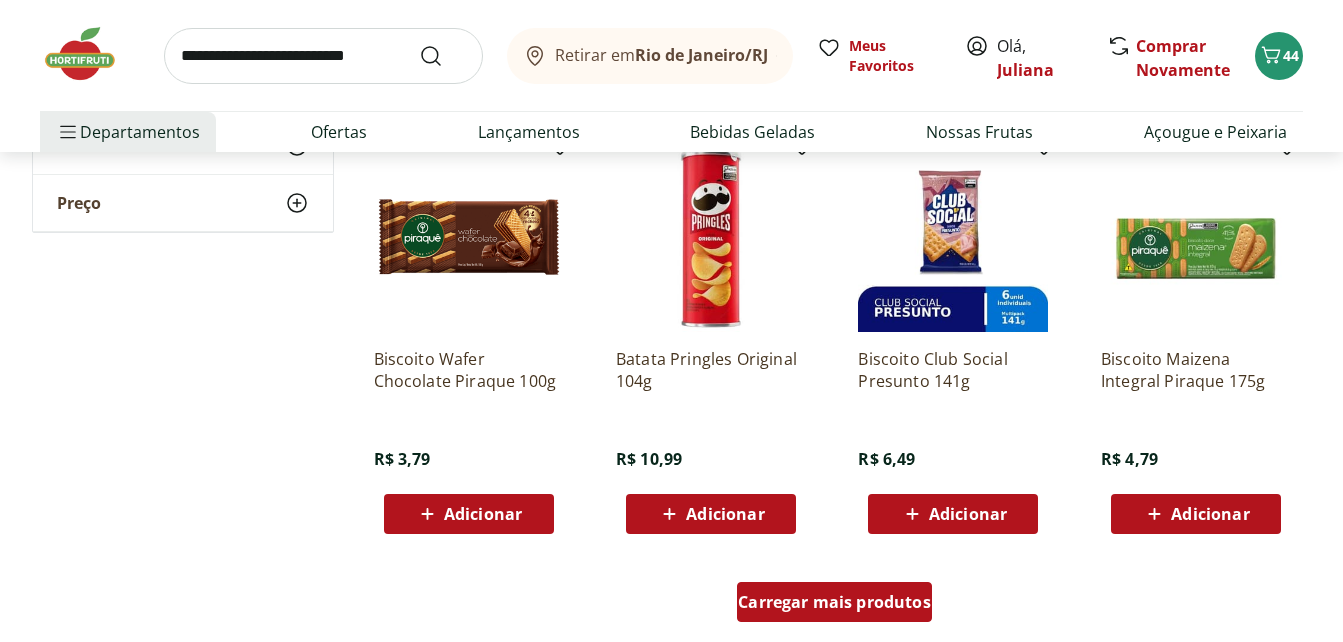 scroll, scrollTop: 5040, scrollLeft: 0, axis: vertical 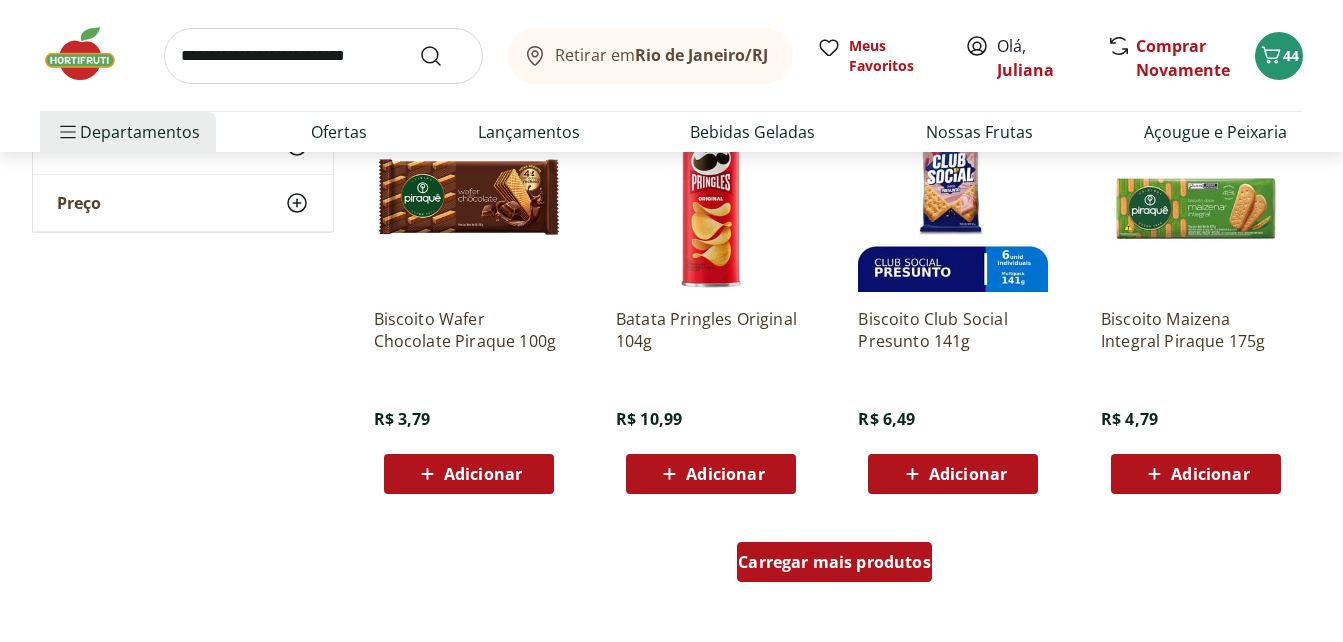 click on "Carregar mais produtos" at bounding box center [834, 562] 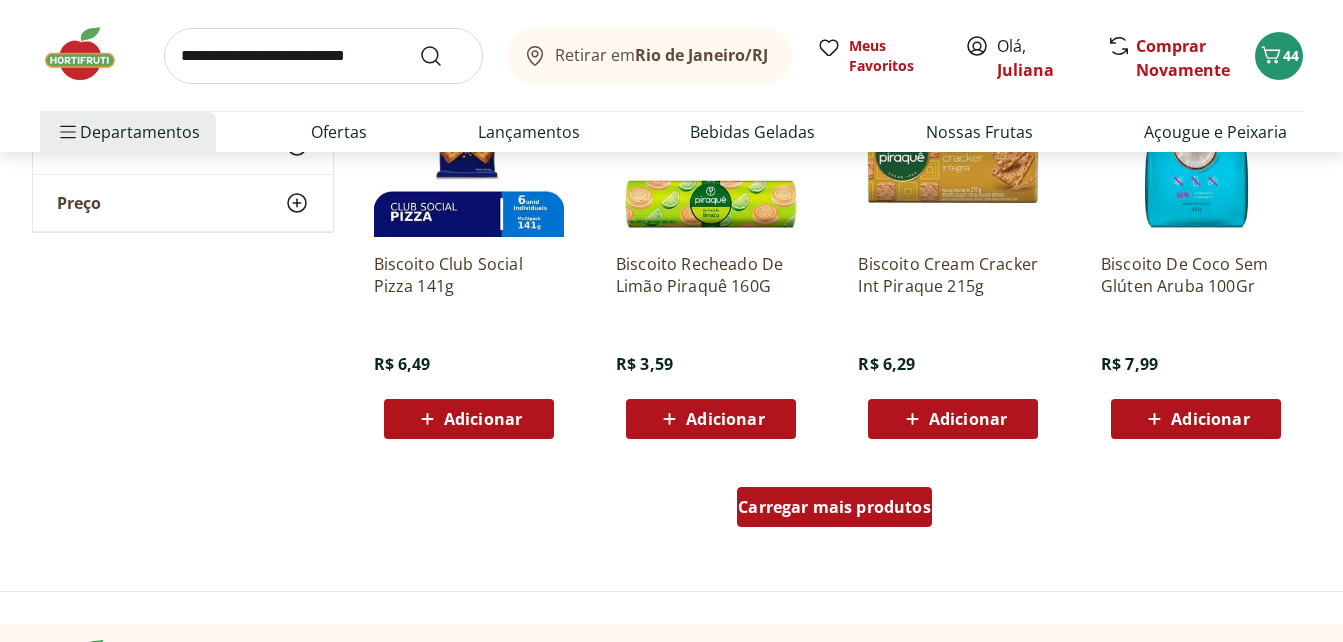 scroll, scrollTop: 6400, scrollLeft: 0, axis: vertical 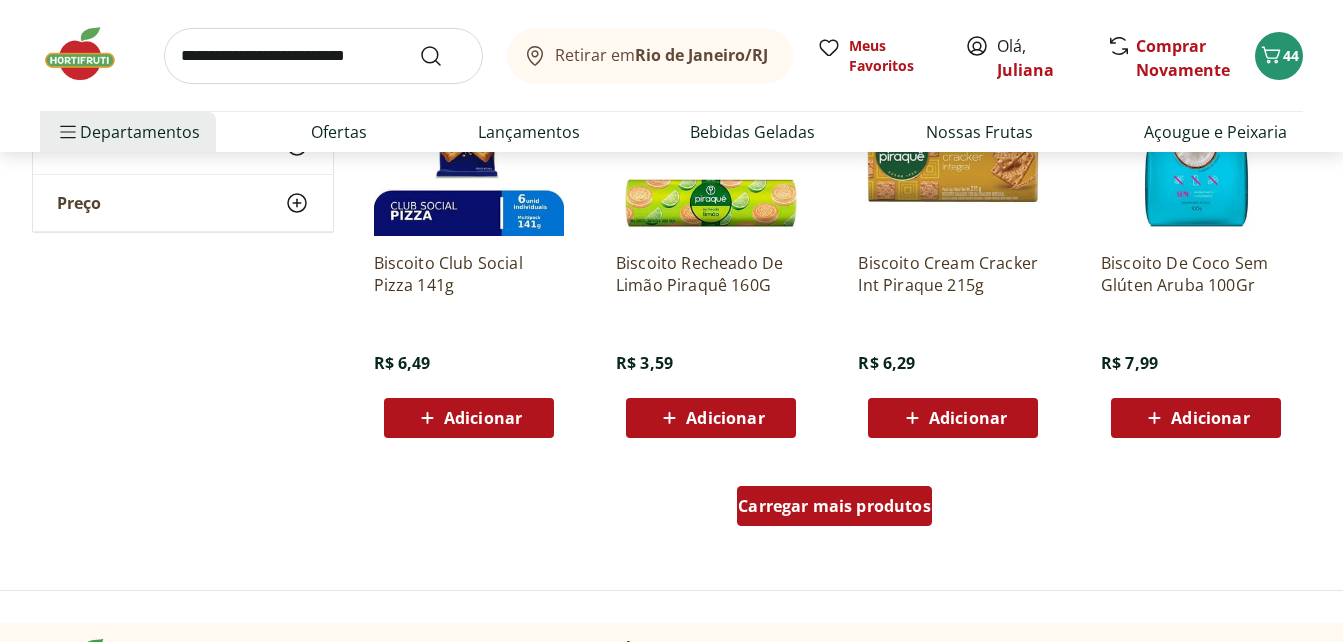 click on "Carregar mais produtos" at bounding box center (834, 506) 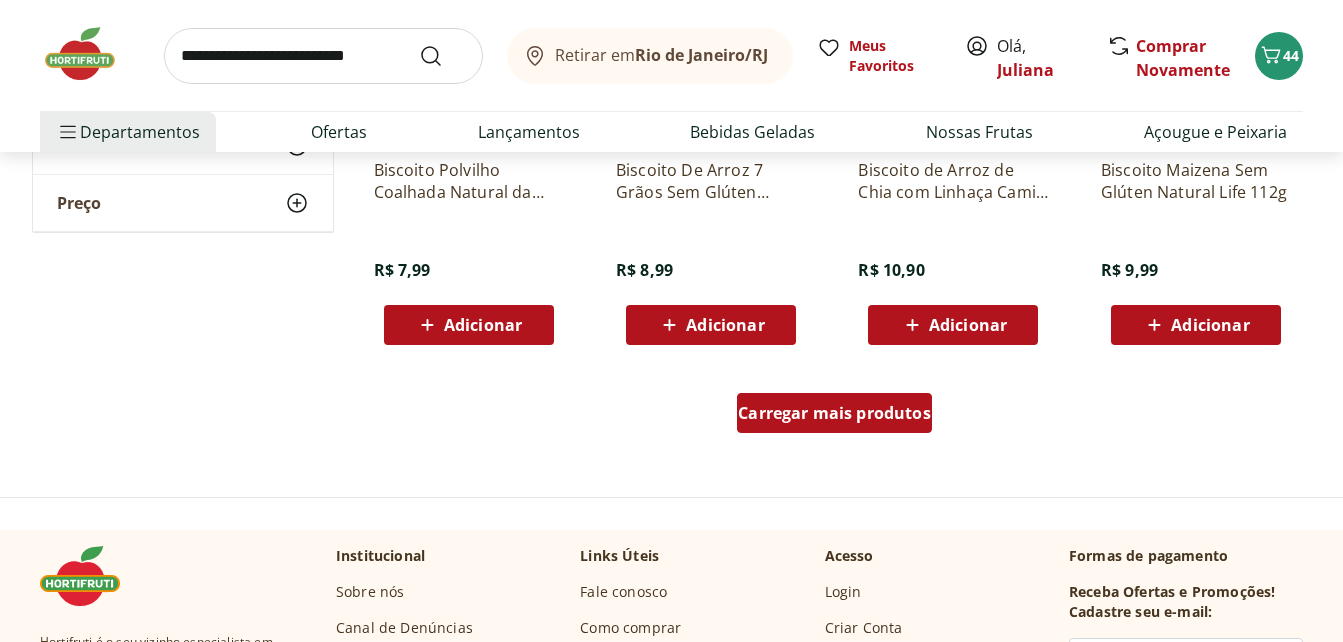 scroll, scrollTop: 7840, scrollLeft: 0, axis: vertical 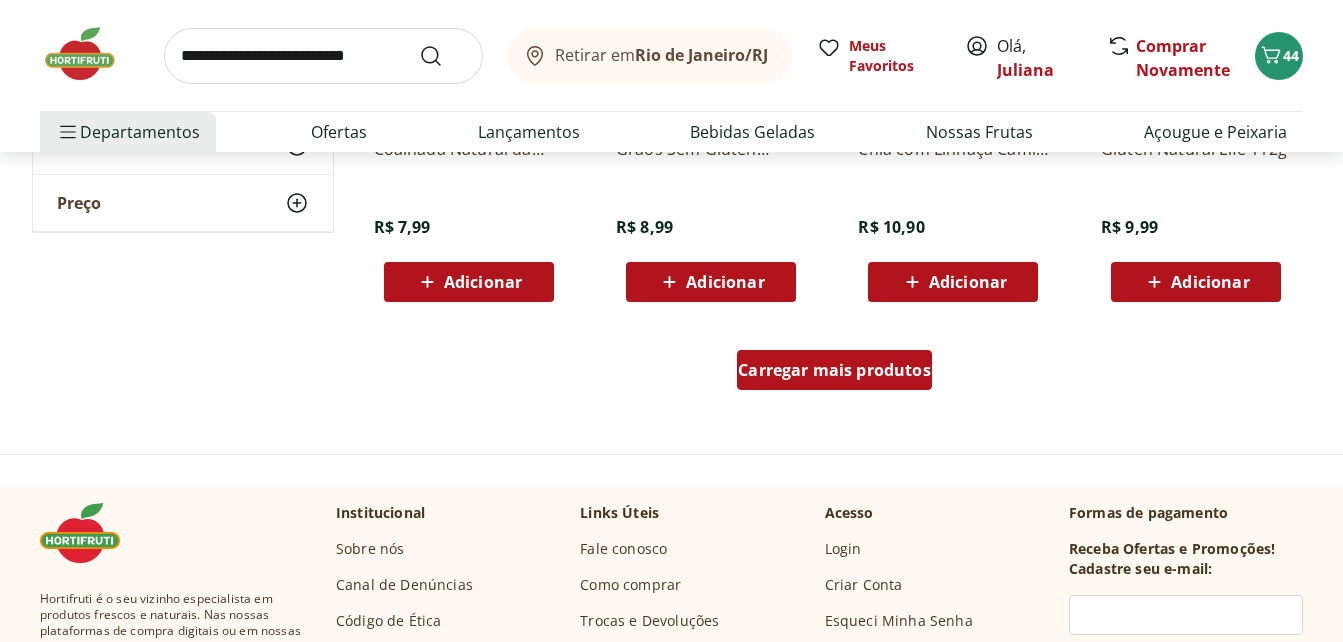 click on "Carregar mais produtos" at bounding box center (834, 374) 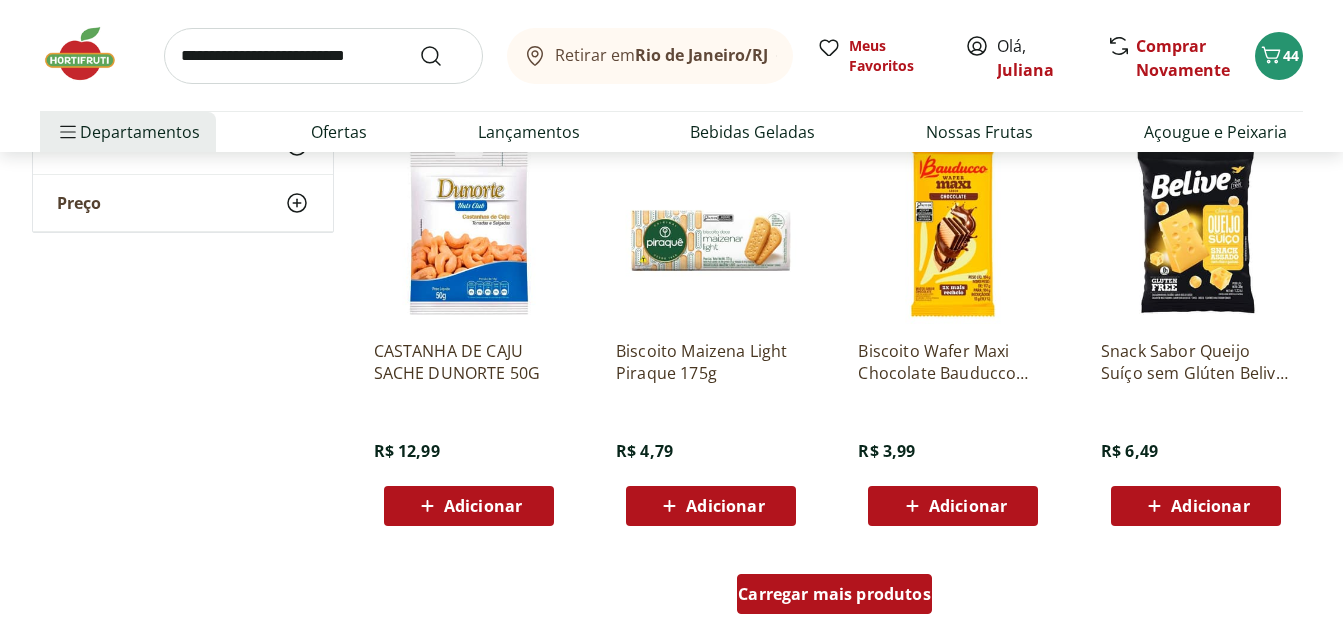 scroll, scrollTop: 9000, scrollLeft: 0, axis: vertical 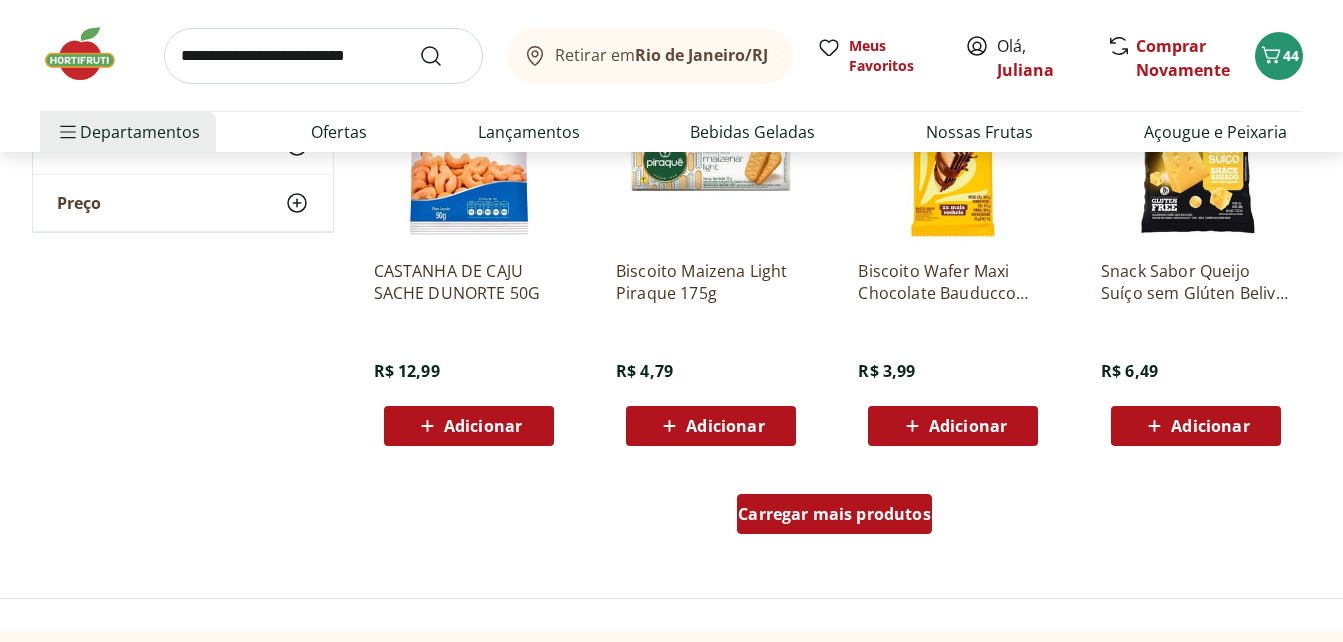click on "Carregar mais produtos" at bounding box center (834, 514) 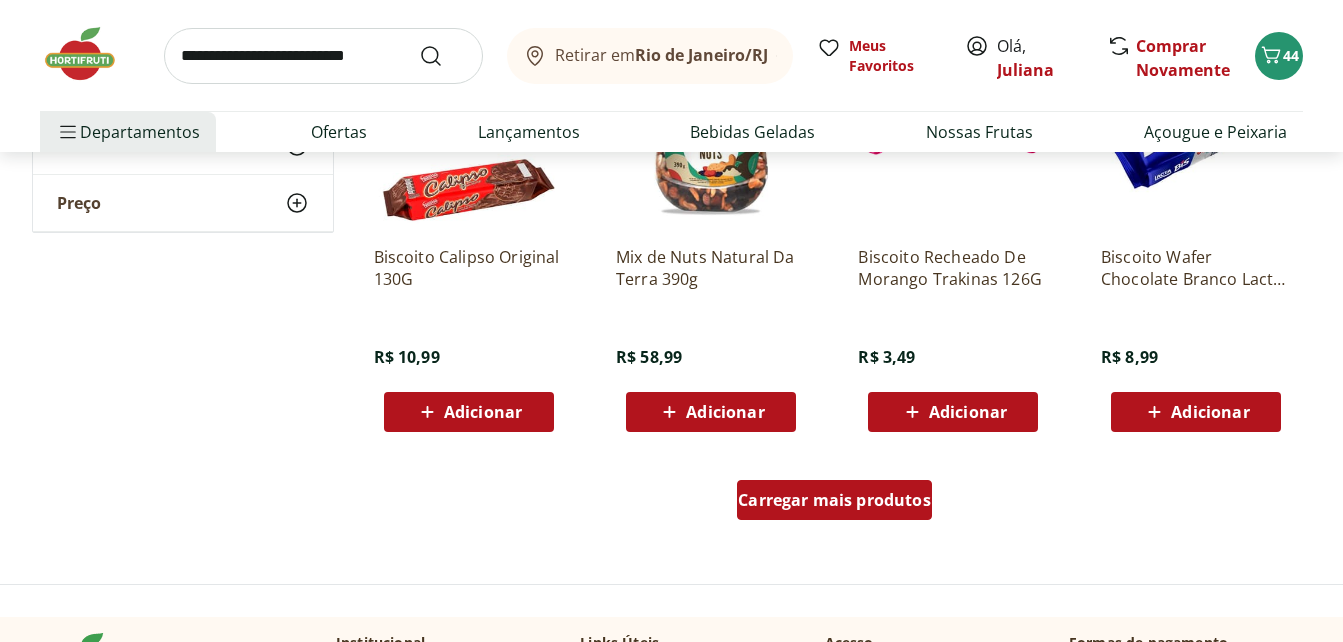 scroll, scrollTop: 10320, scrollLeft: 0, axis: vertical 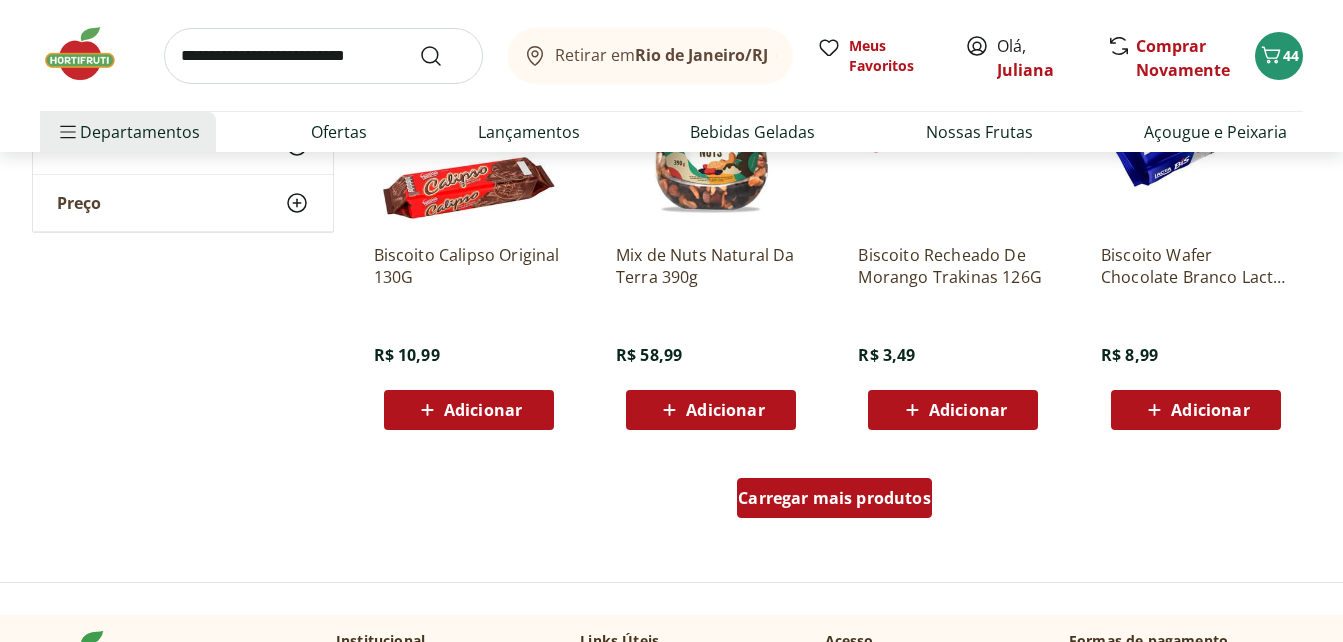 click on "Carregar mais produtos" at bounding box center (834, 498) 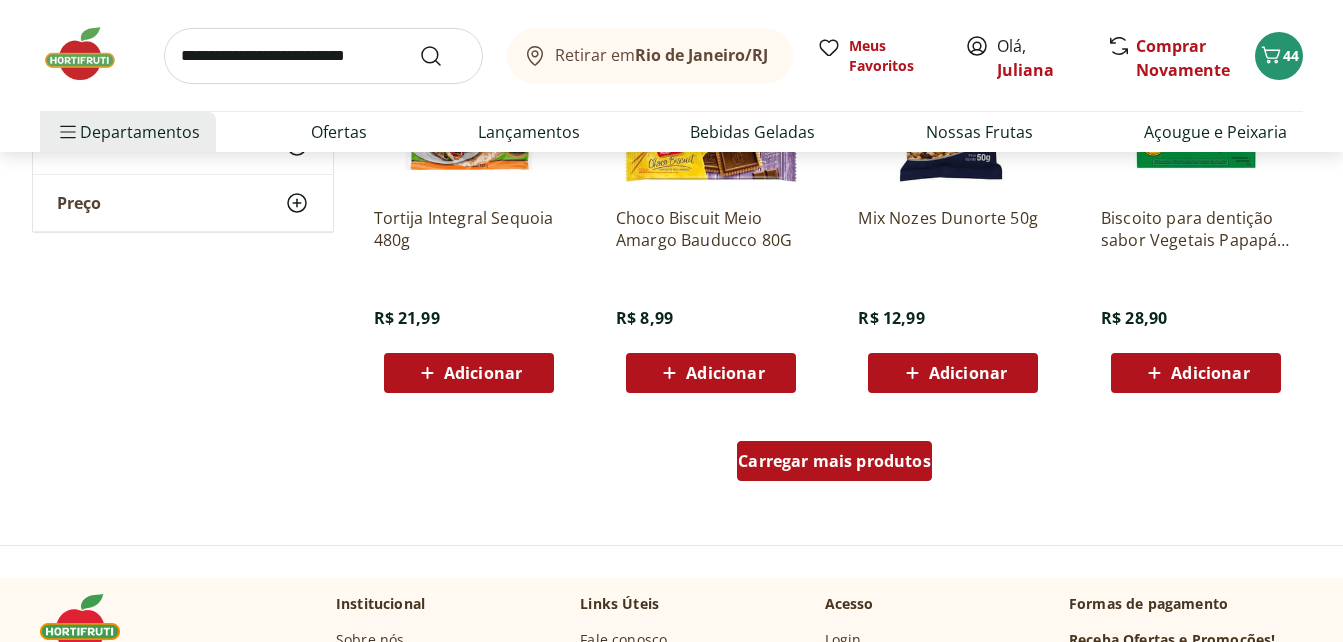 scroll, scrollTop: 11800, scrollLeft: 0, axis: vertical 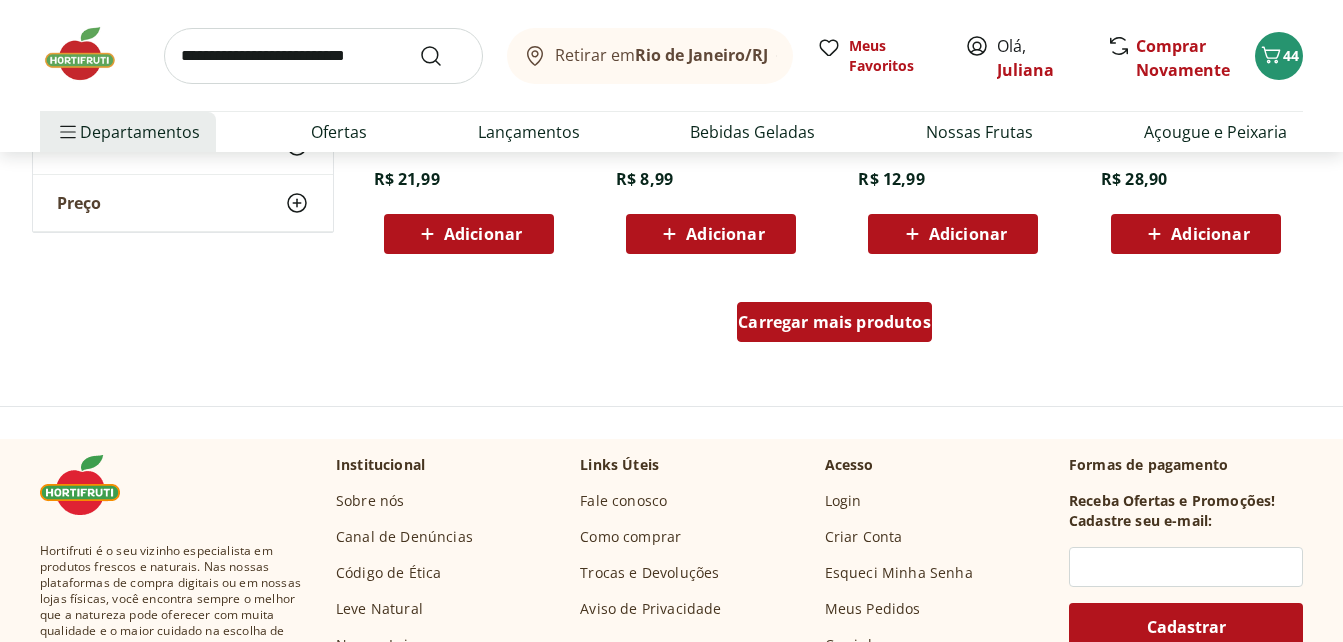click on "Carregar mais produtos" at bounding box center (834, 322) 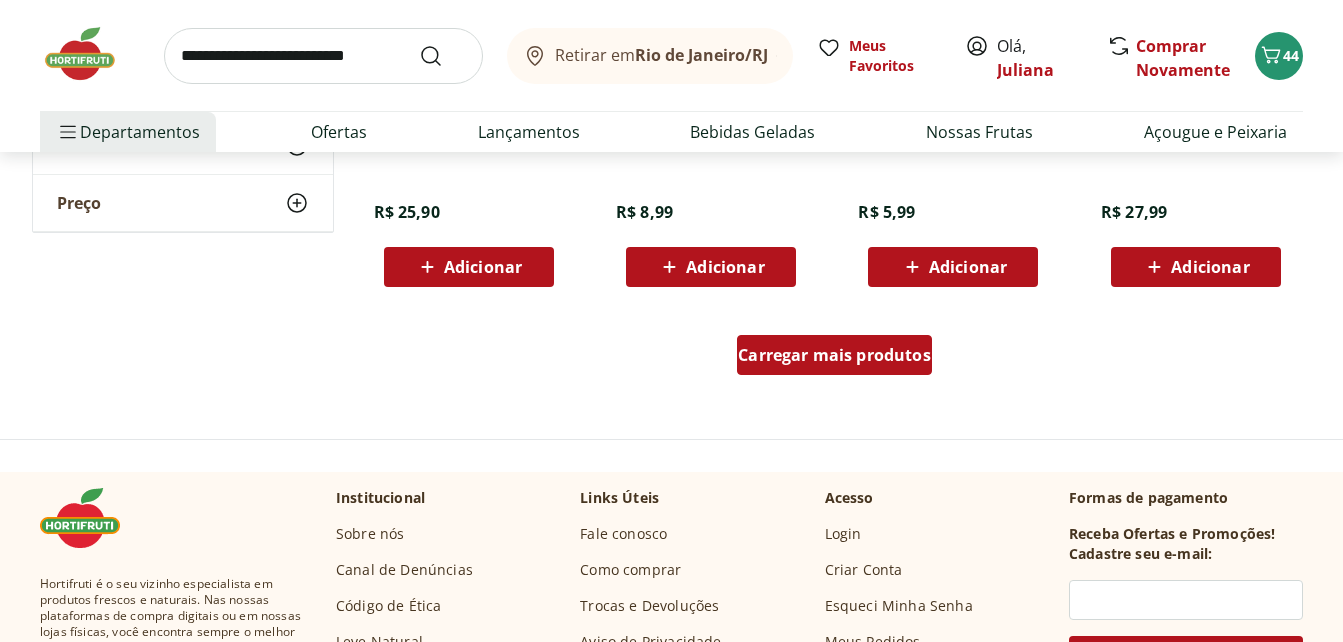 scroll, scrollTop: 13120, scrollLeft: 0, axis: vertical 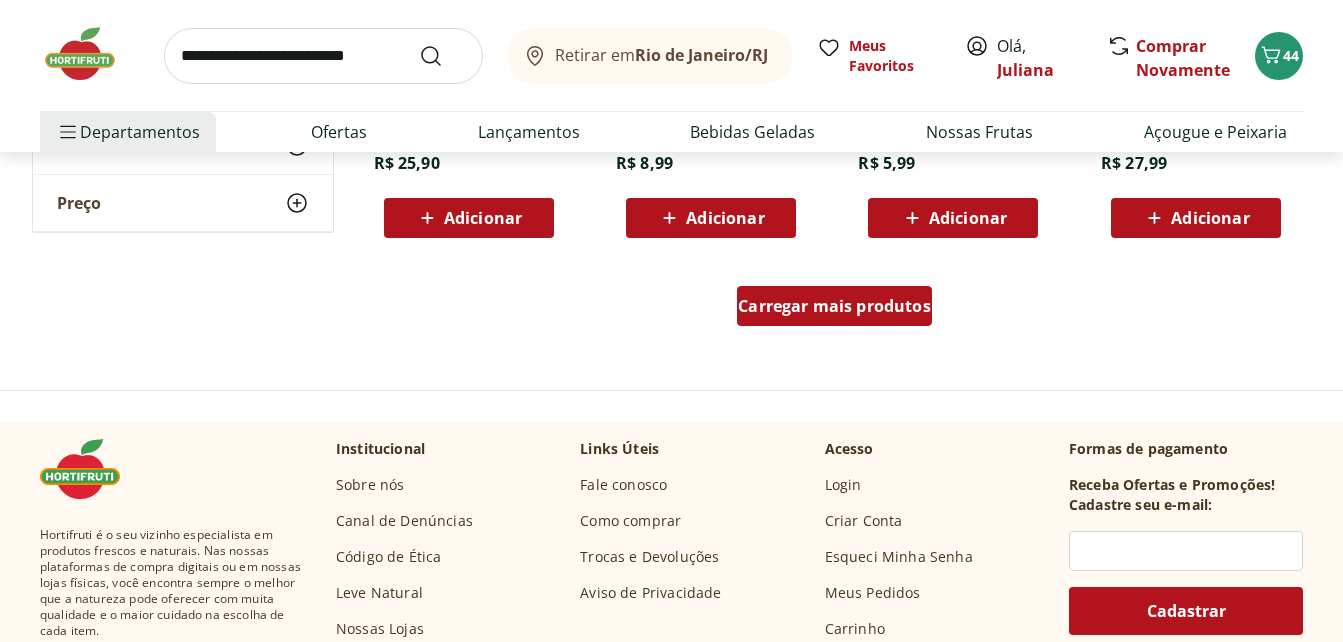 click on "Carregar mais produtos" at bounding box center (834, 306) 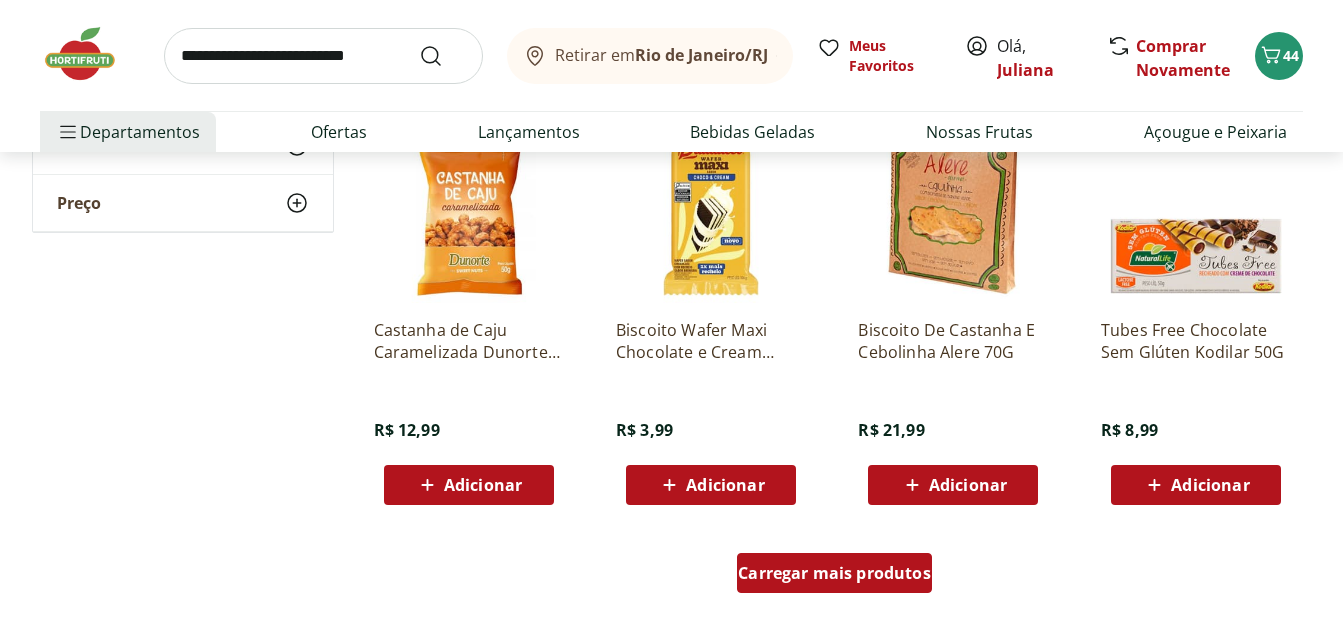 scroll, scrollTop: 14160, scrollLeft: 0, axis: vertical 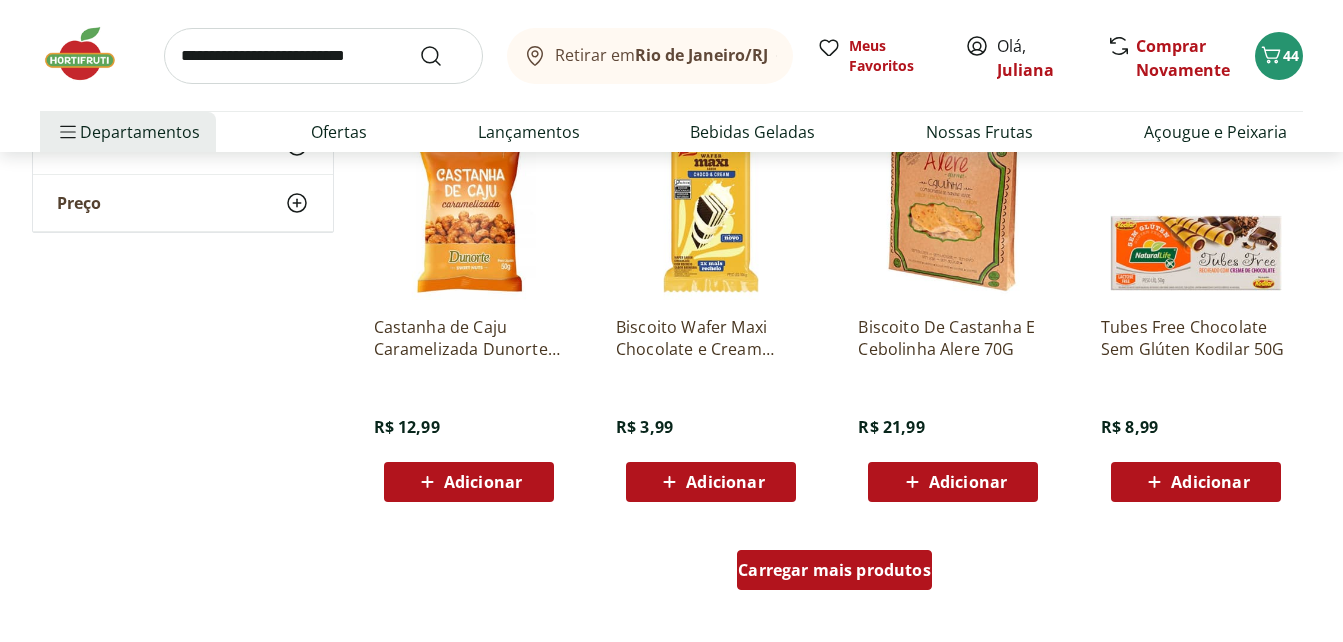 click on "Carregar mais produtos" at bounding box center [834, 570] 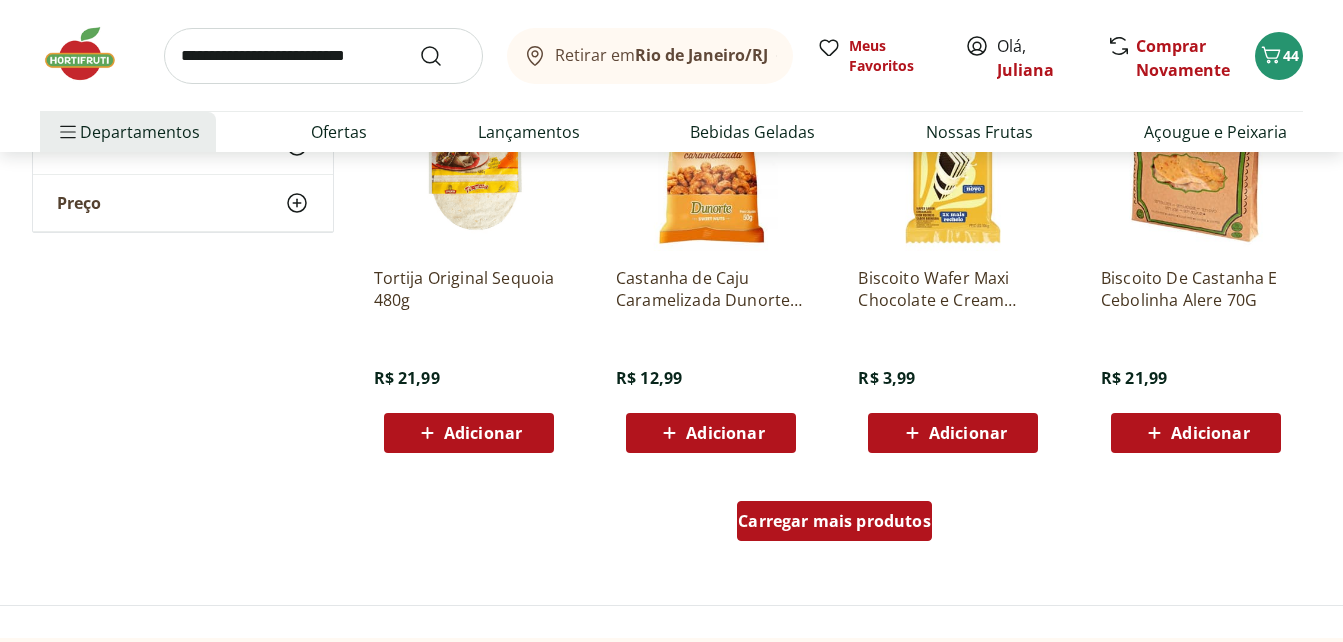 scroll, scrollTop: 15600, scrollLeft: 0, axis: vertical 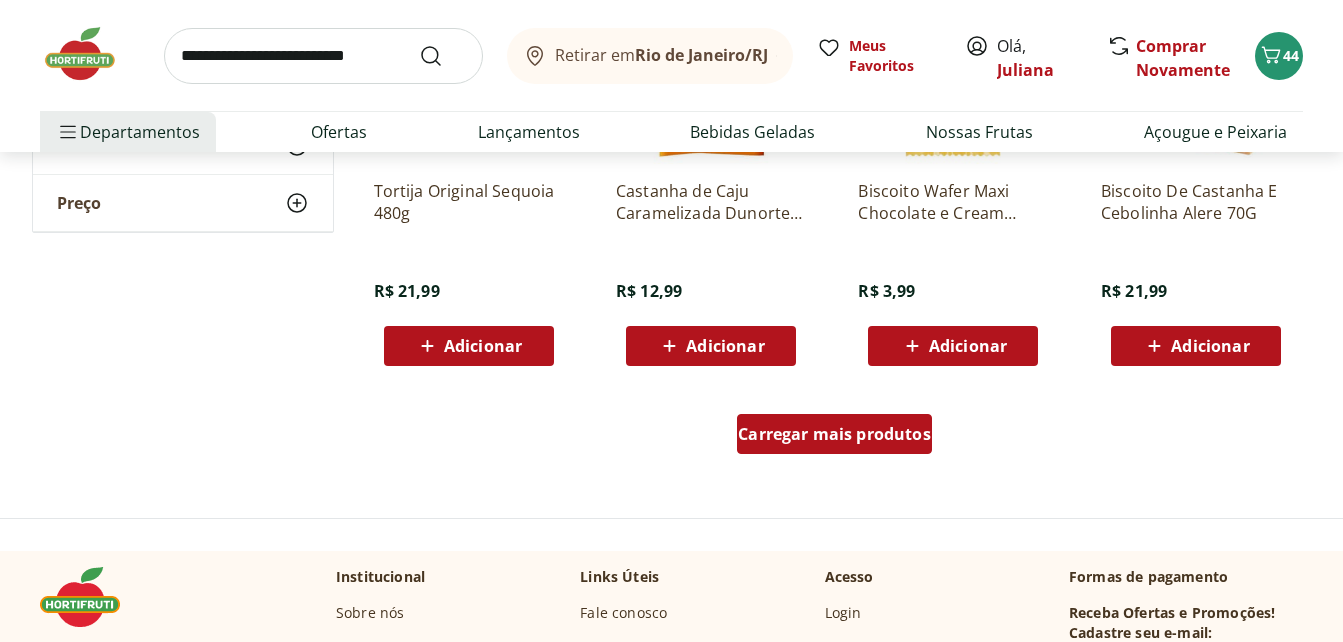 click on "Carregar mais produtos" at bounding box center (834, 434) 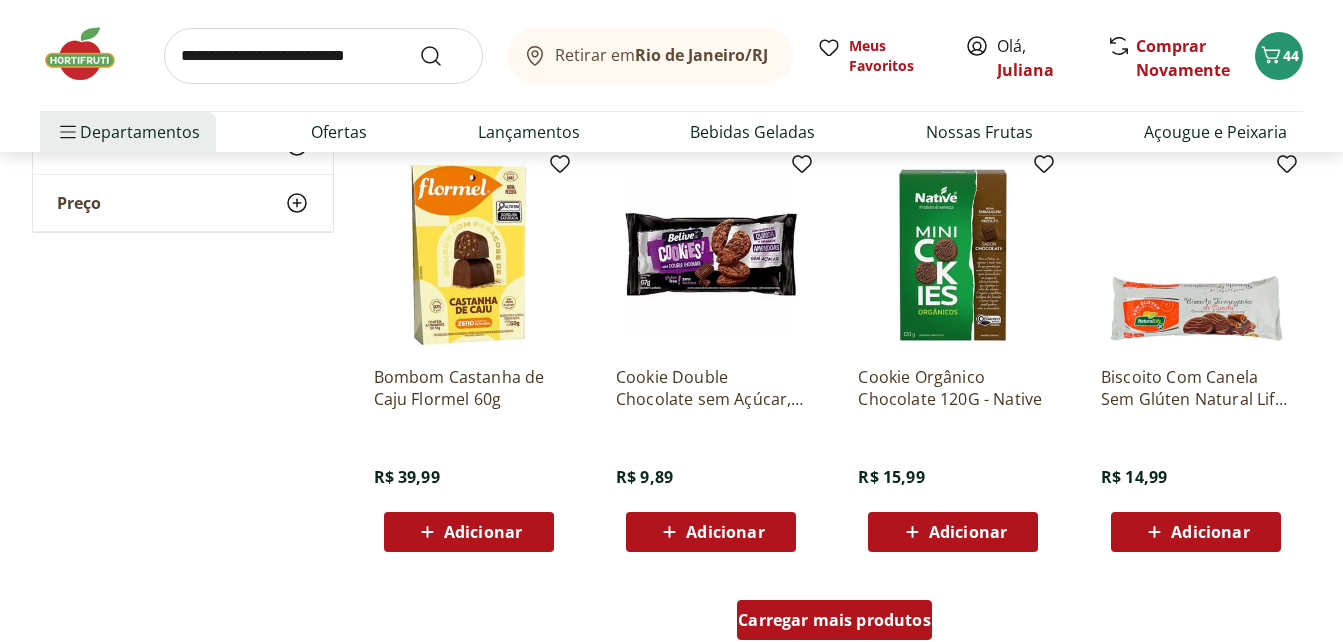 scroll, scrollTop: 16720, scrollLeft: 0, axis: vertical 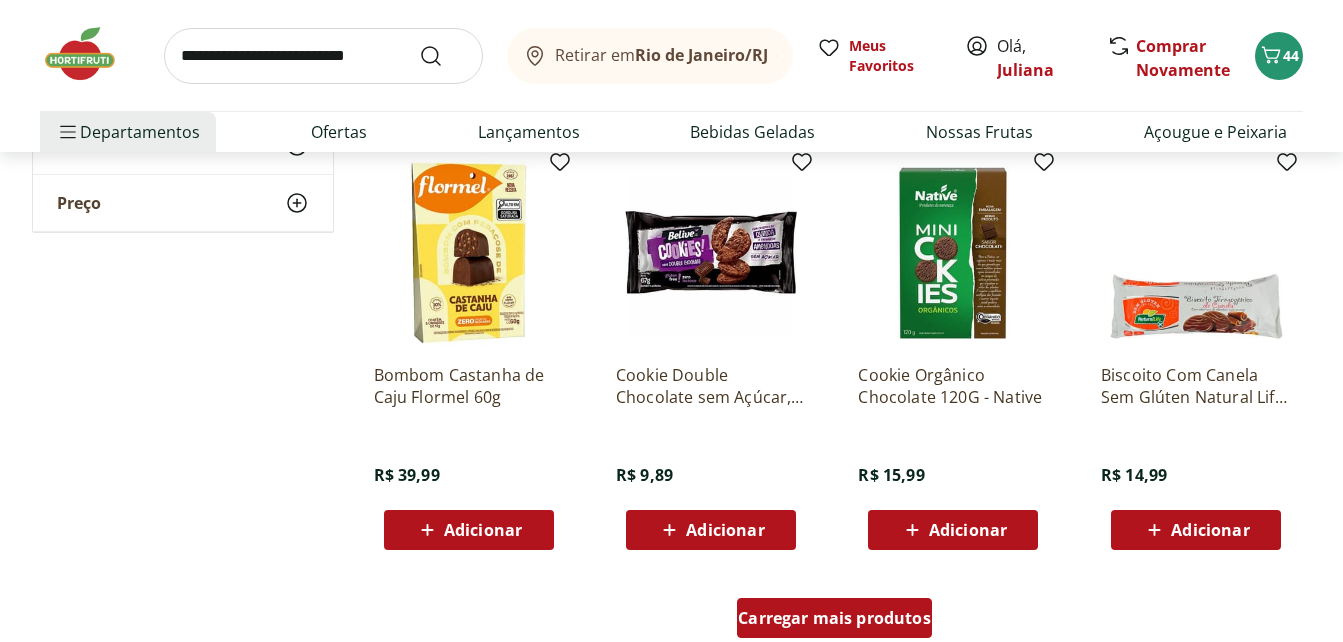 click on "Carregar mais produtos" at bounding box center [834, 618] 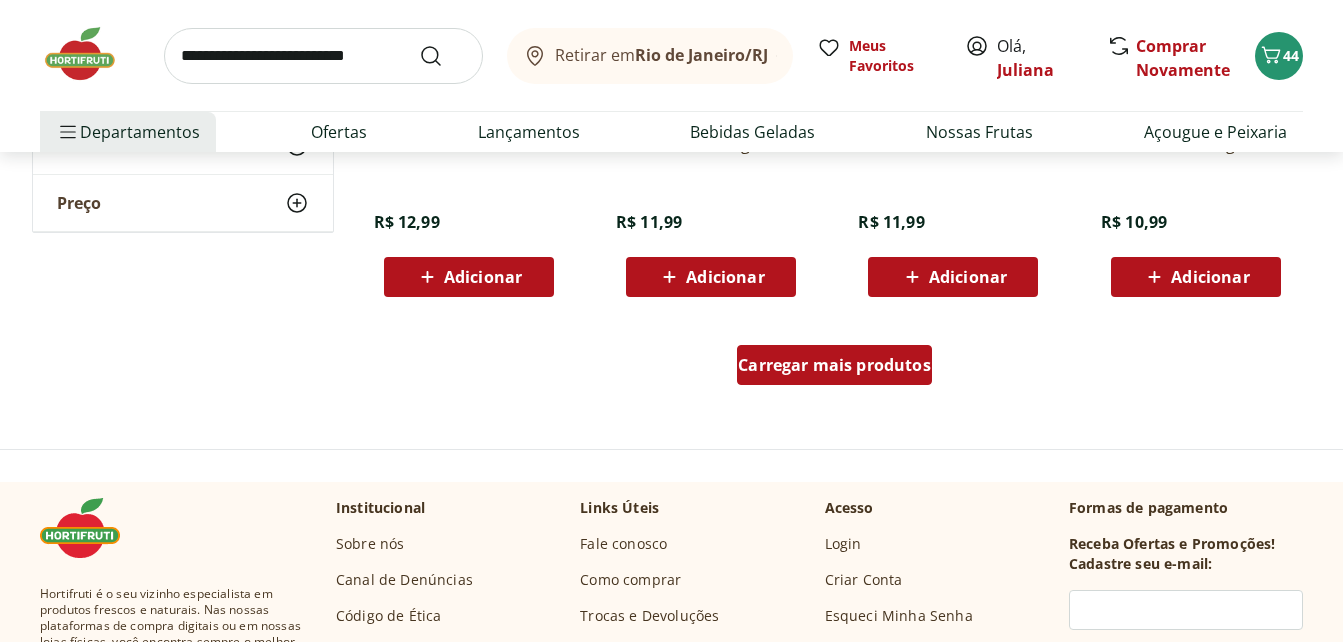 scroll, scrollTop: 18280, scrollLeft: 0, axis: vertical 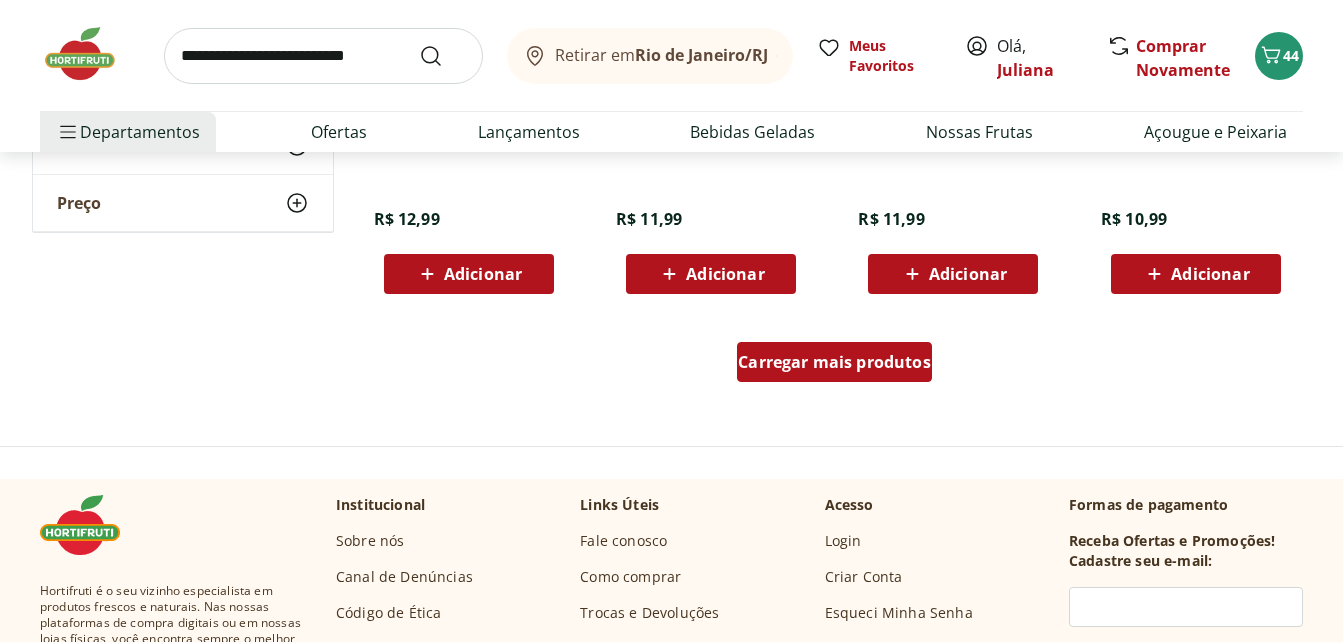 click on "Carregar mais produtos" at bounding box center [834, 362] 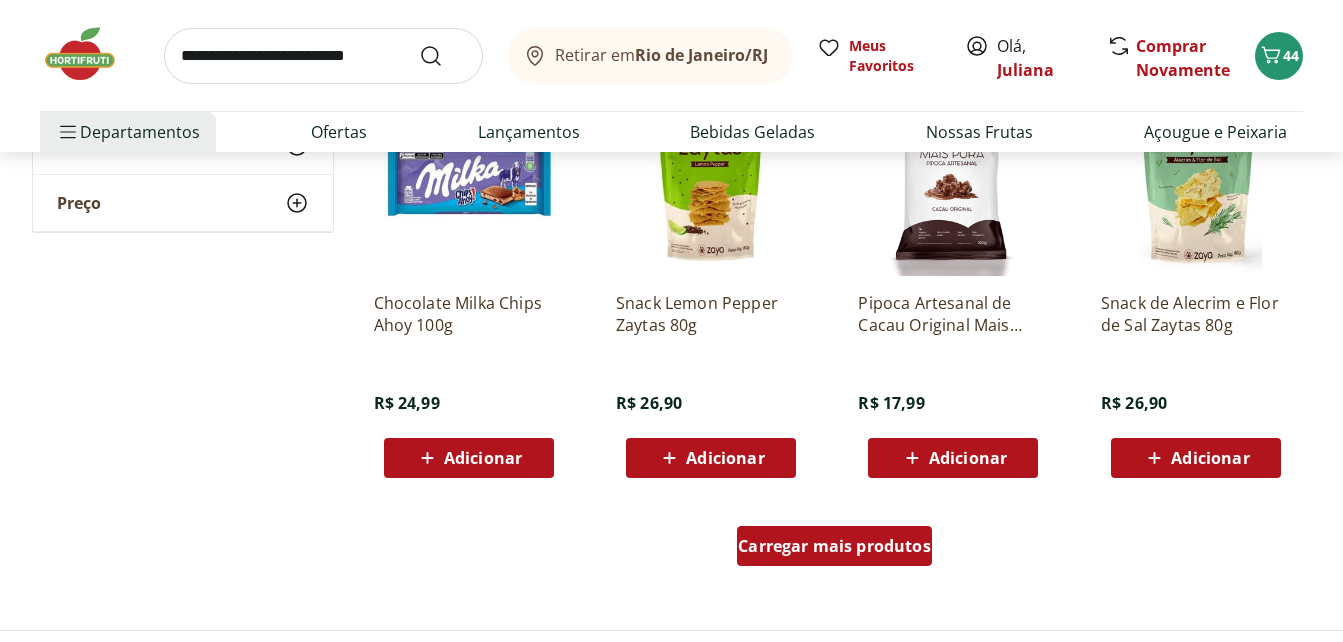 scroll, scrollTop: 19440, scrollLeft: 0, axis: vertical 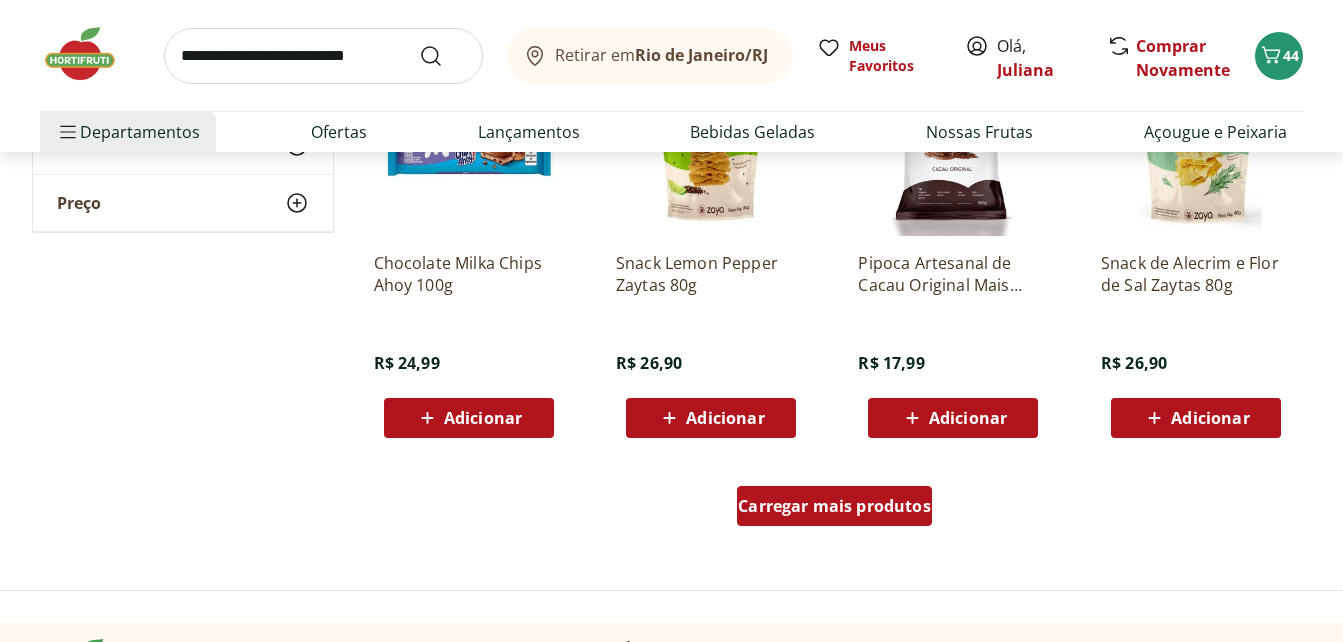 click on "Carregar mais produtos" at bounding box center [834, 506] 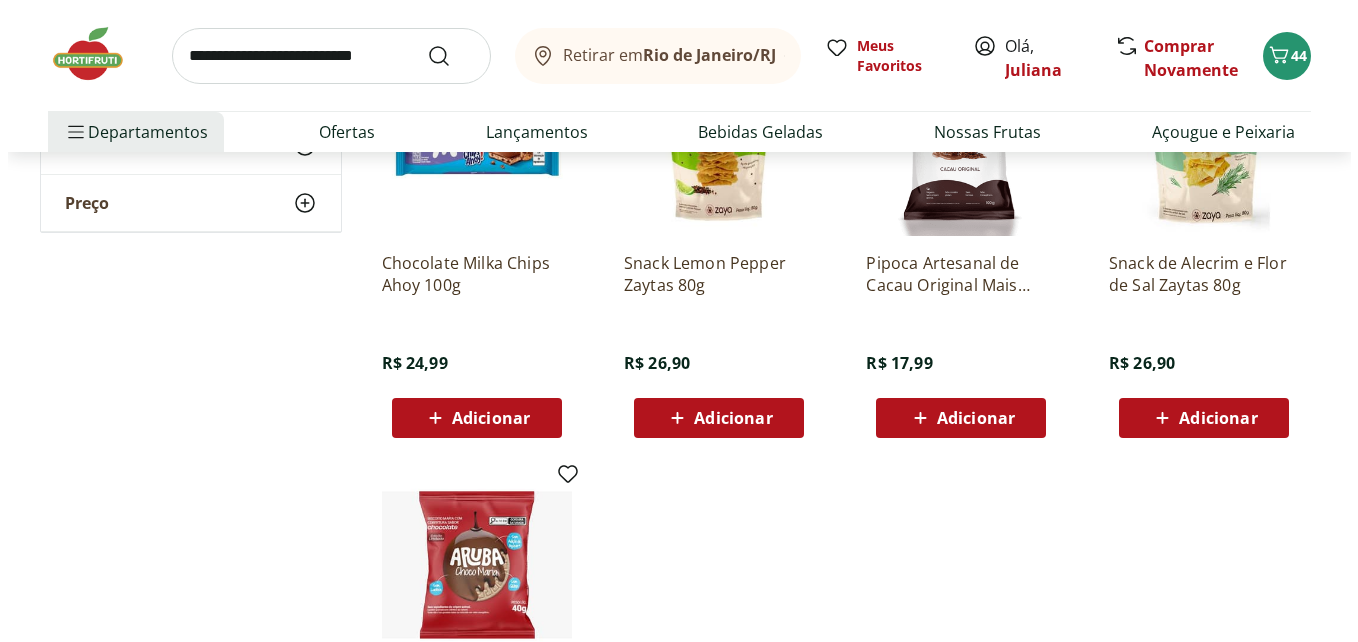 scroll, scrollTop: 19480, scrollLeft: 0, axis: vertical 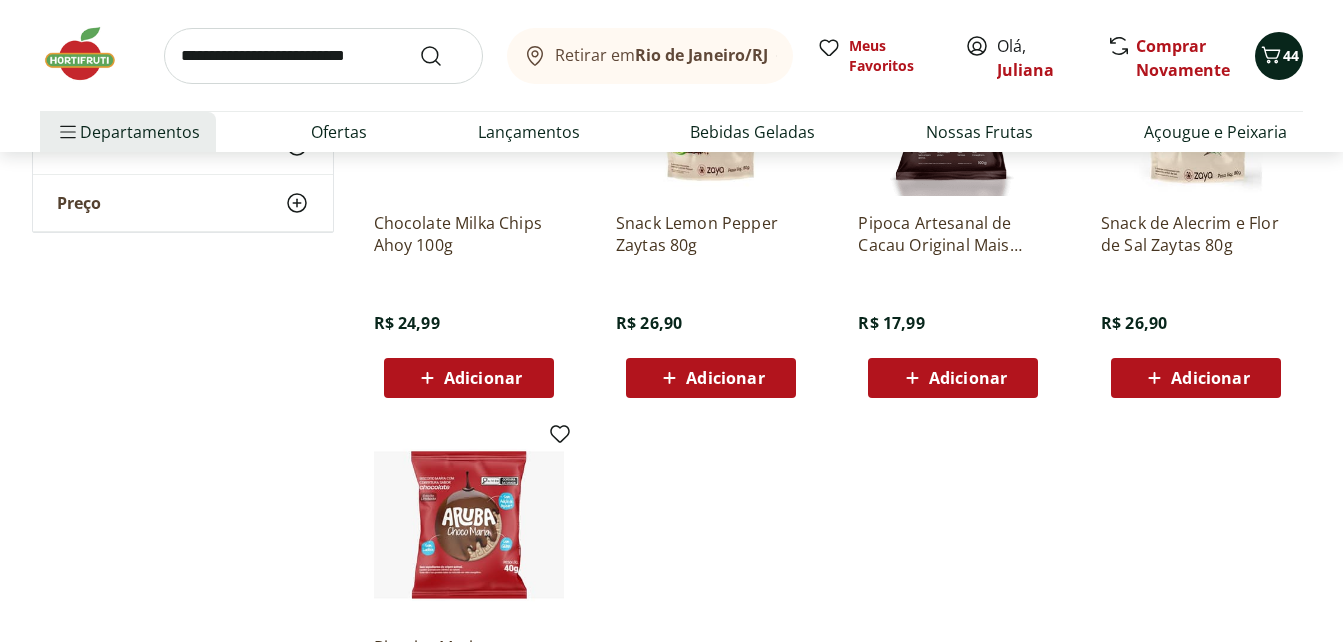 click 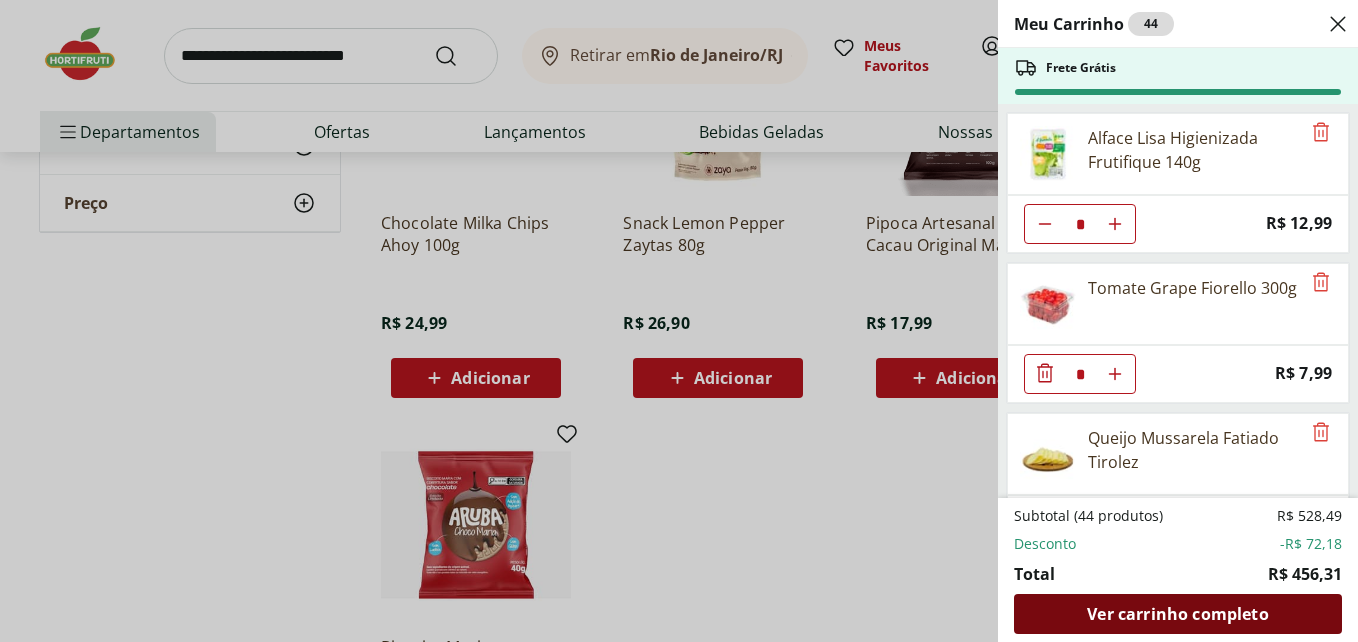 click on "Ver carrinho completo" at bounding box center [1177, 614] 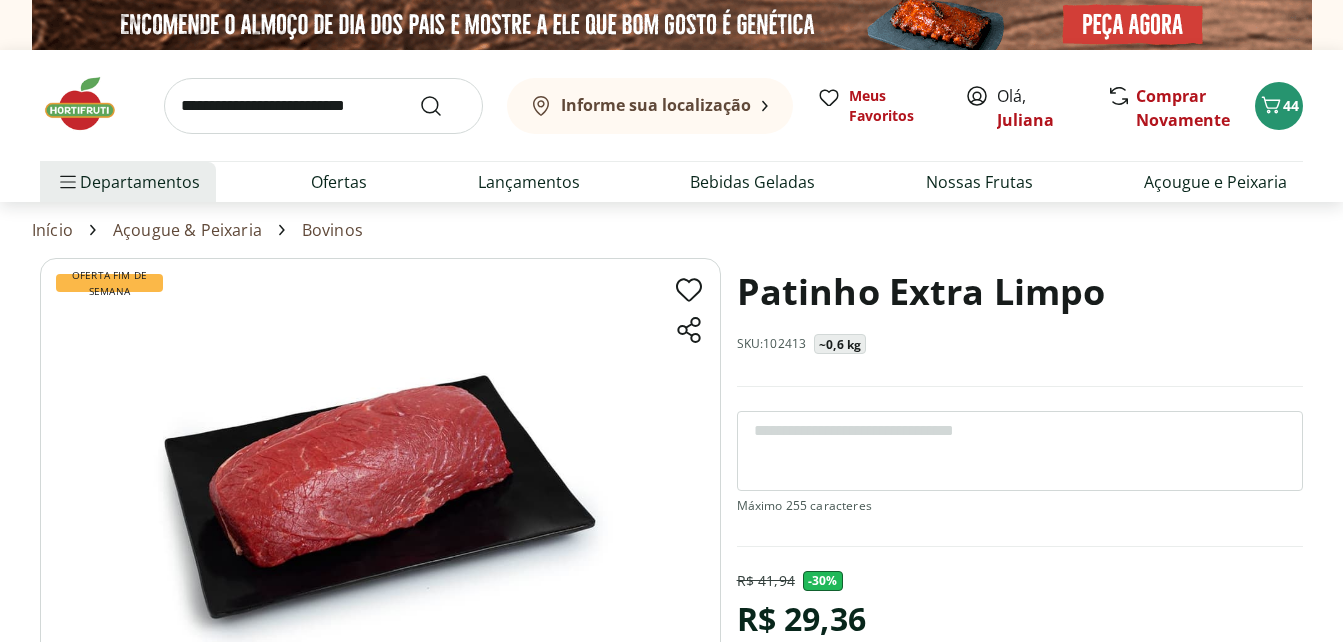 scroll, scrollTop: 0, scrollLeft: 0, axis: both 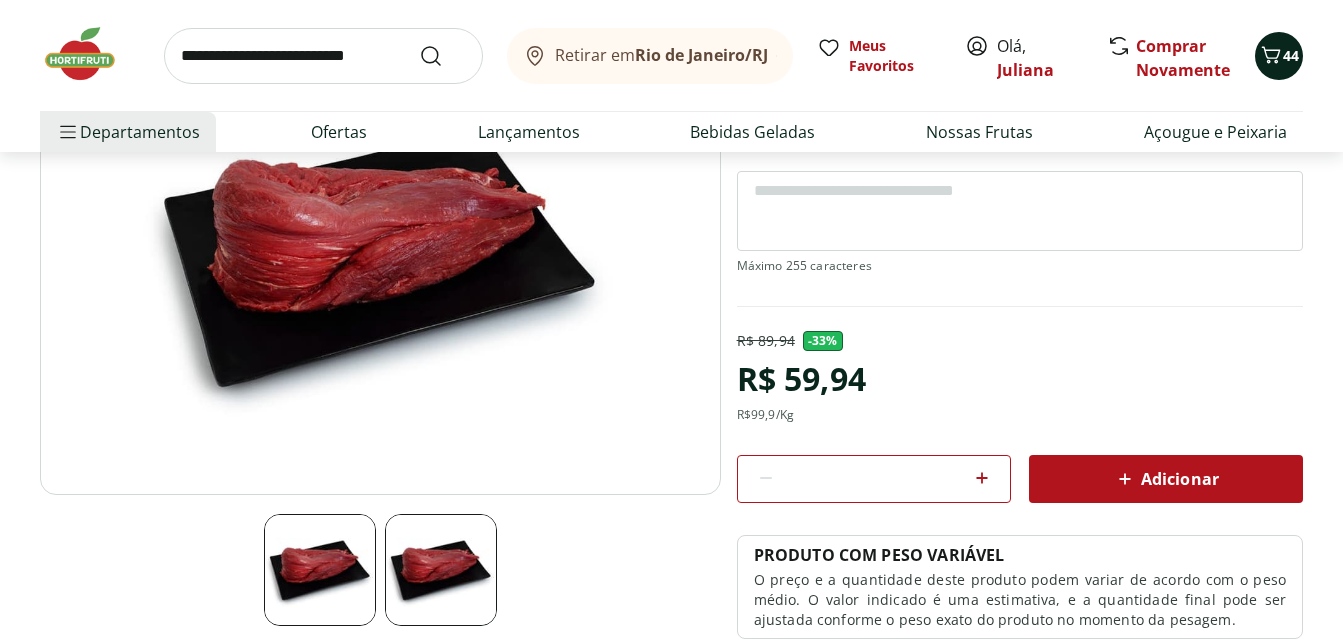 click on "44" at bounding box center [1279, 56] 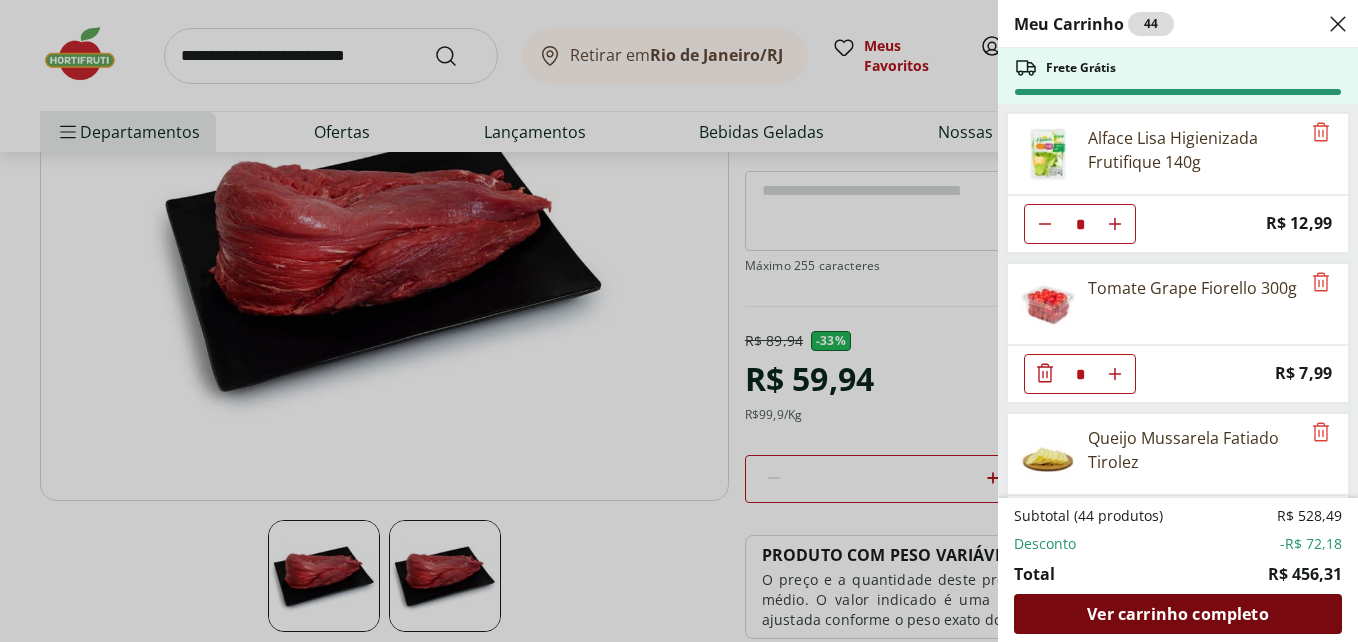 click on "Ver carrinho completo" at bounding box center [1177, 614] 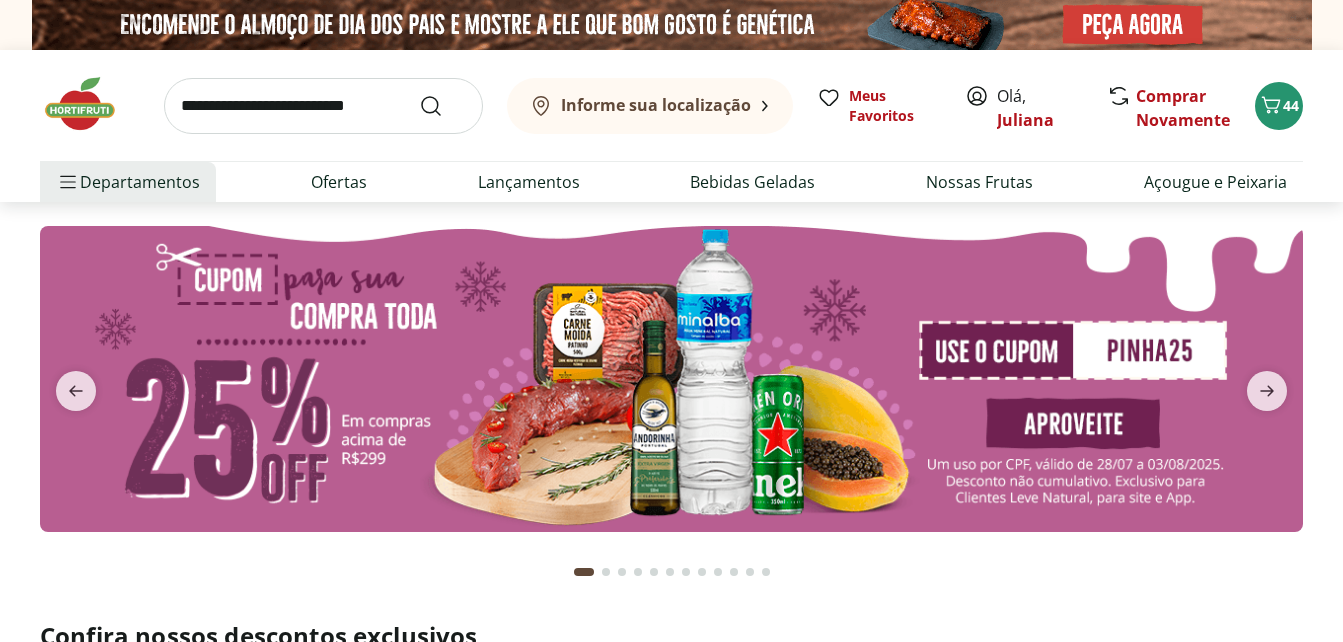 scroll, scrollTop: 0, scrollLeft: 0, axis: both 